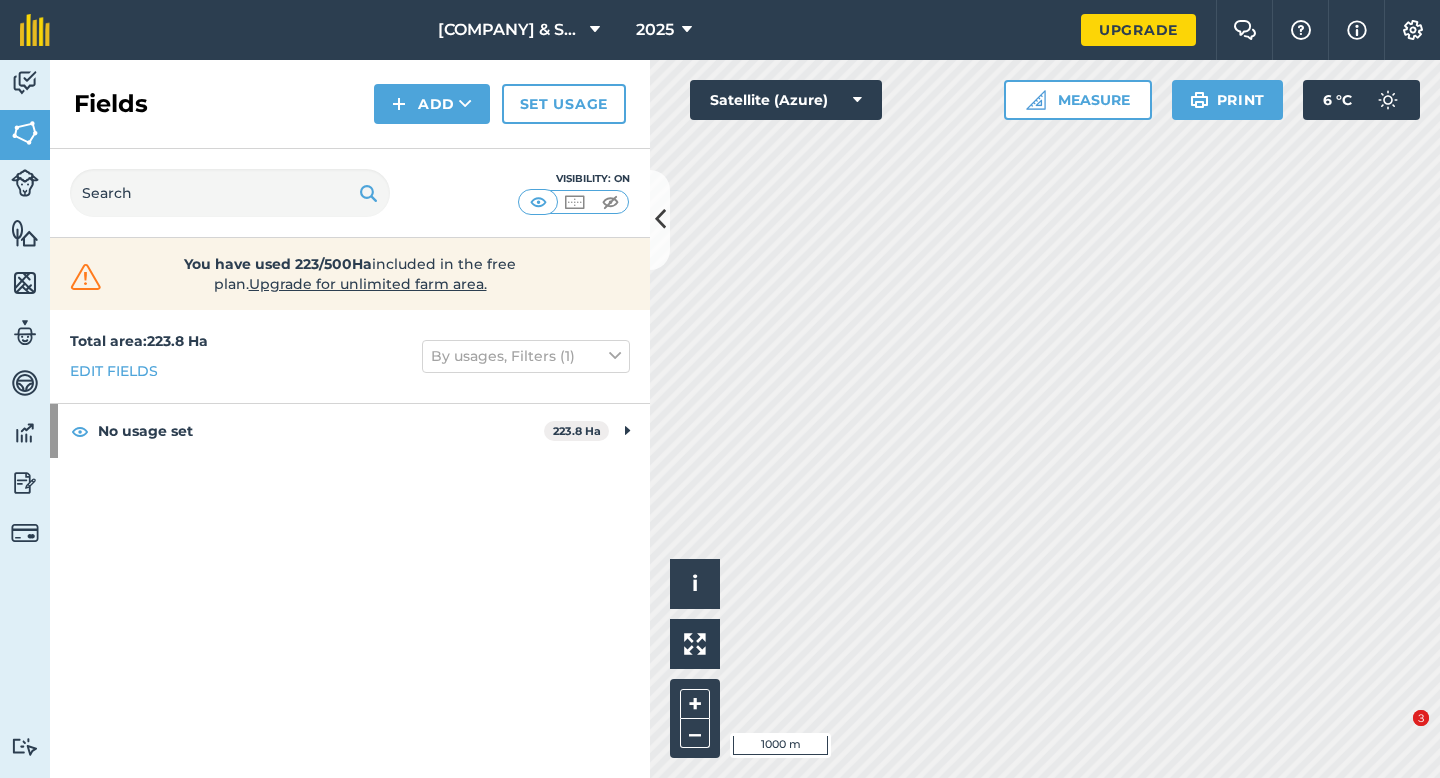 scroll, scrollTop: 0, scrollLeft: 0, axis: both 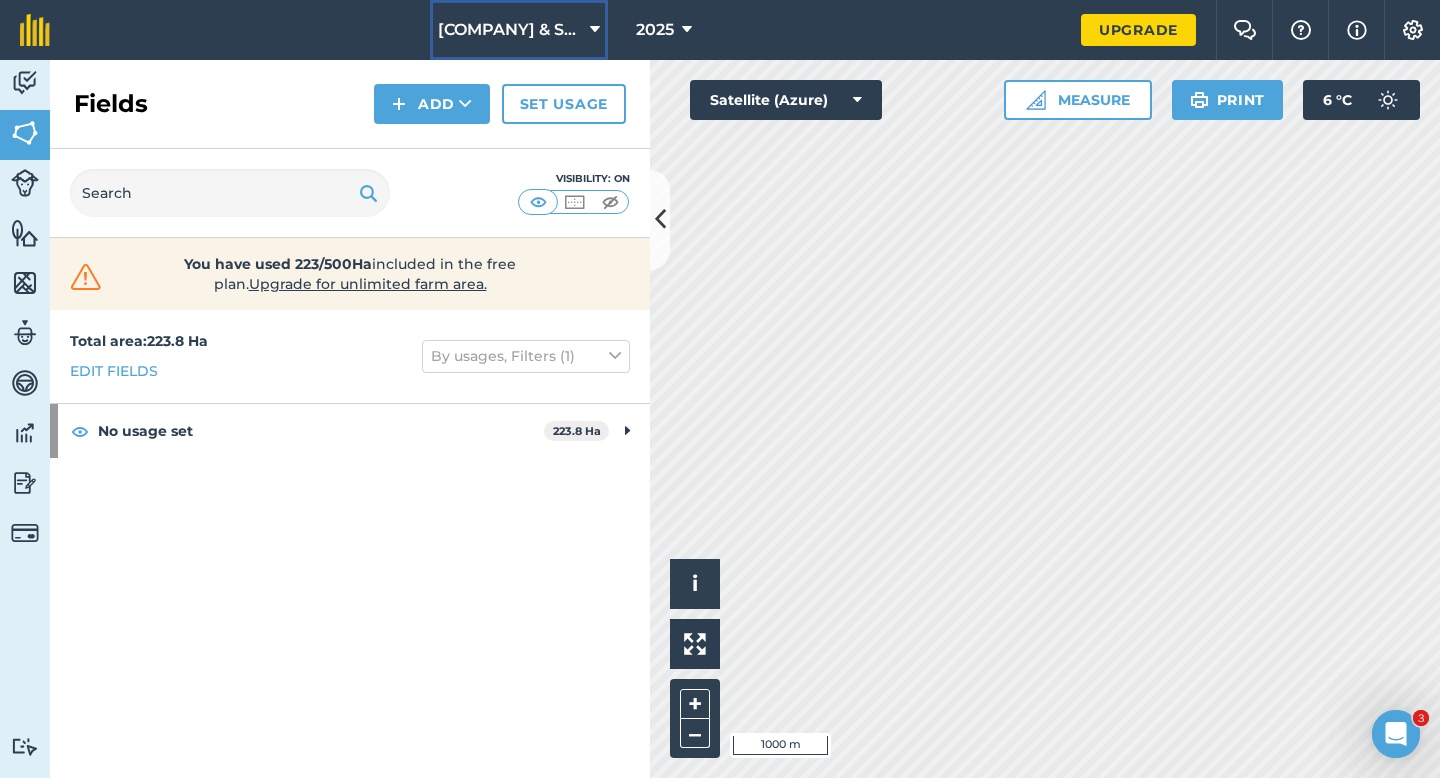 click on "[COMPANY] & Sons Farming LTD" at bounding box center (510, 30) 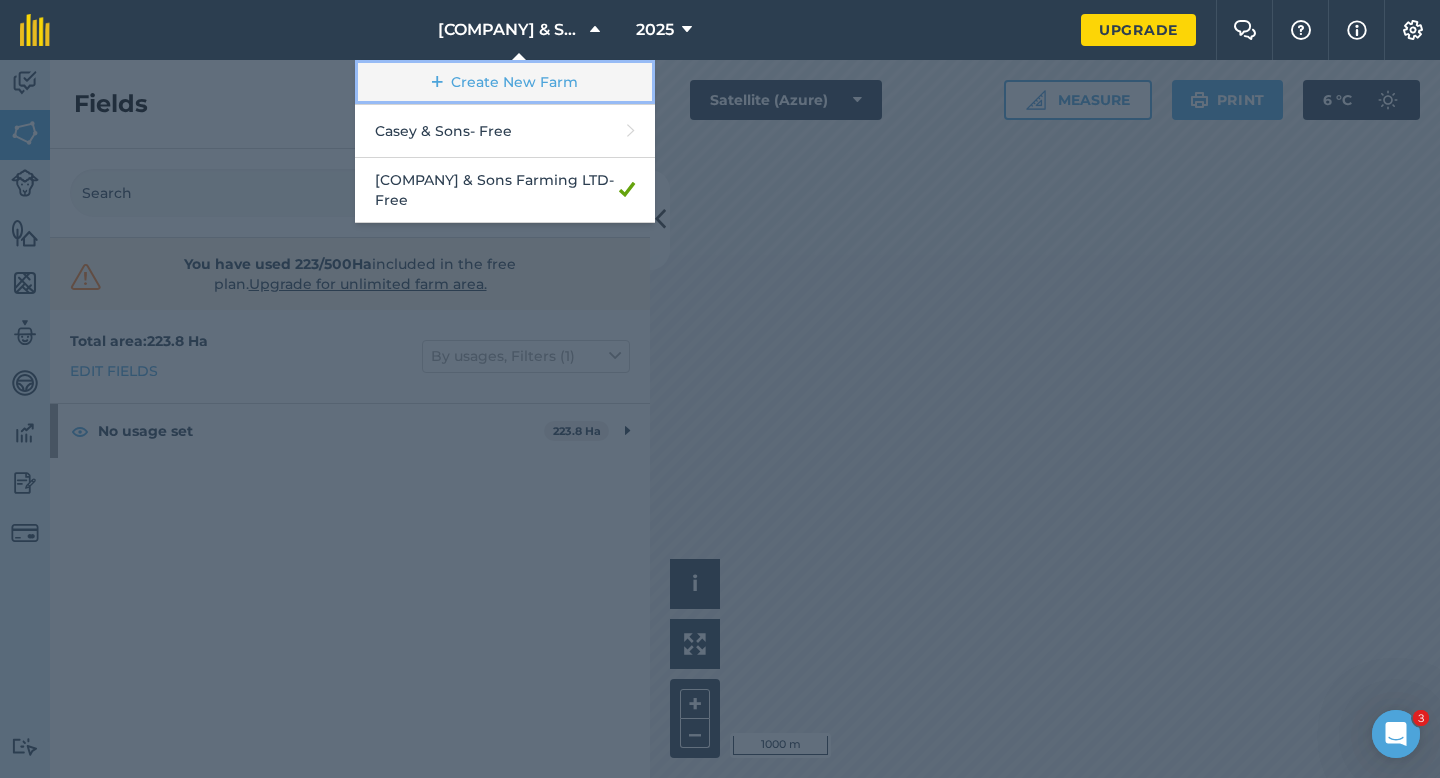 click on "Create New Farm" at bounding box center (505, 82) 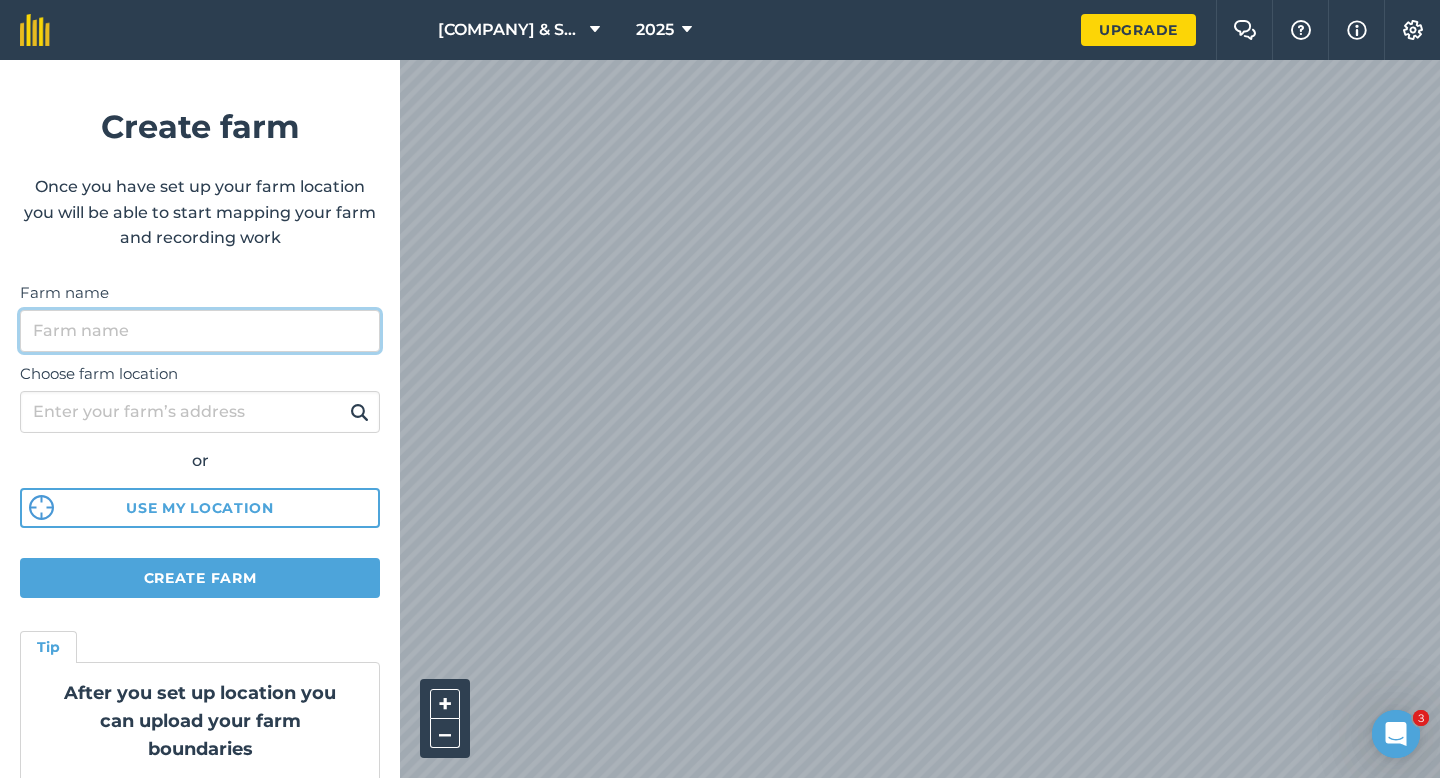 click on "Farm name" at bounding box center [200, 331] 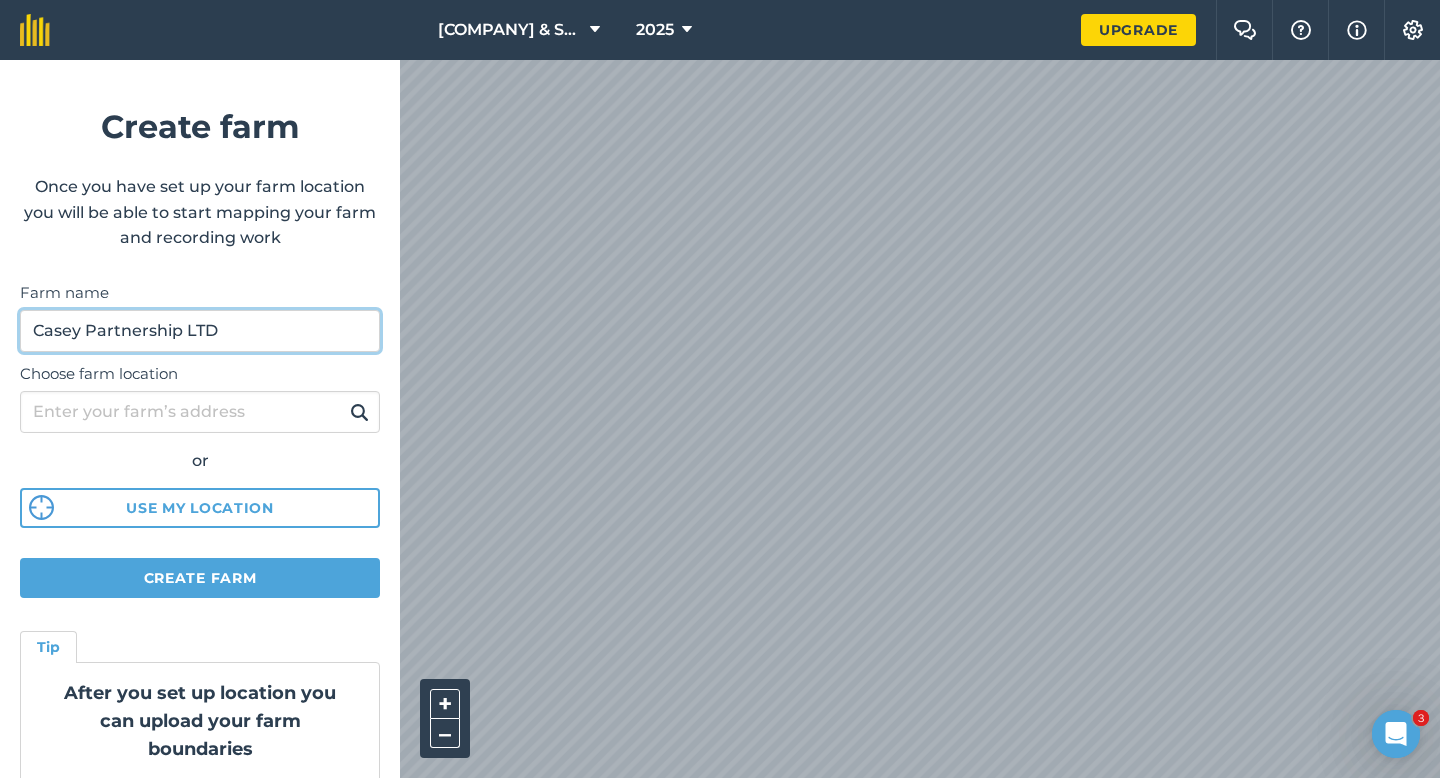 type on "Casey Partnership LTD" 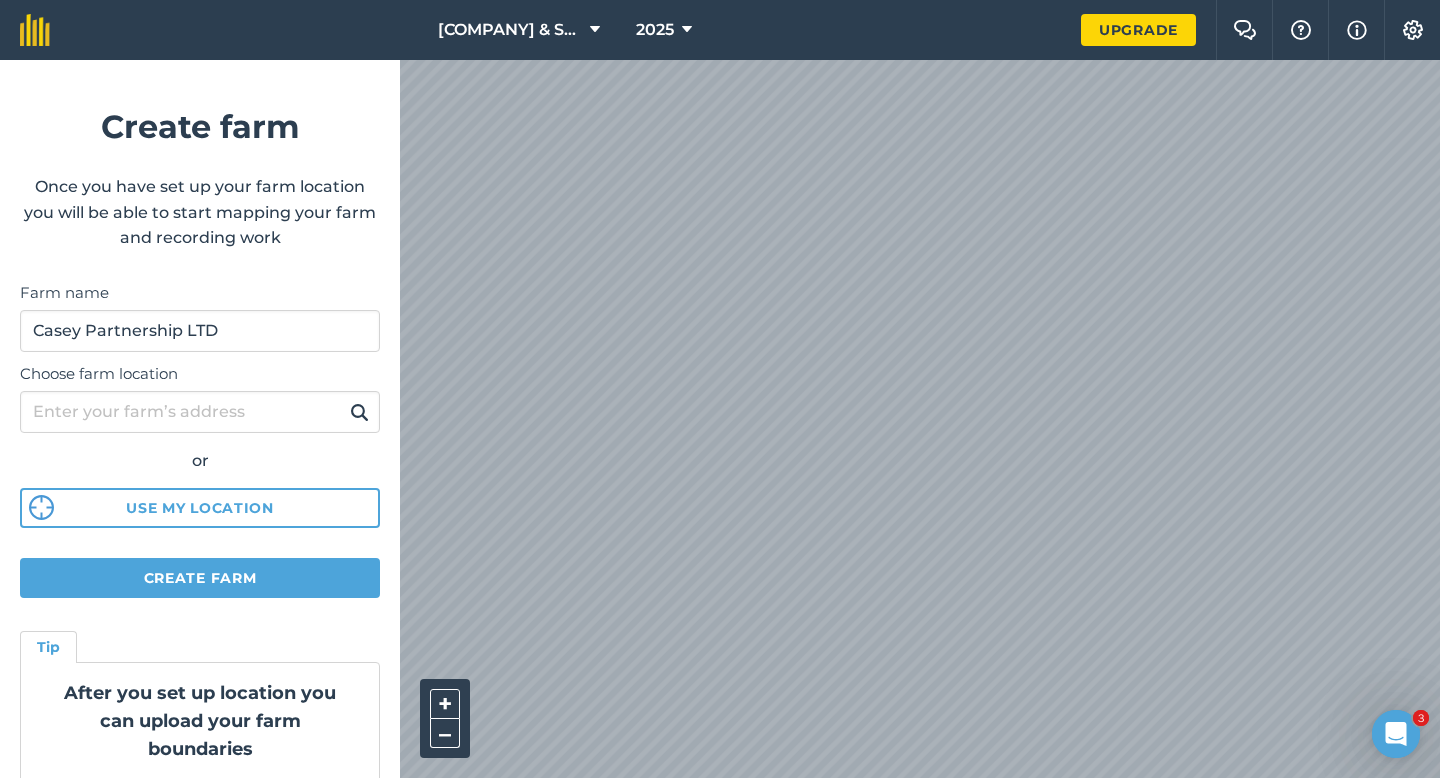 click on "[COMPANY] & Sons Farming LTD [YEAR] Upgrade Farm Chat Help Info Settings Create farm Once you have set up your farm location you will be able to start mapping your farm and recording work Farm name [COMPANY] Partnership LTD Choose farm location or   Use my location Create farm Tip After you set up location you can upload your farm boundaries Just go to  Settings > Connections + – Satellite (Azure)
3 3" at bounding box center [720, 389] 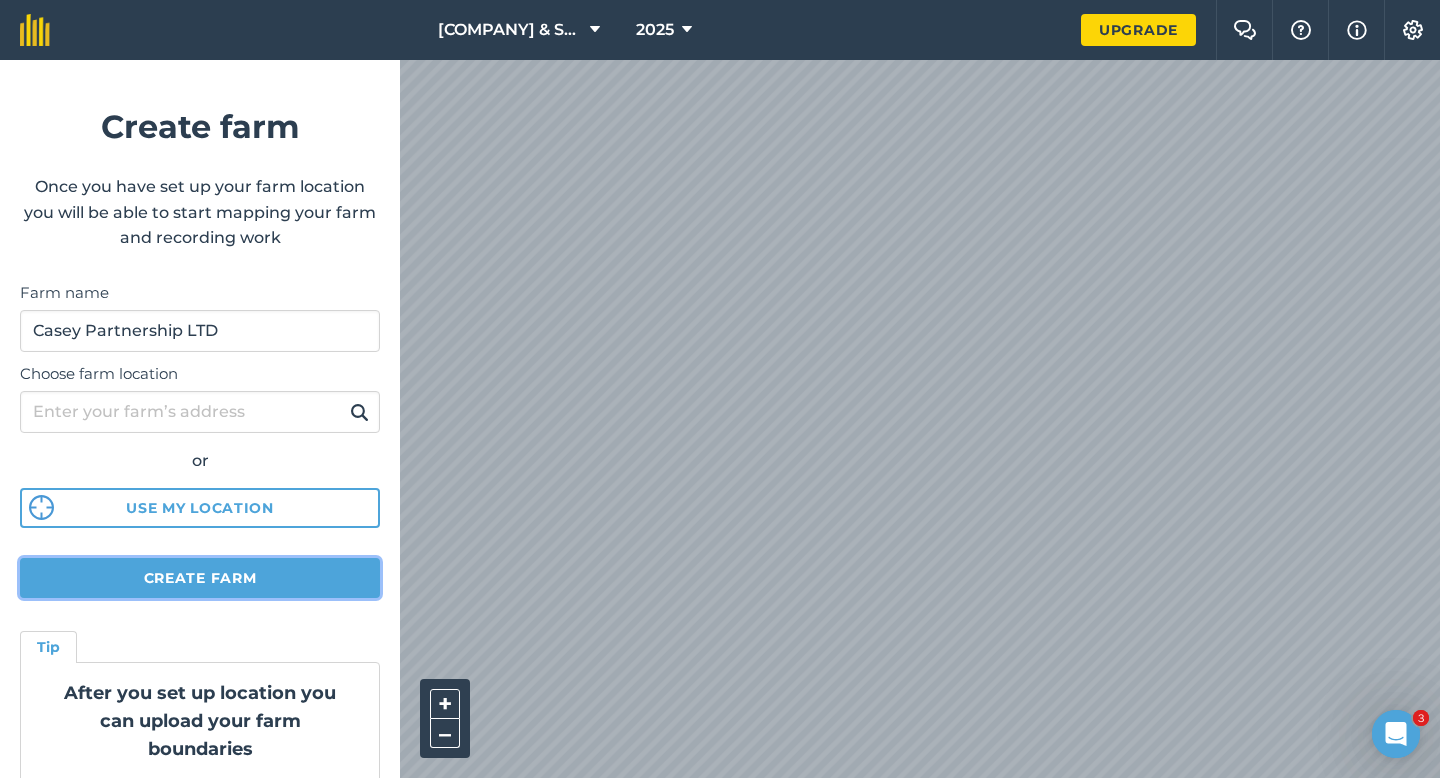click on "Create farm" at bounding box center [200, 578] 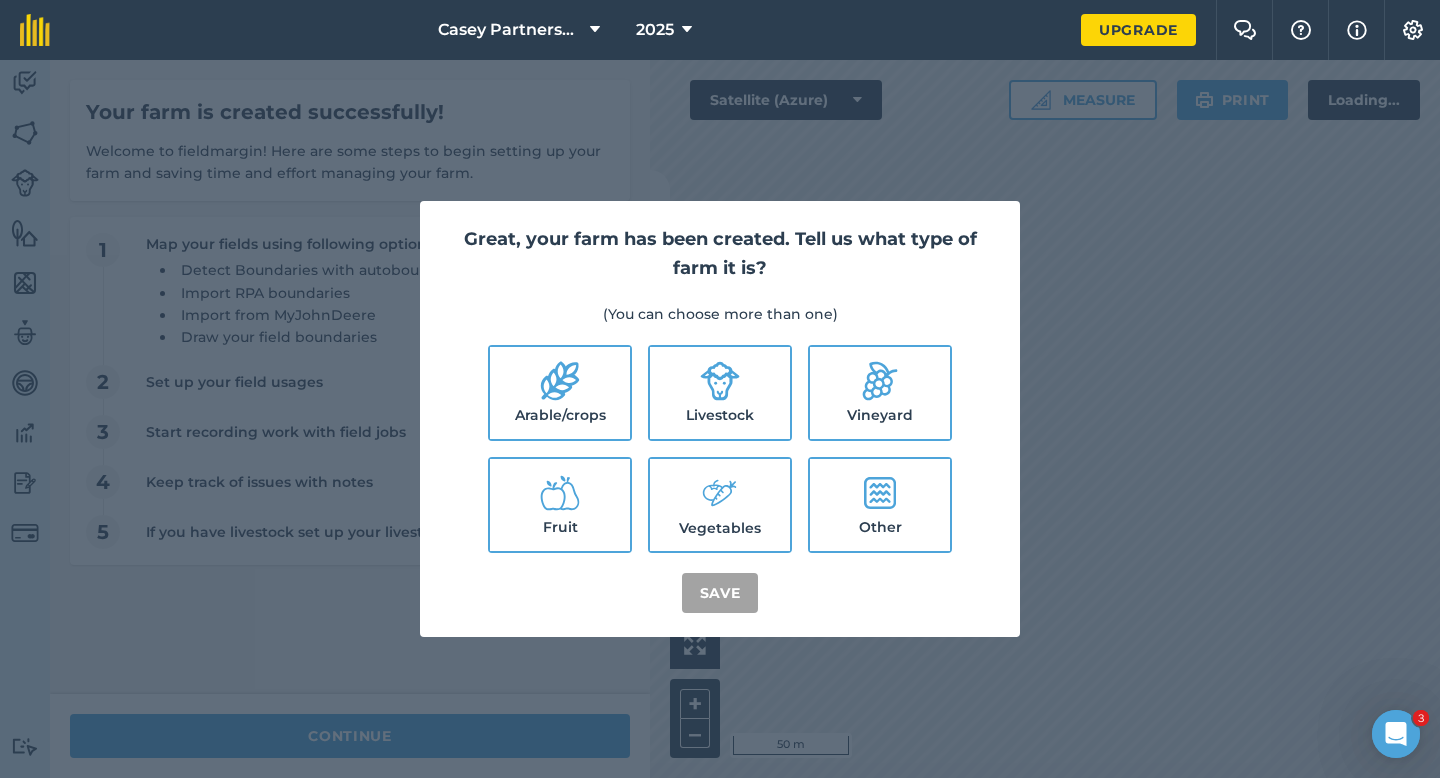 click on "Great, your farm has been created. Tell us what type of farm it is? (You can choose more than one) Arable/crops Livestock Vineyard Fruit Vegetables Other Save" at bounding box center [720, 419] 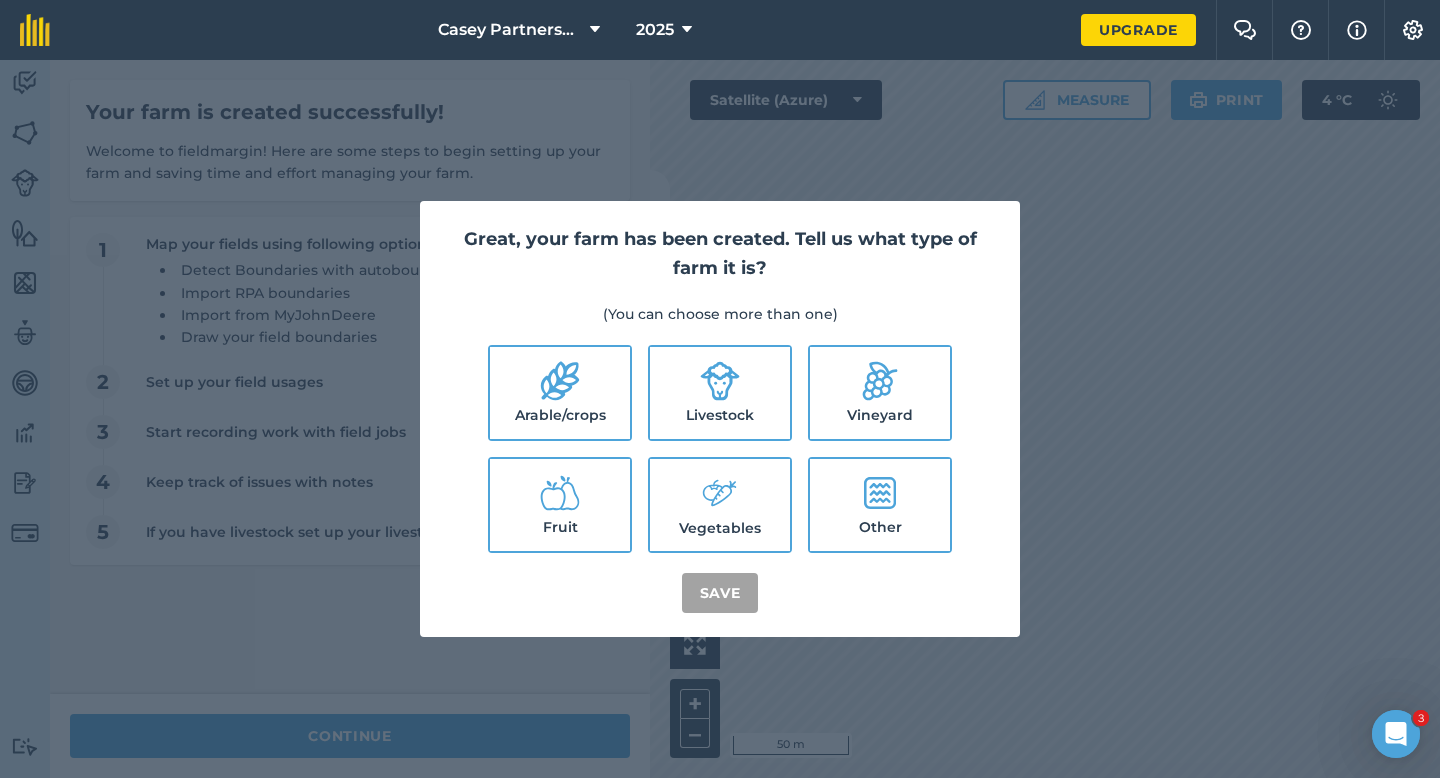 click 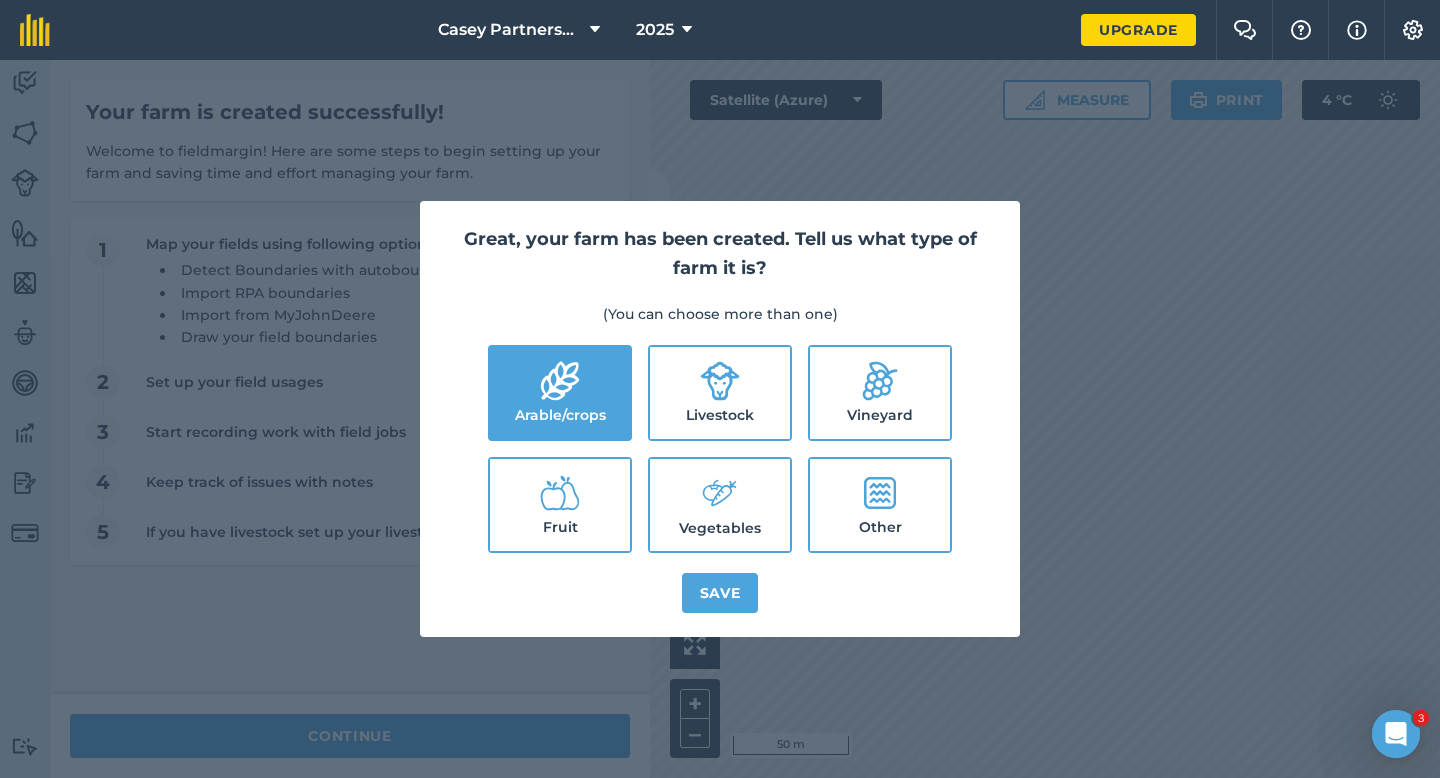 click on "Livestock" at bounding box center [720, 393] 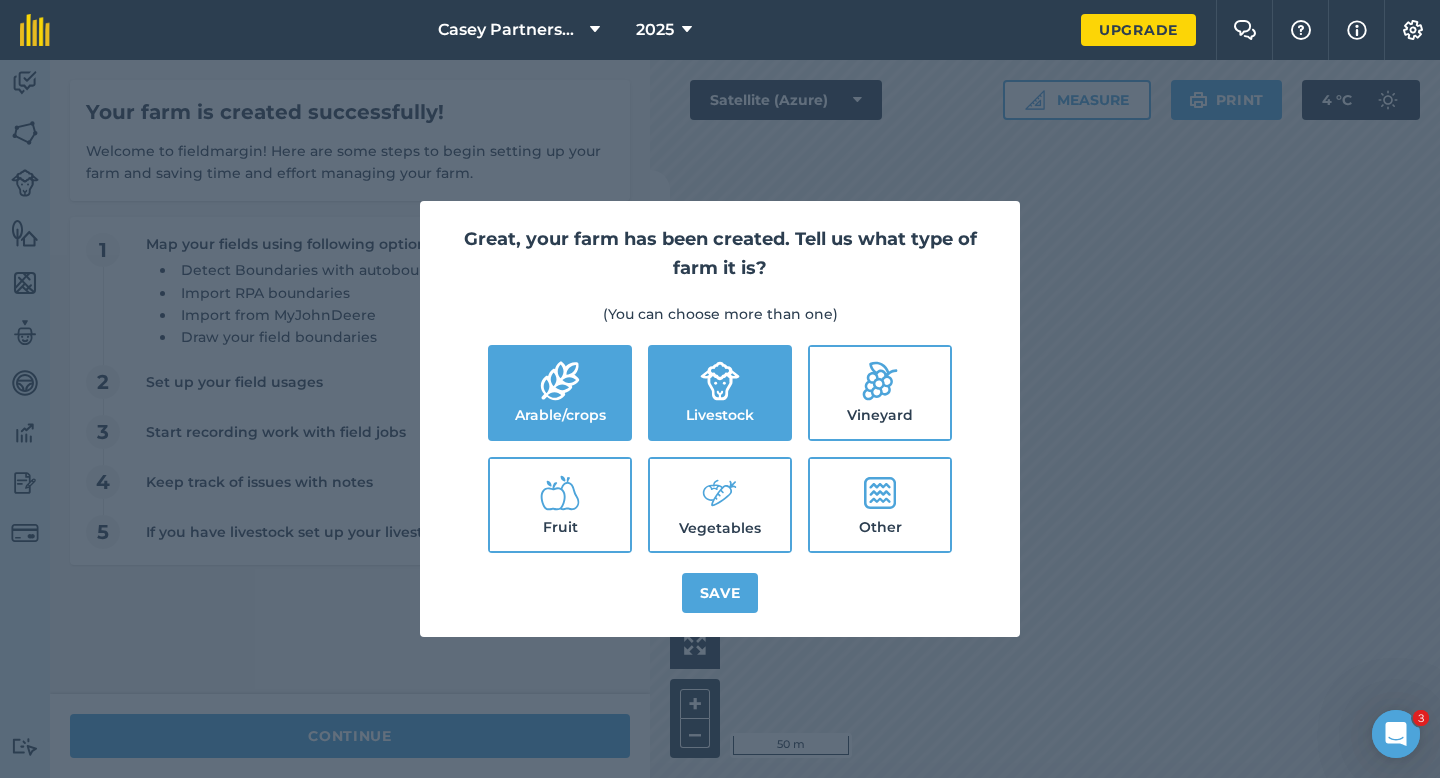 click 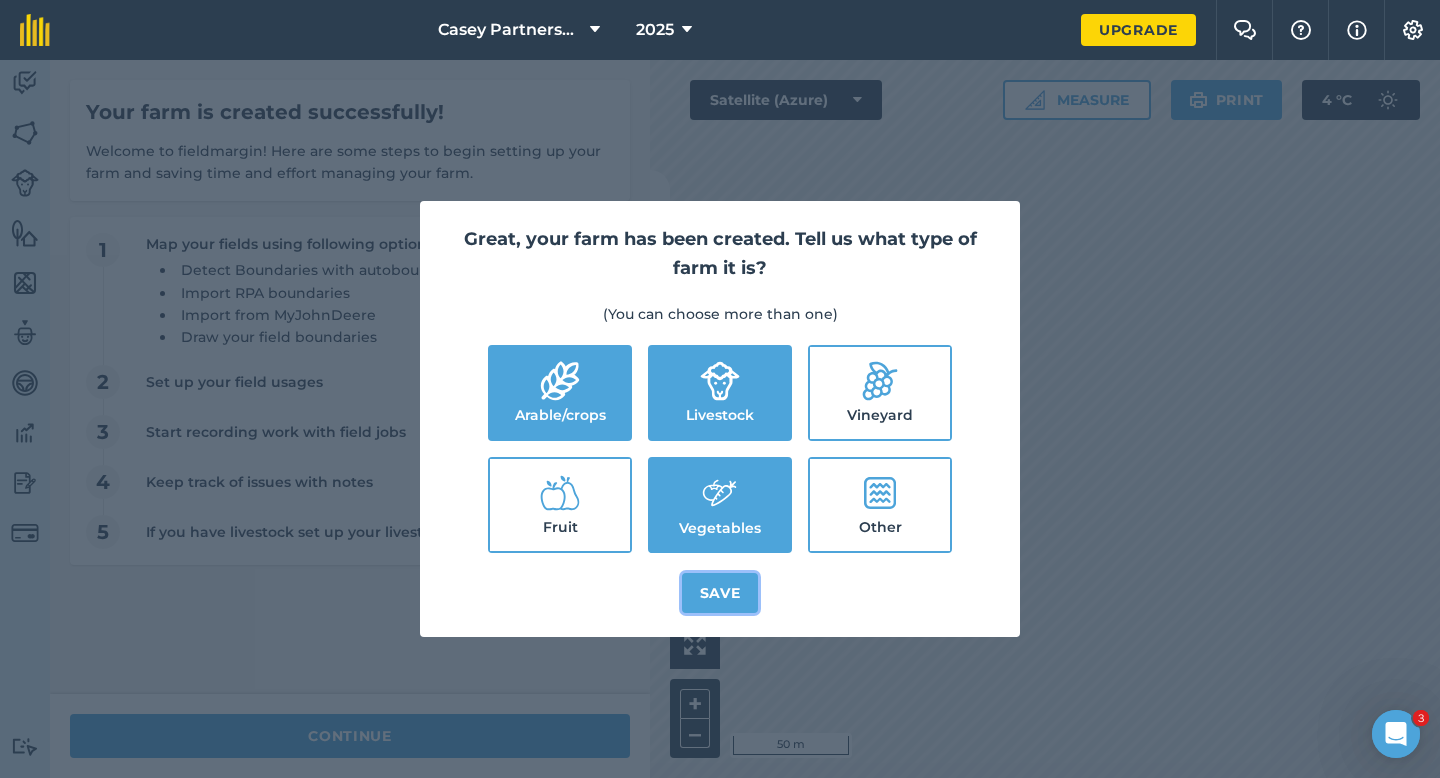 click on "Save" at bounding box center (720, 593) 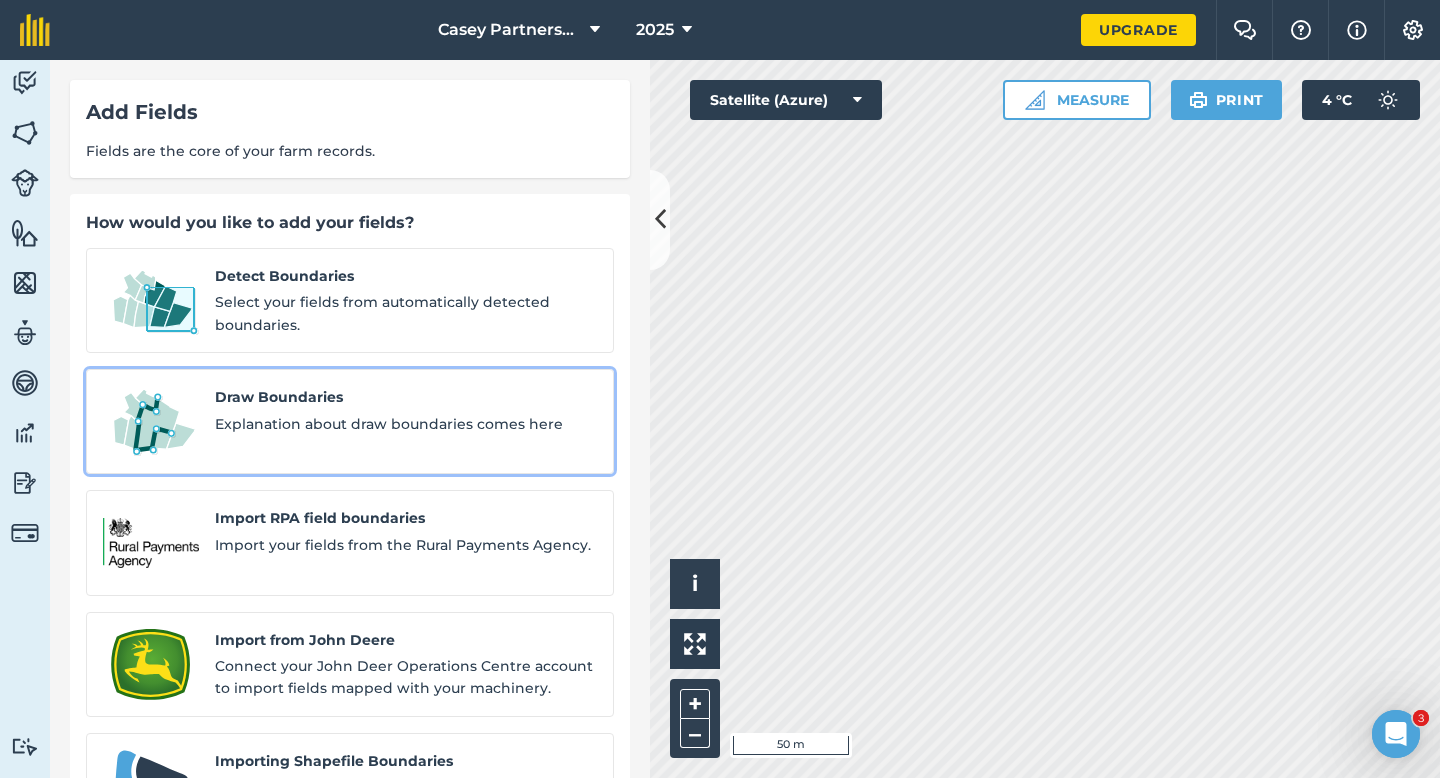 click on "Draw Boundaries Explanation about draw boundaries comes here" at bounding box center (406, 421) 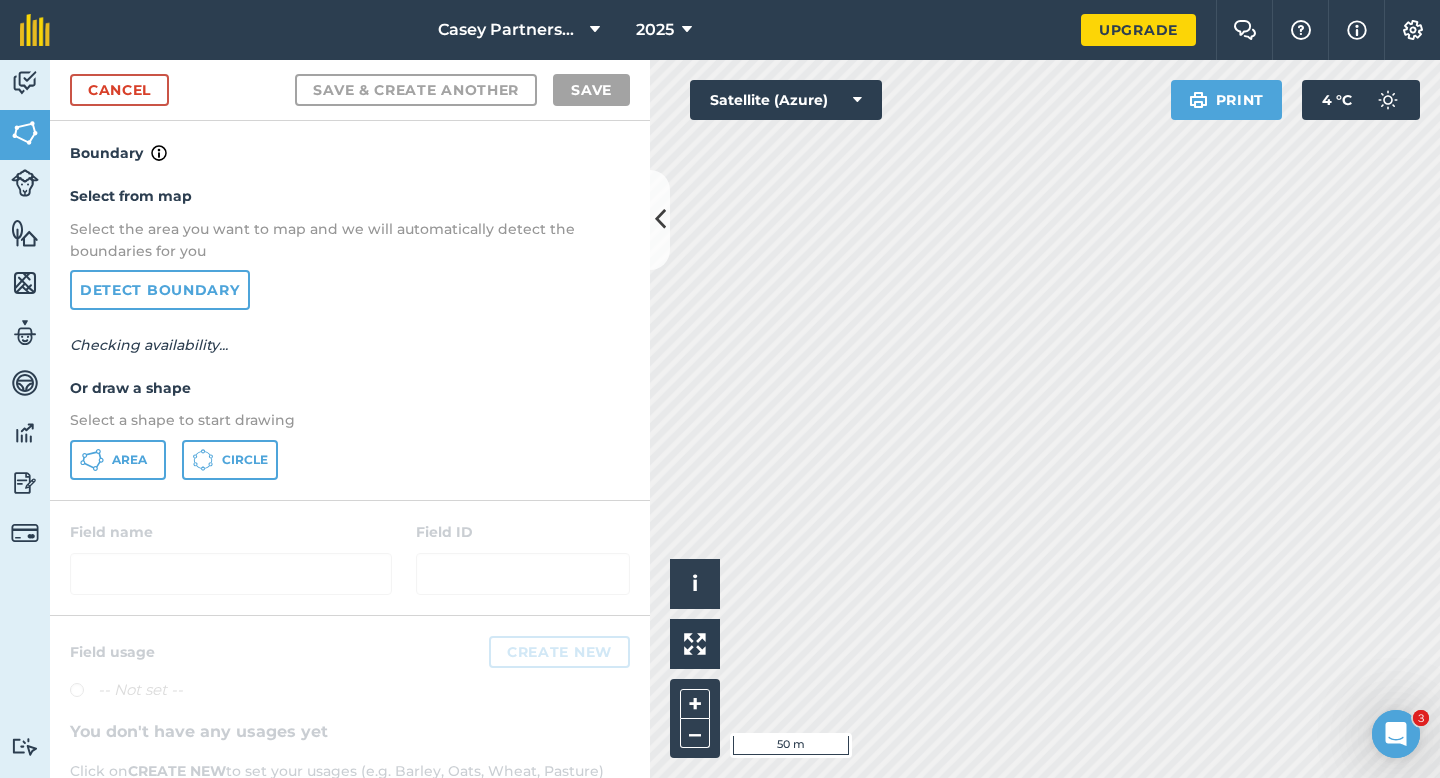 click on "Select a shape to start drawing" at bounding box center [350, 420] 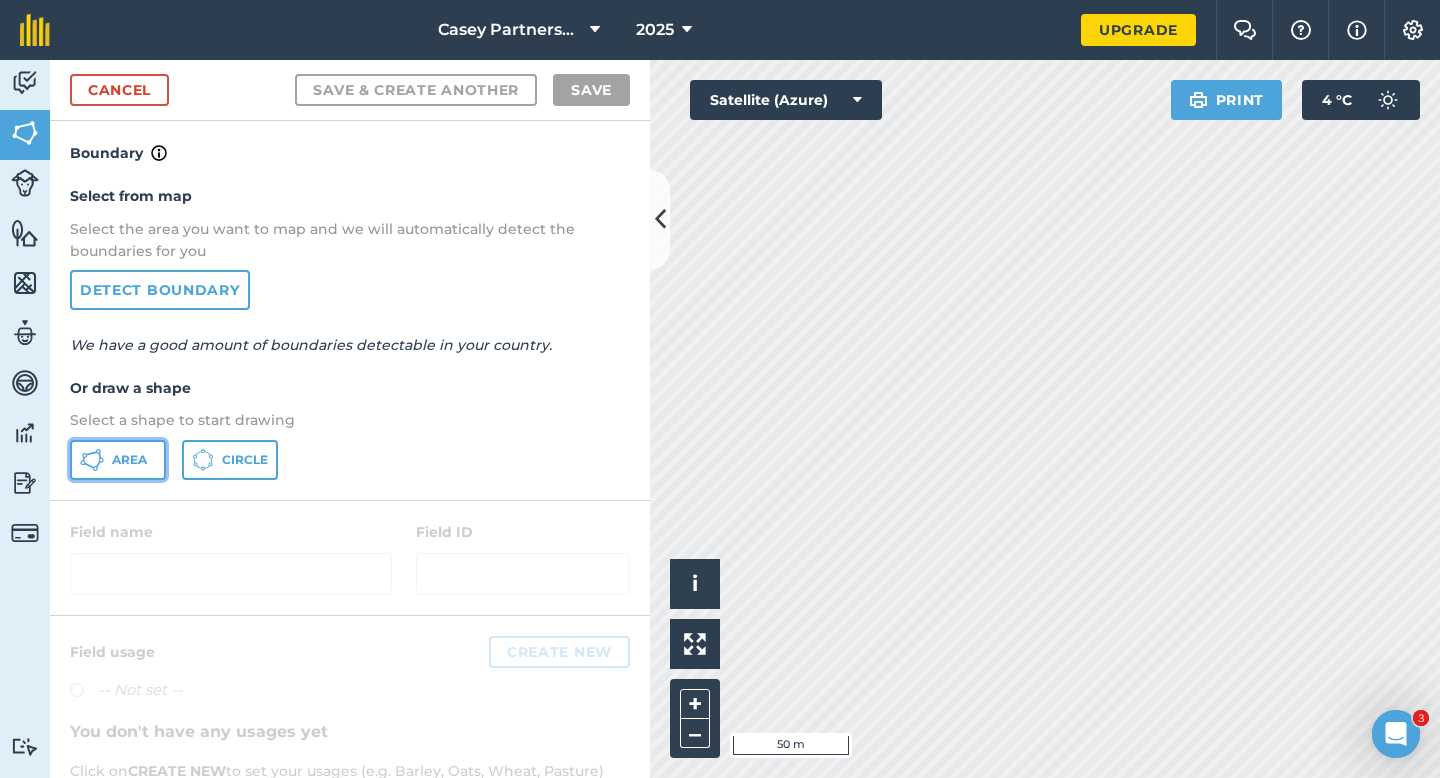 click on "Area" at bounding box center [129, 460] 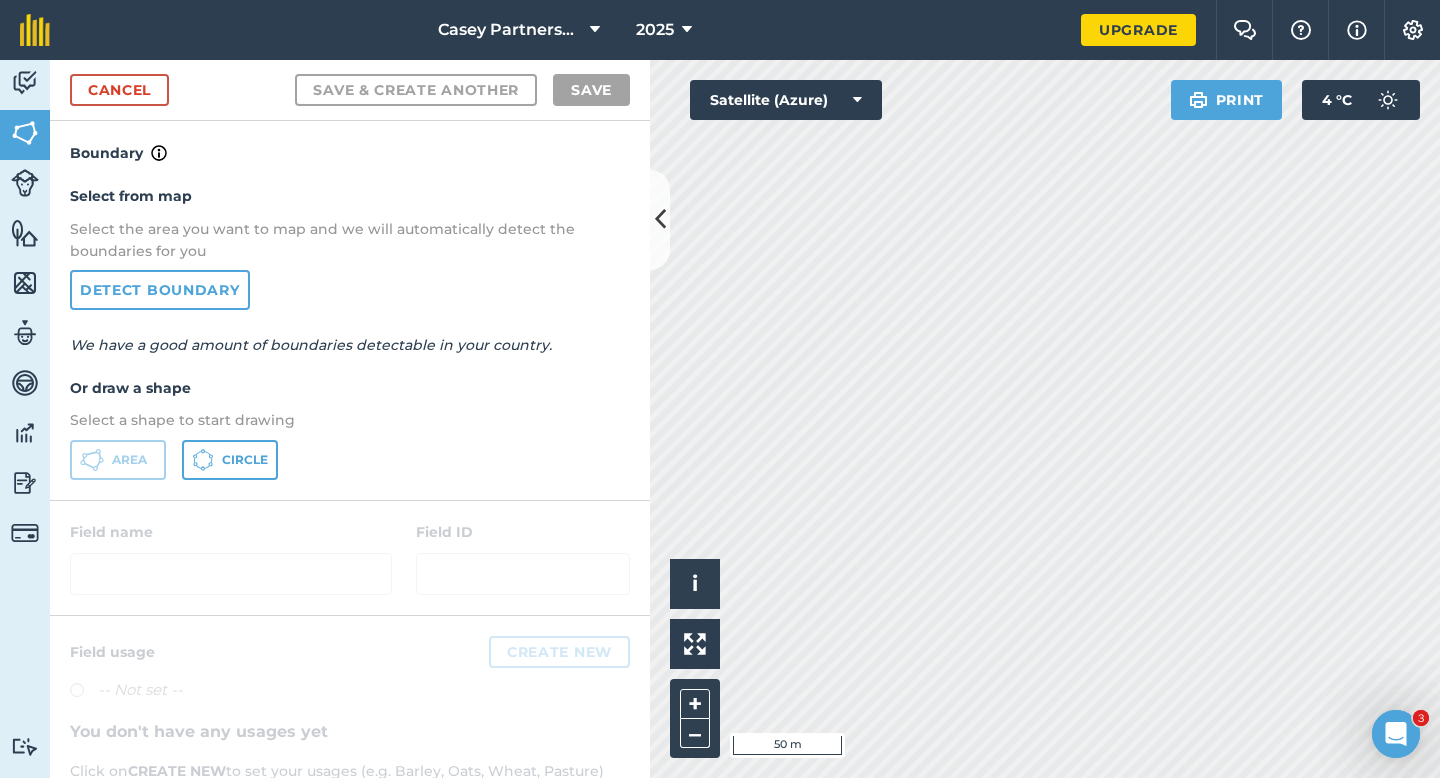 click on "Click to start drawing i © [YEAR] TomTom, Microsoft 20 m + – Satellite (Azure) Print 4   ° C" at bounding box center [1045, 419] 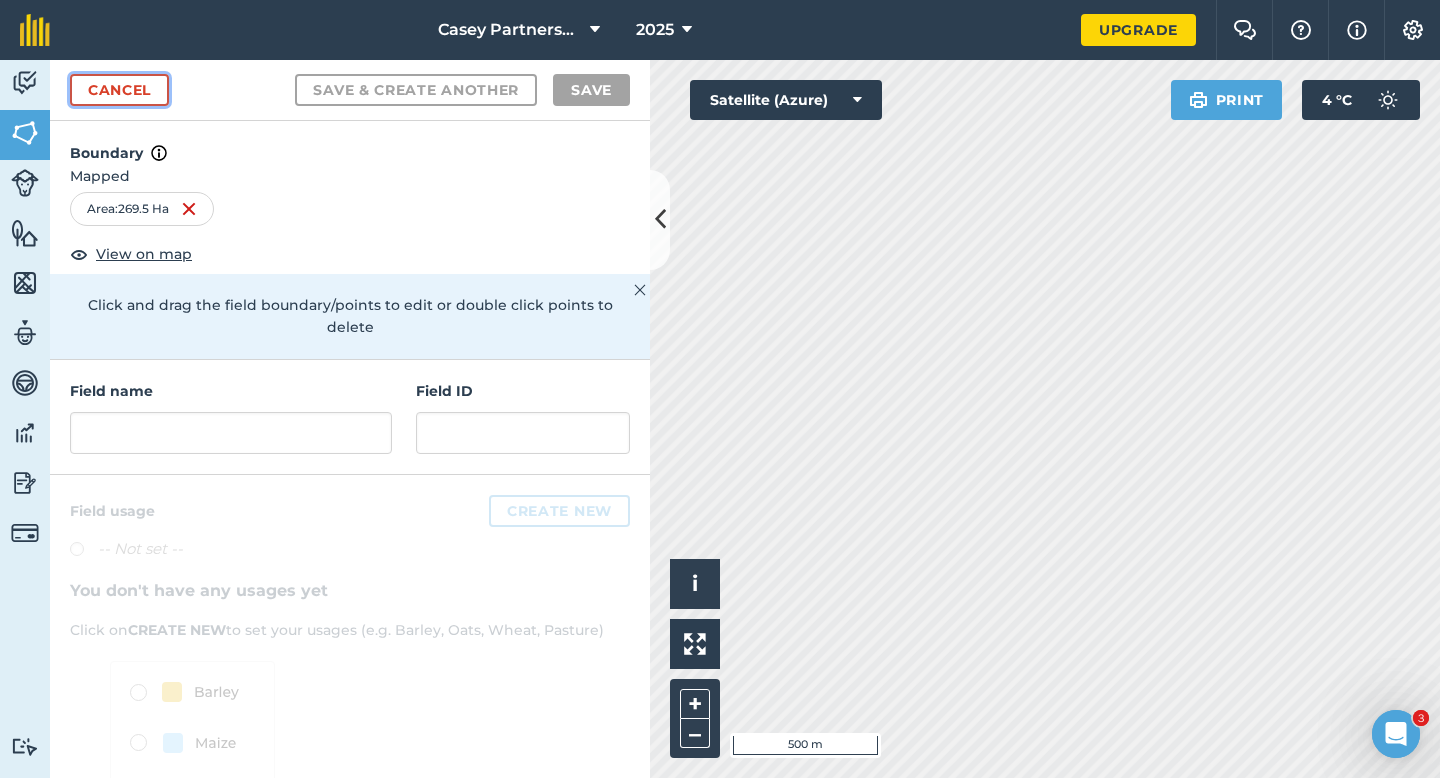 click on "Cancel" at bounding box center (119, 90) 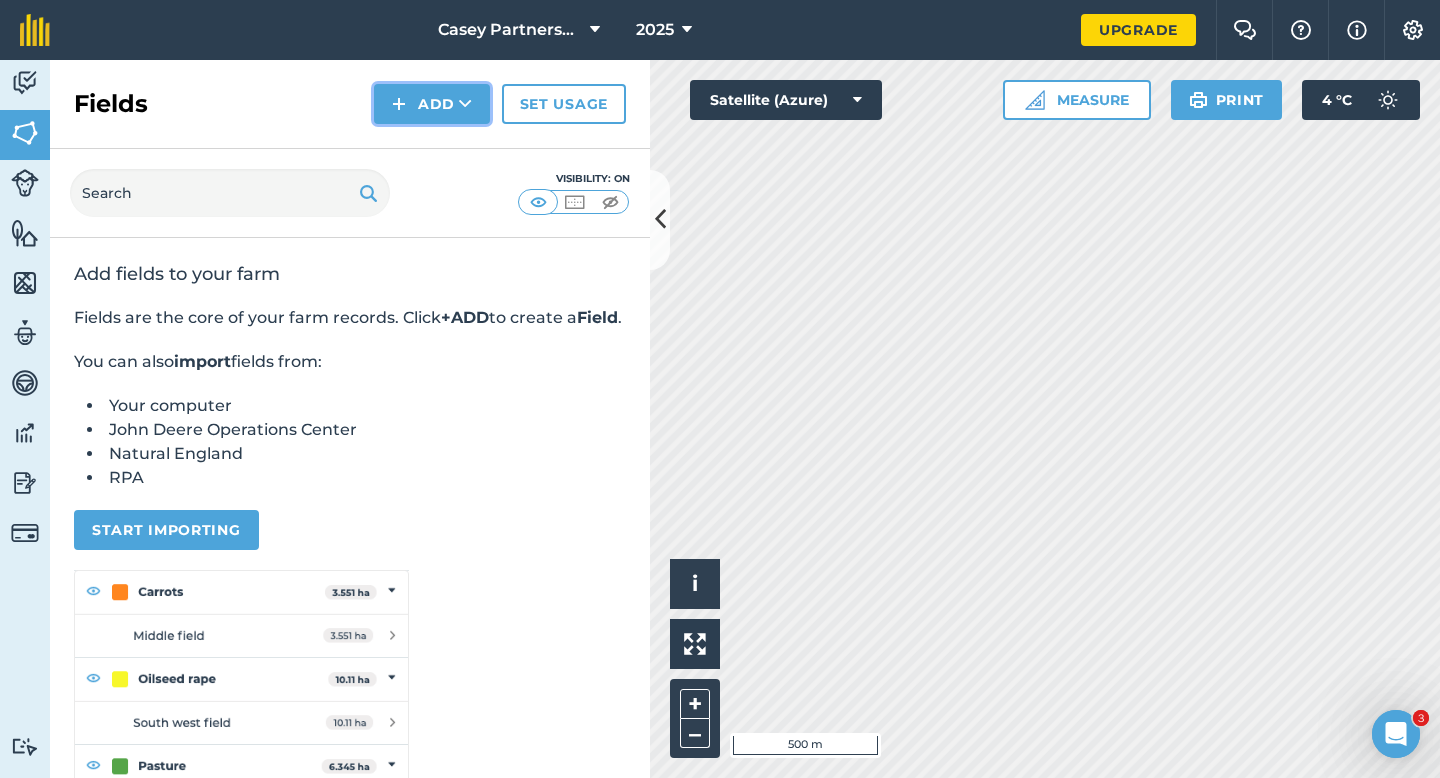 click at bounding box center [399, 104] 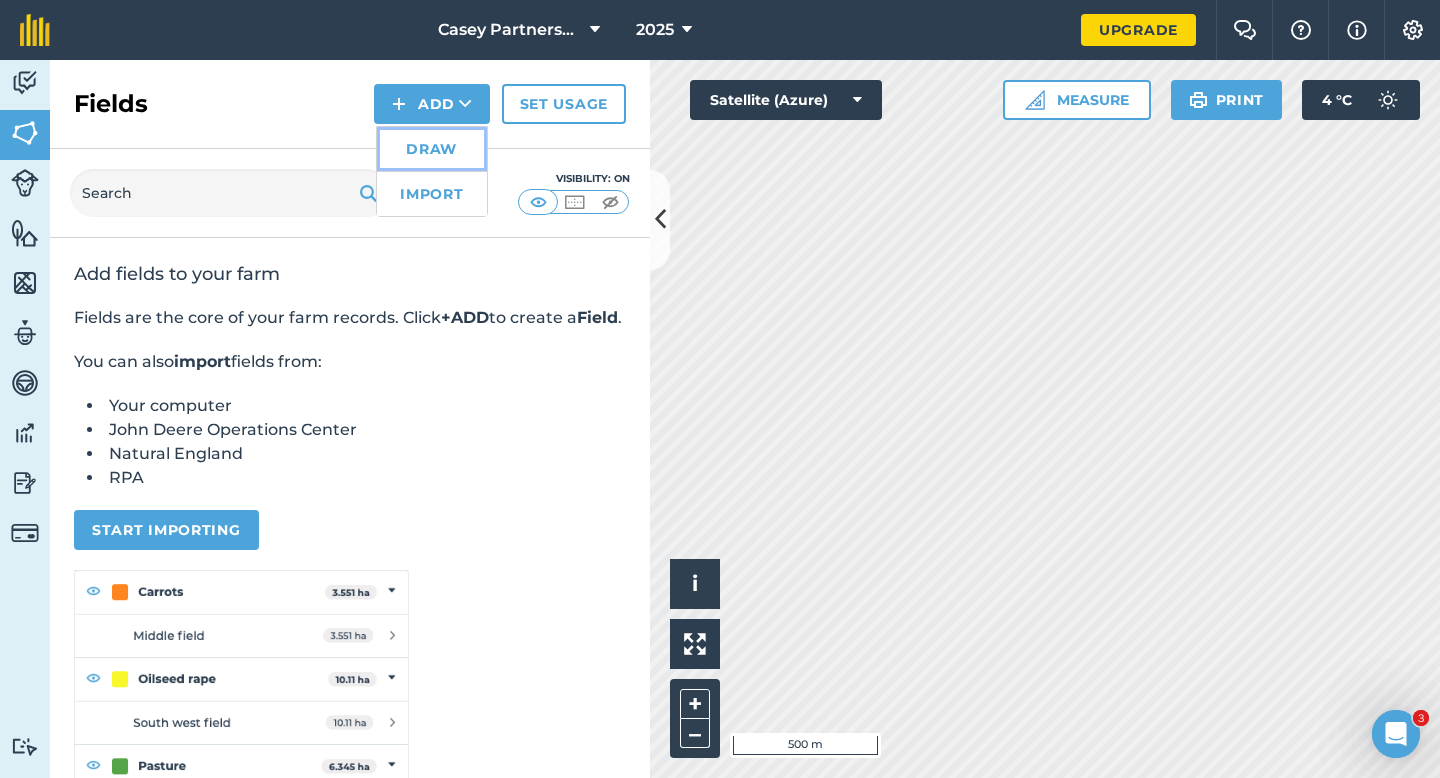 click on "Draw" at bounding box center [432, 149] 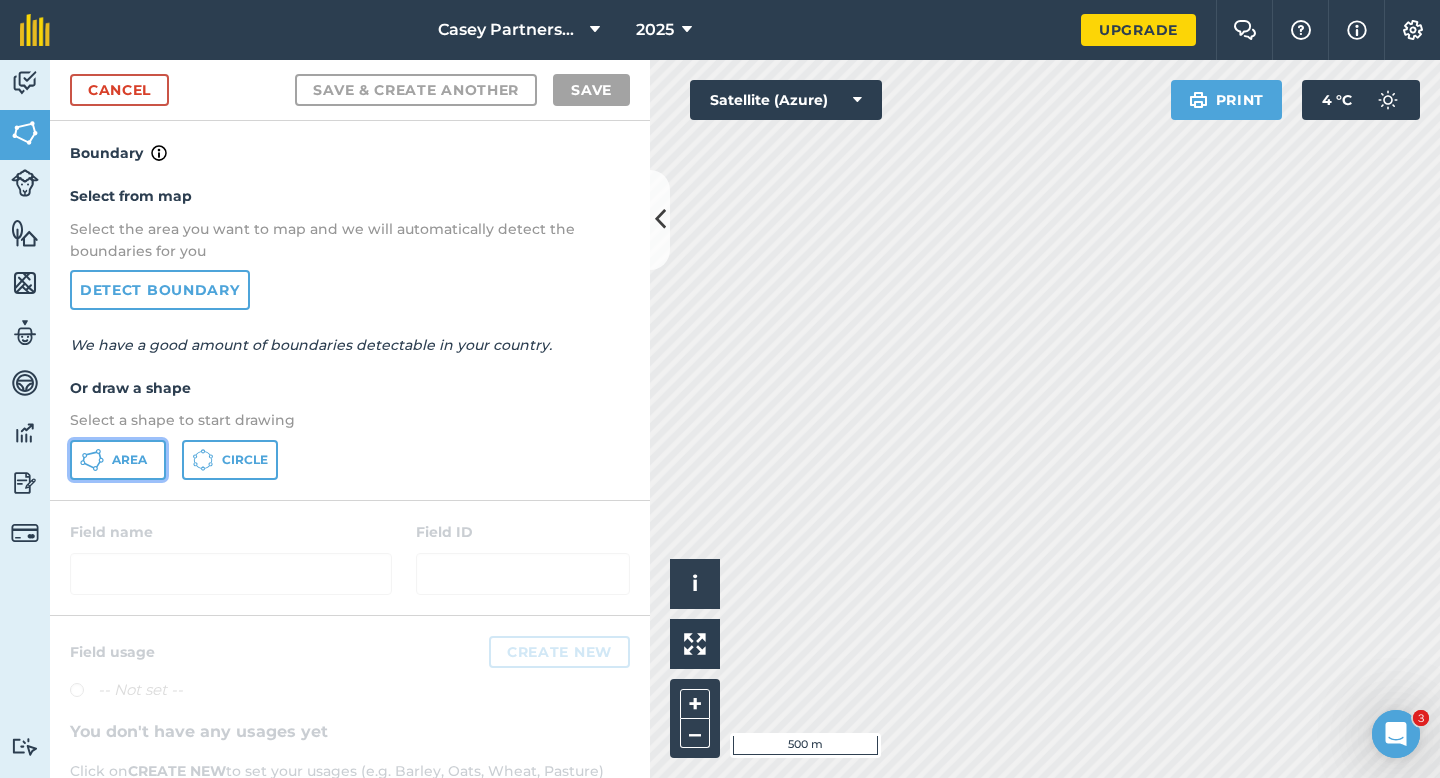 click on "Area" at bounding box center [129, 460] 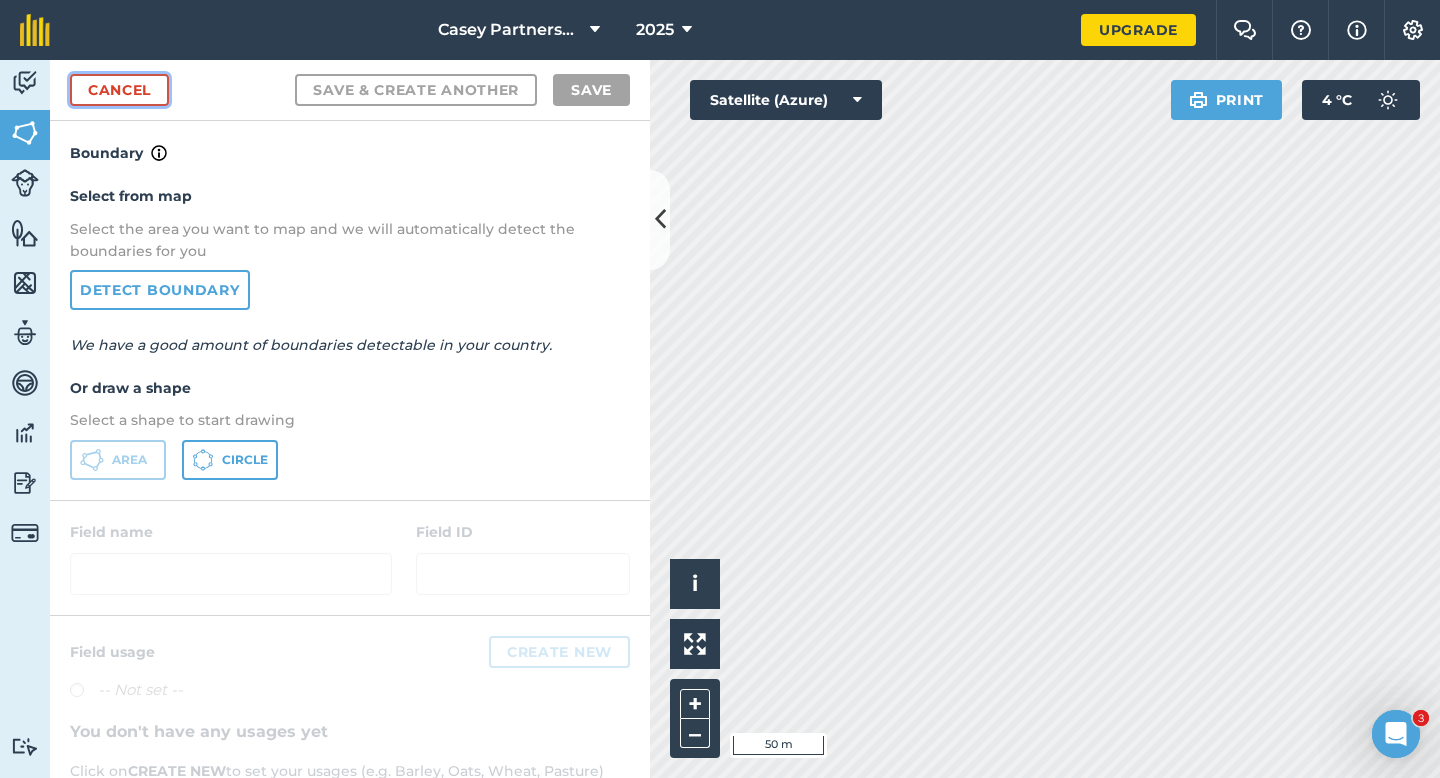 click on "Cancel" at bounding box center [119, 90] 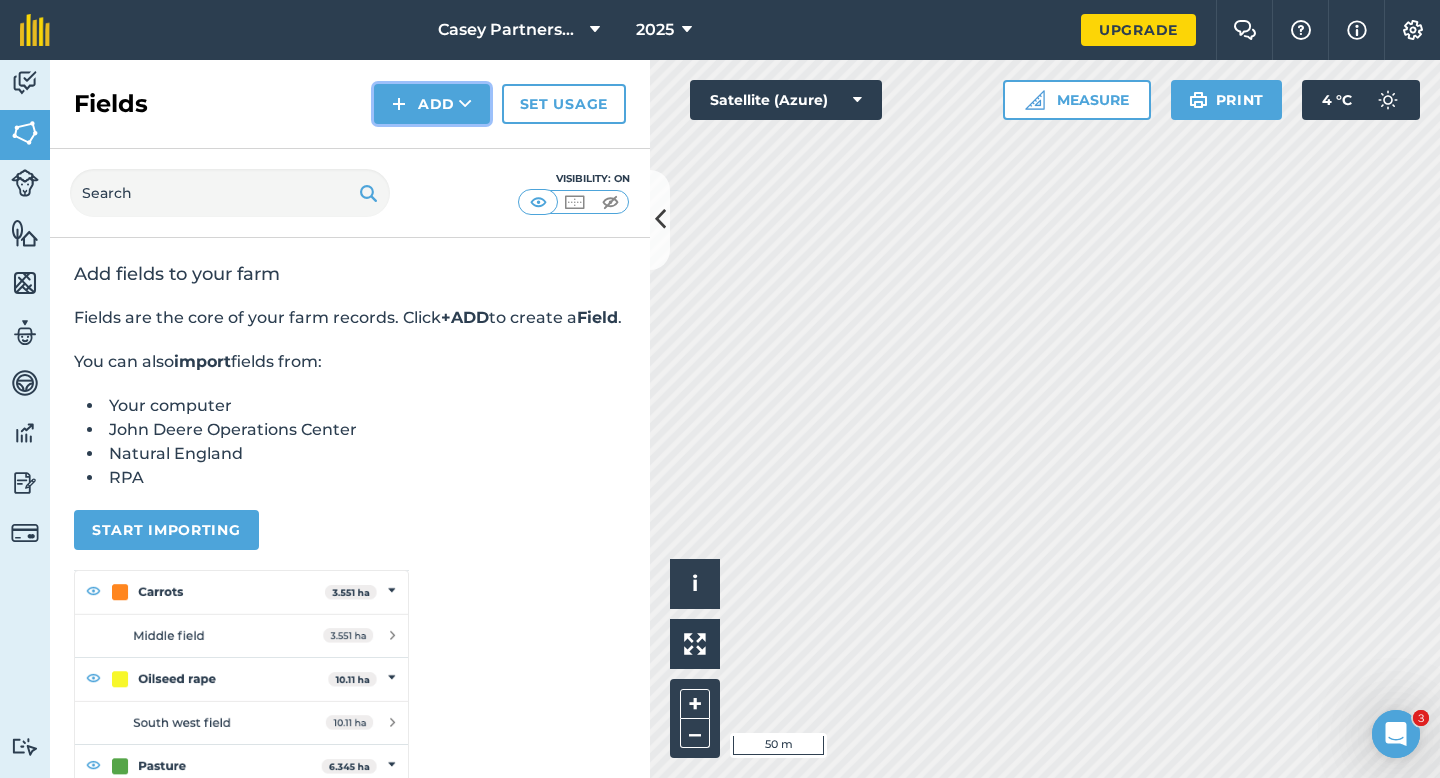 click on "Add" at bounding box center [432, 104] 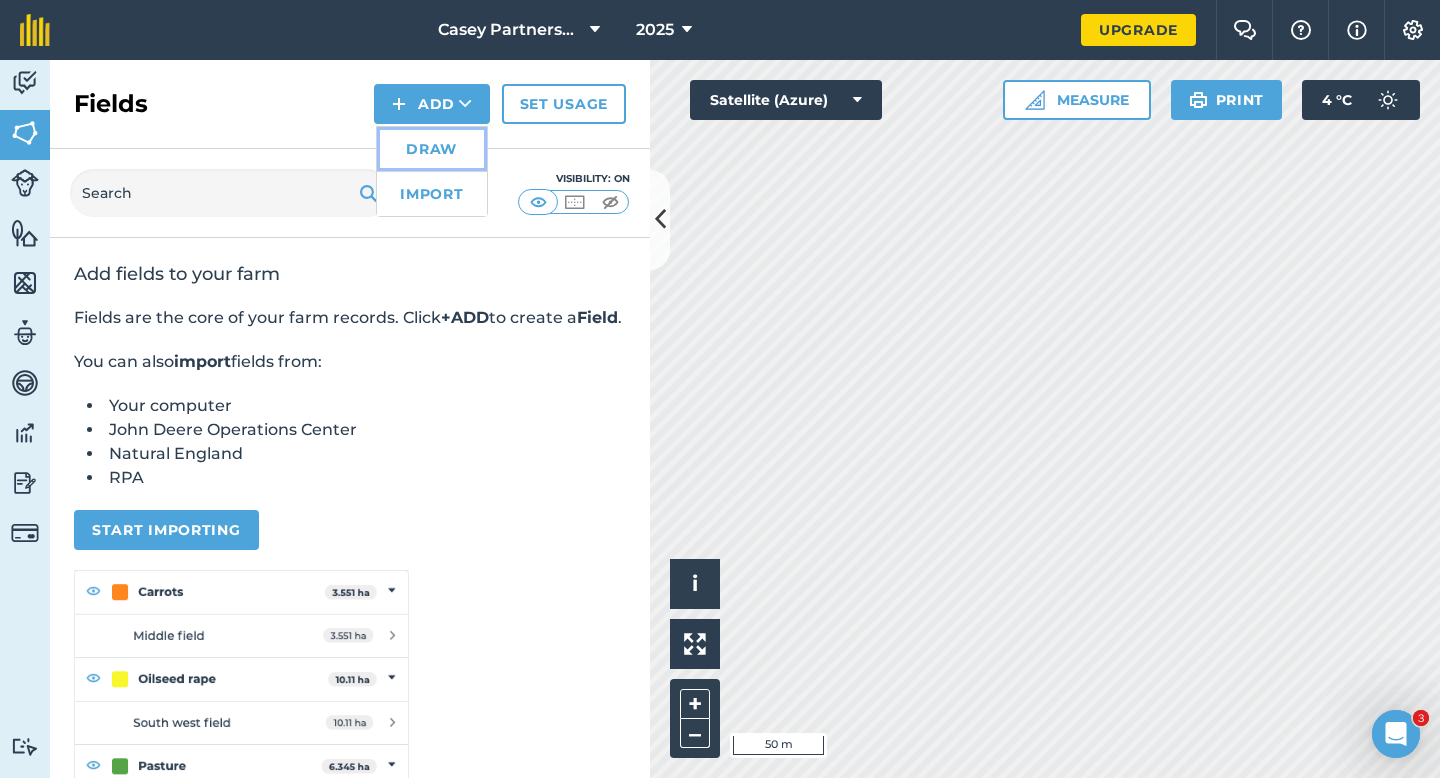 click on "Draw" at bounding box center [432, 149] 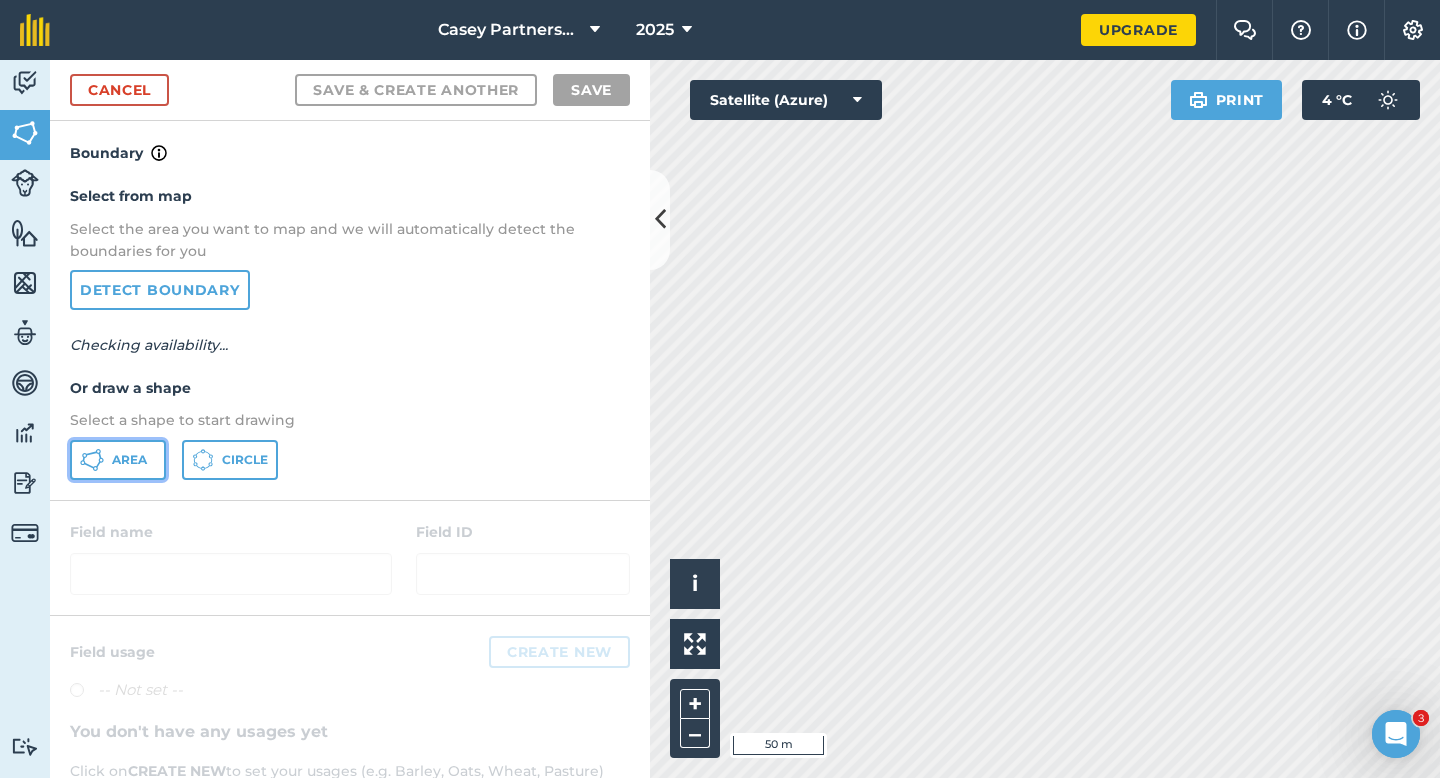 click on "Area" at bounding box center (129, 460) 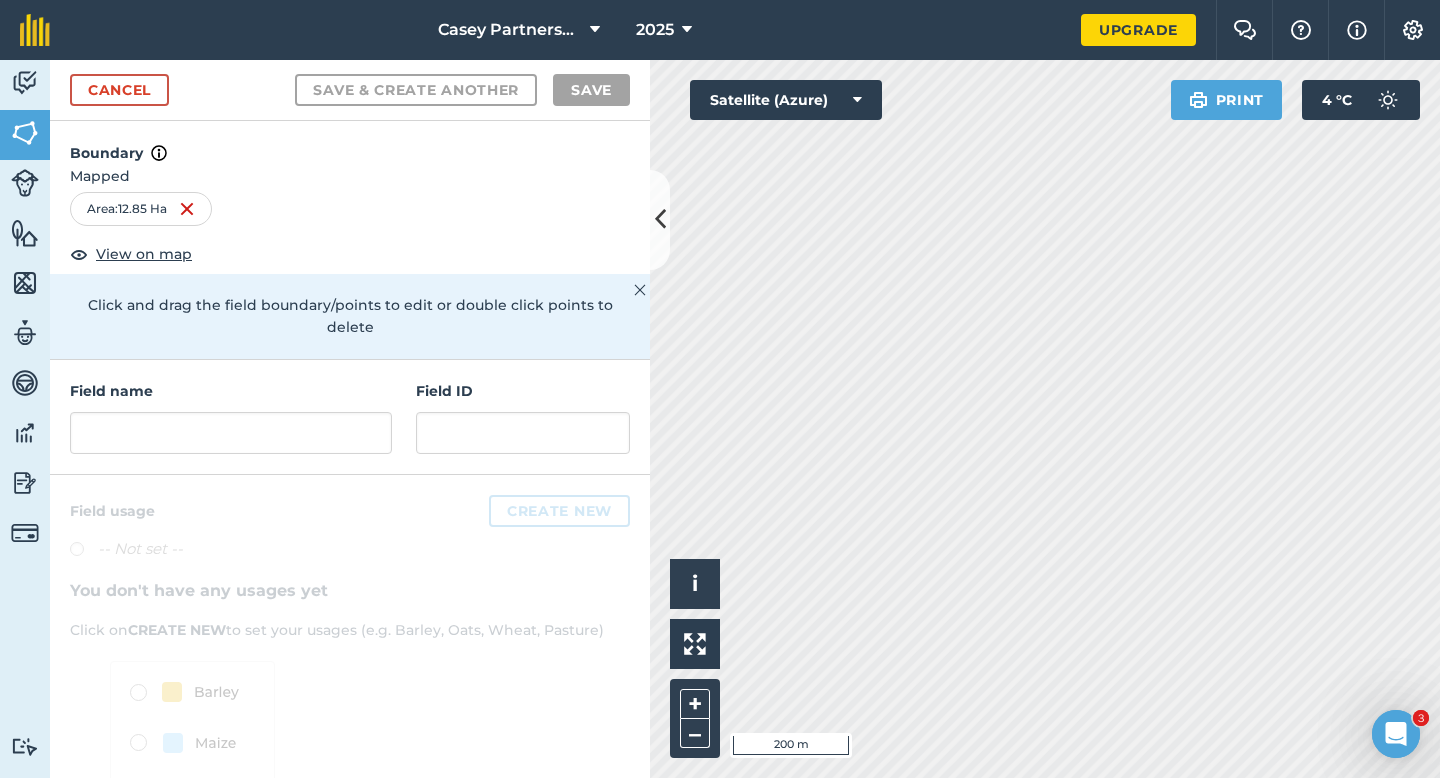 click on "Field name" at bounding box center (231, 391) 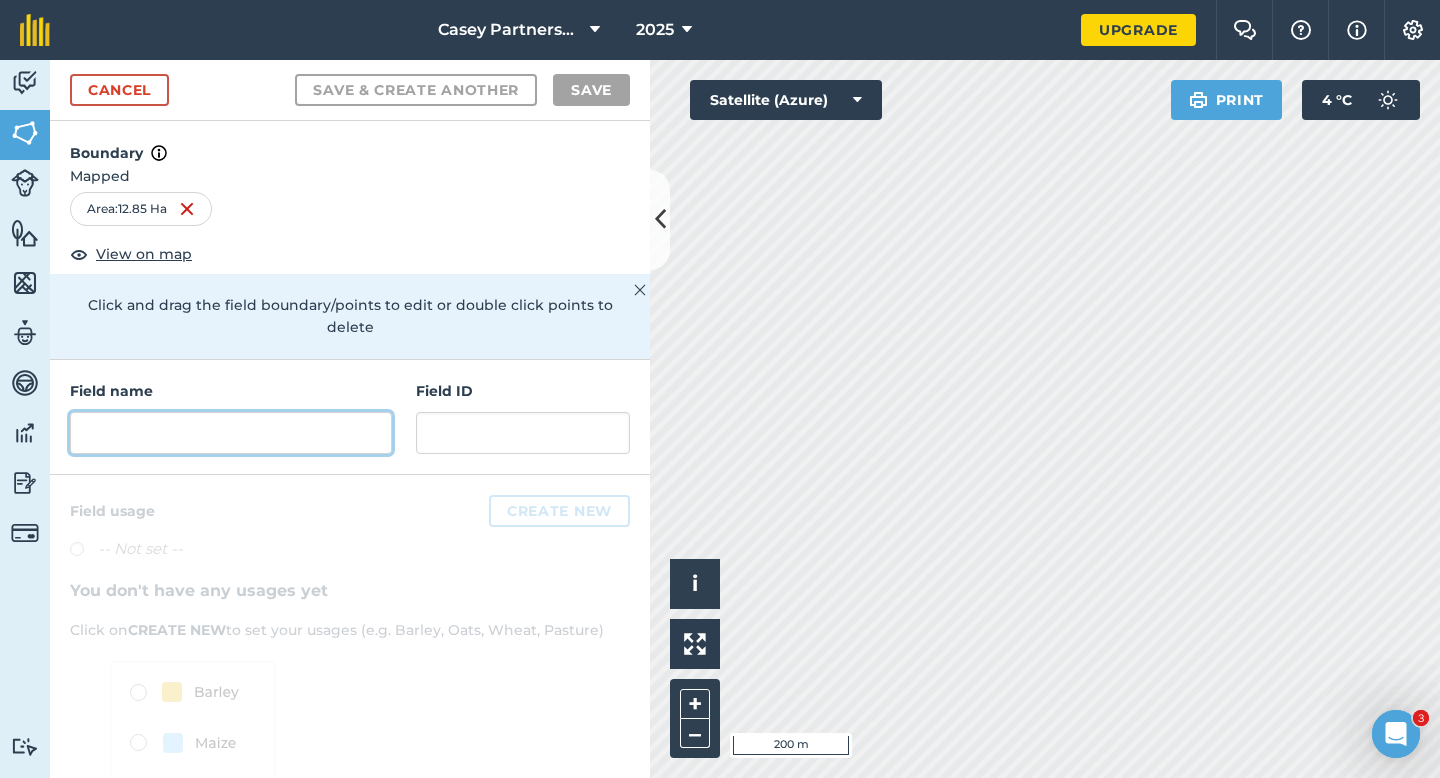 click at bounding box center (231, 433) 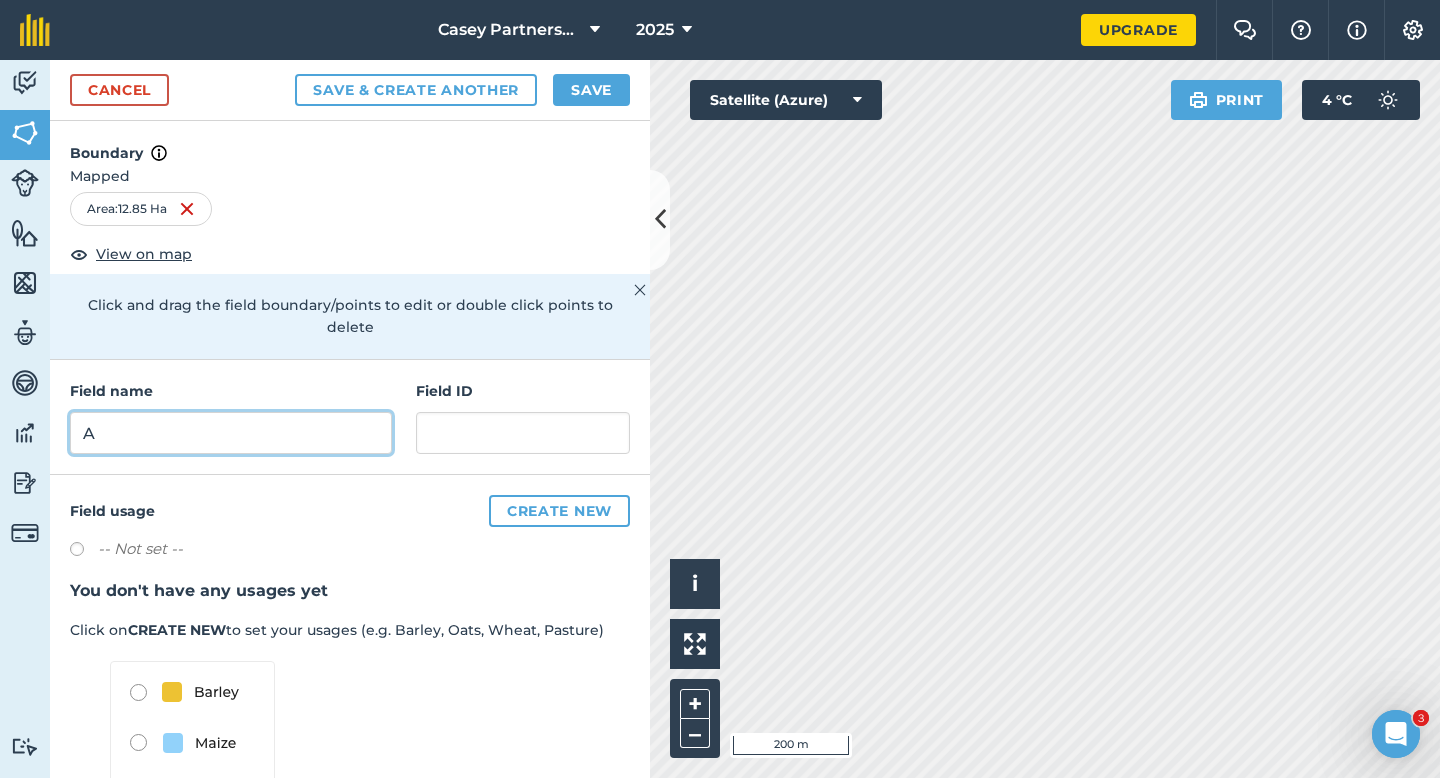 type on "A" 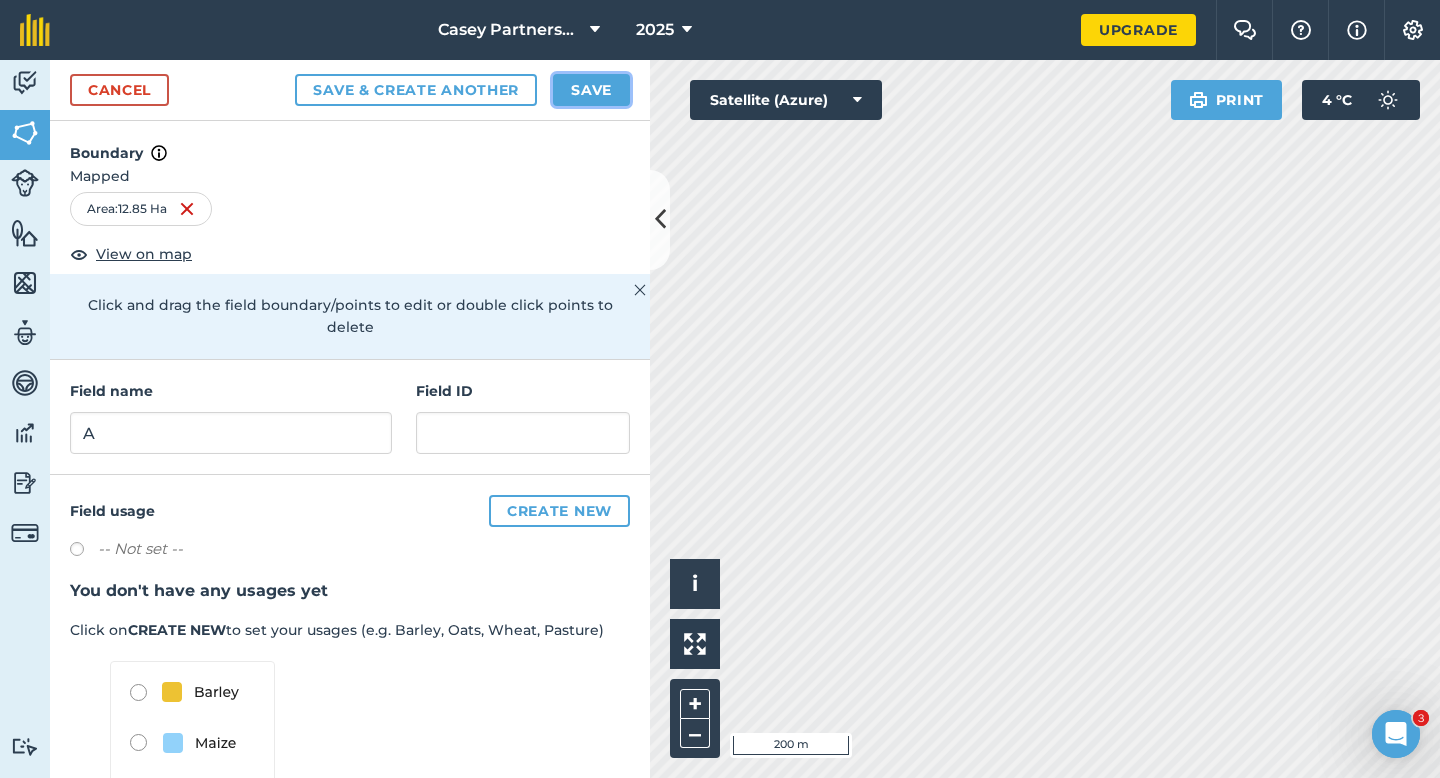 click on "Save" at bounding box center (591, 90) 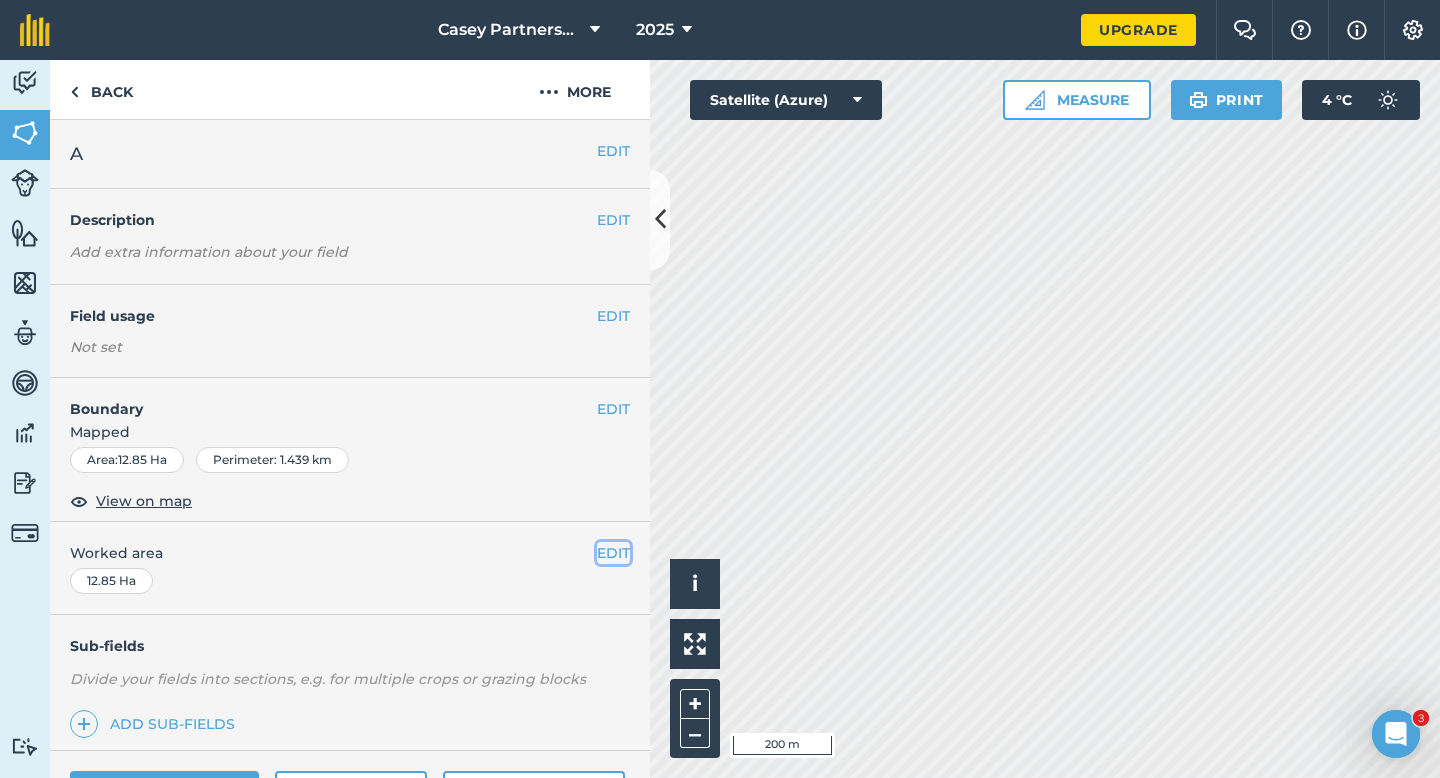 click on "EDIT" at bounding box center [613, 553] 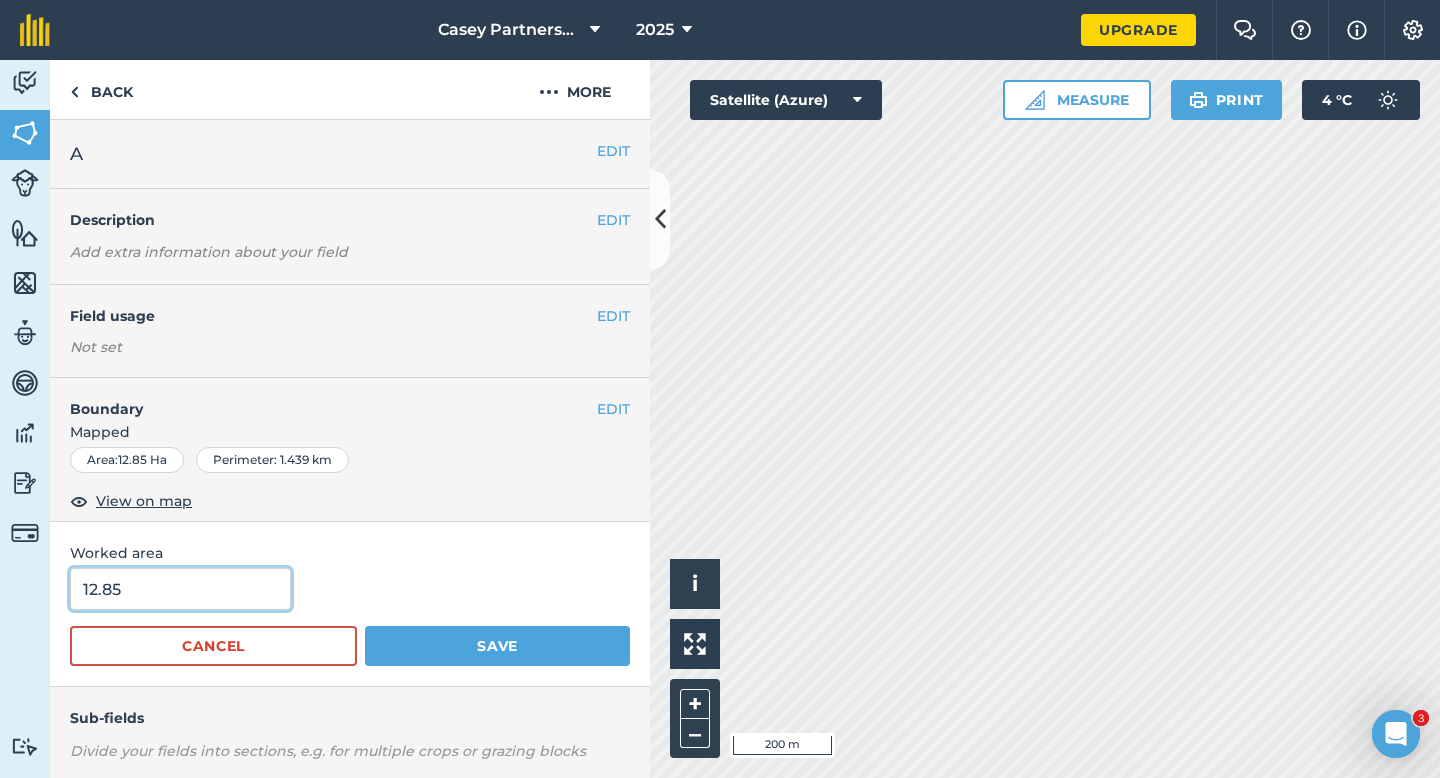 click on "12.85" at bounding box center (180, 589) 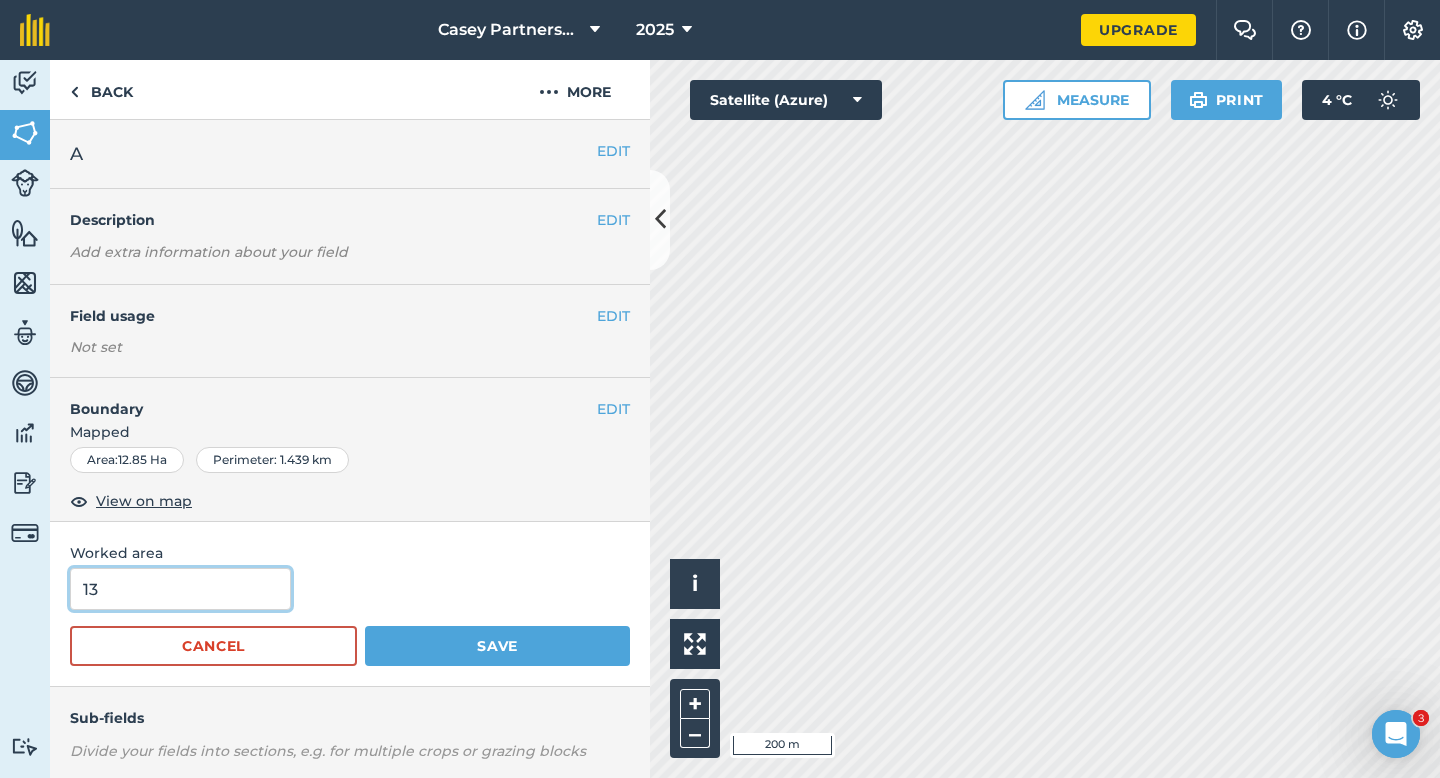 click on "Save" at bounding box center (497, 646) 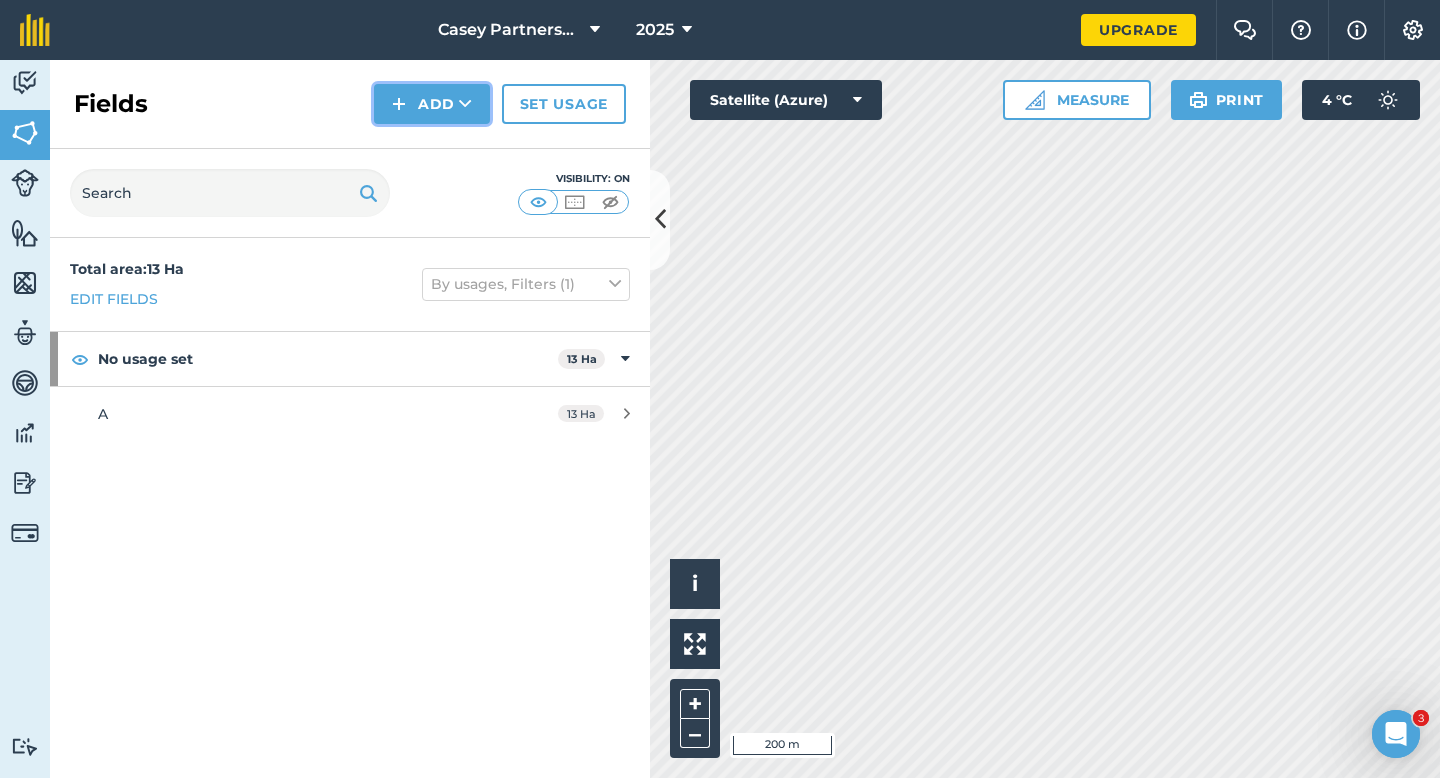 click on "Add" at bounding box center [432, 104] 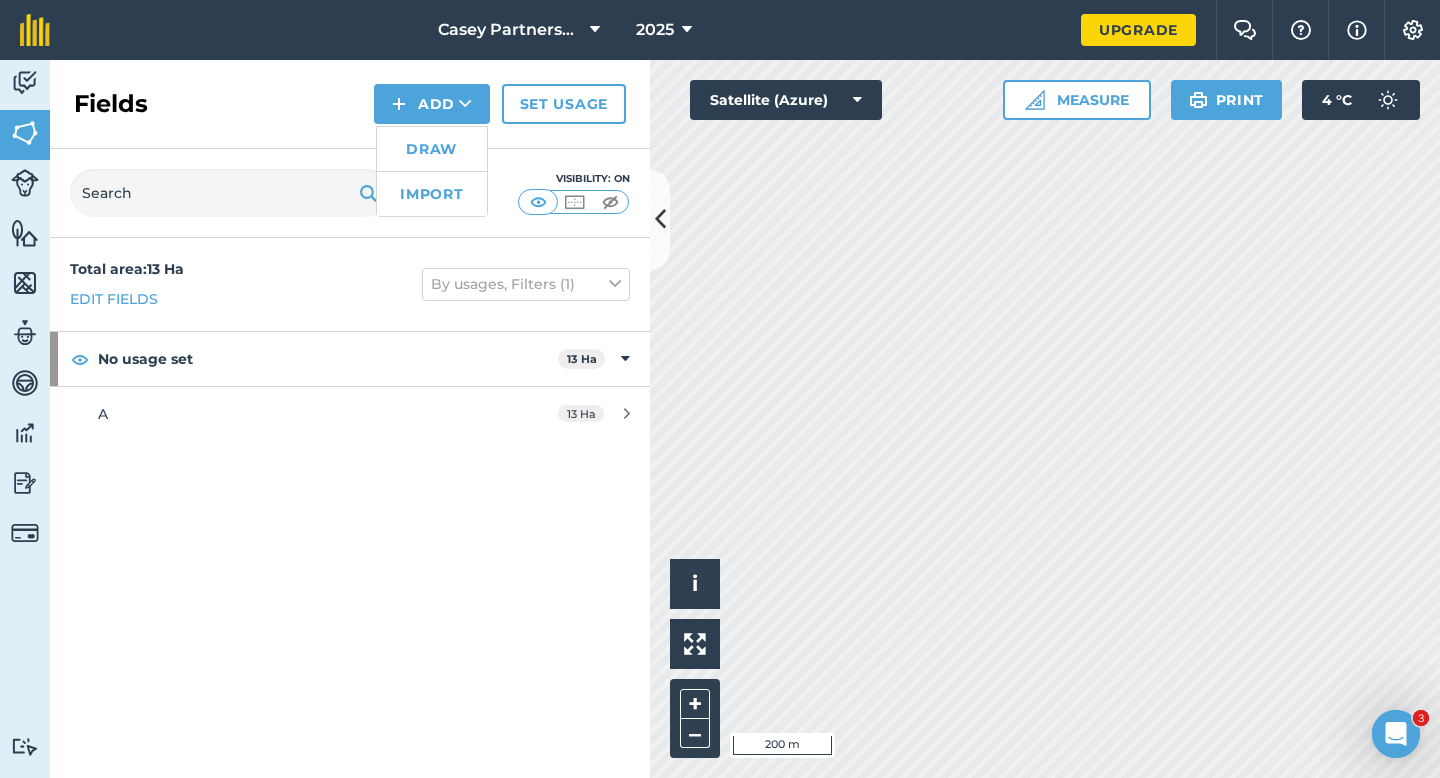 click on "Draw" at bounding box center [432, 149] 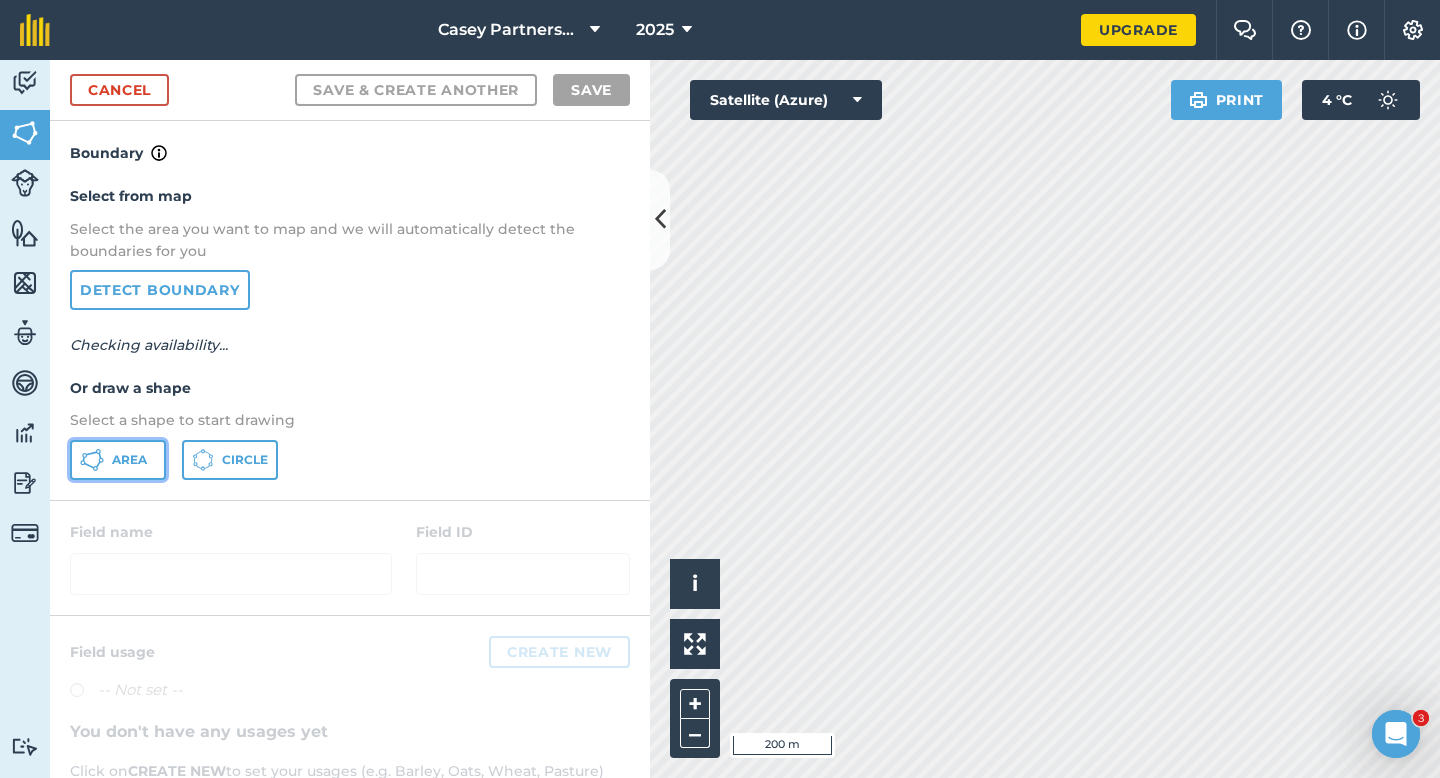 click on "Area" at bounding box center (118, 460) 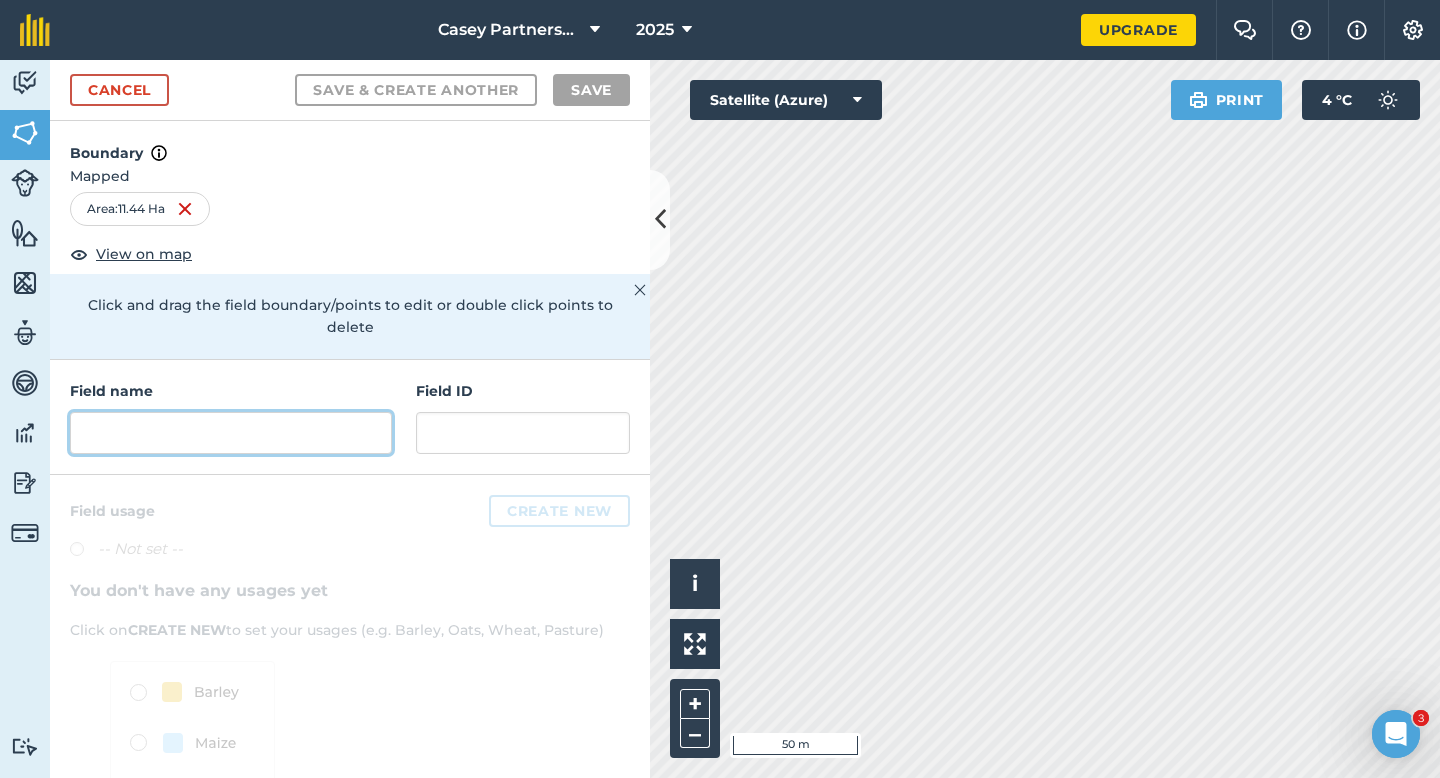 click at bounding box center [231, 433] 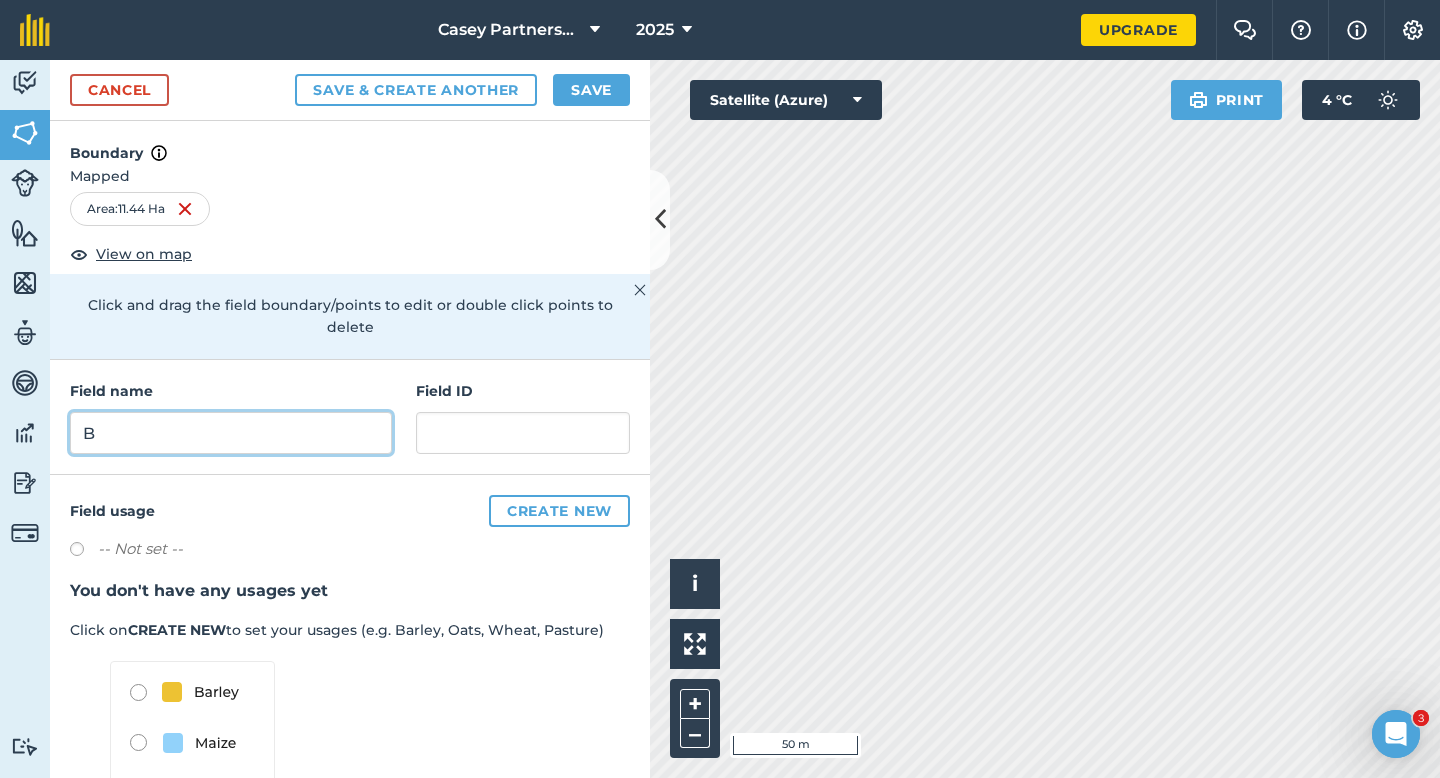 type on "B" 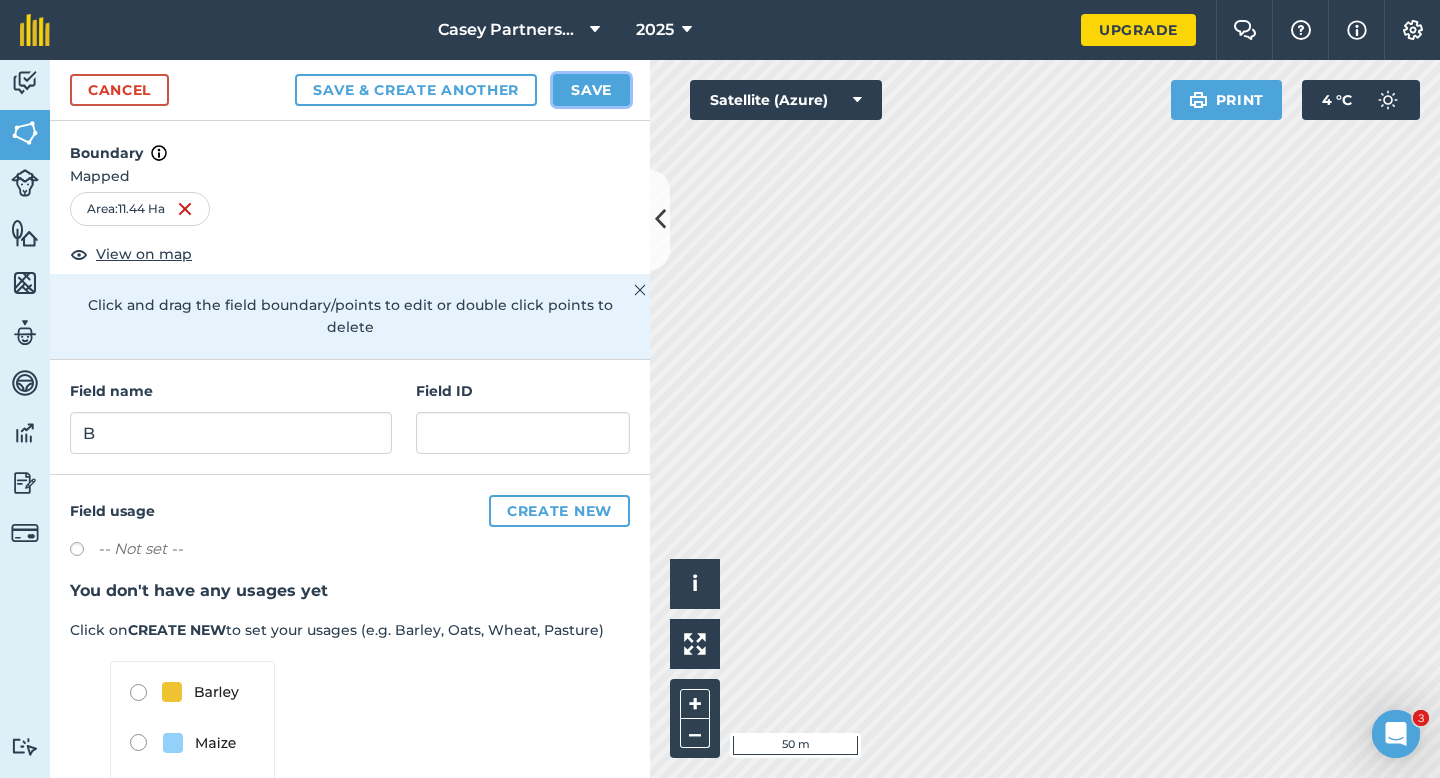 click on "Save" at bounding box center [591, 90] 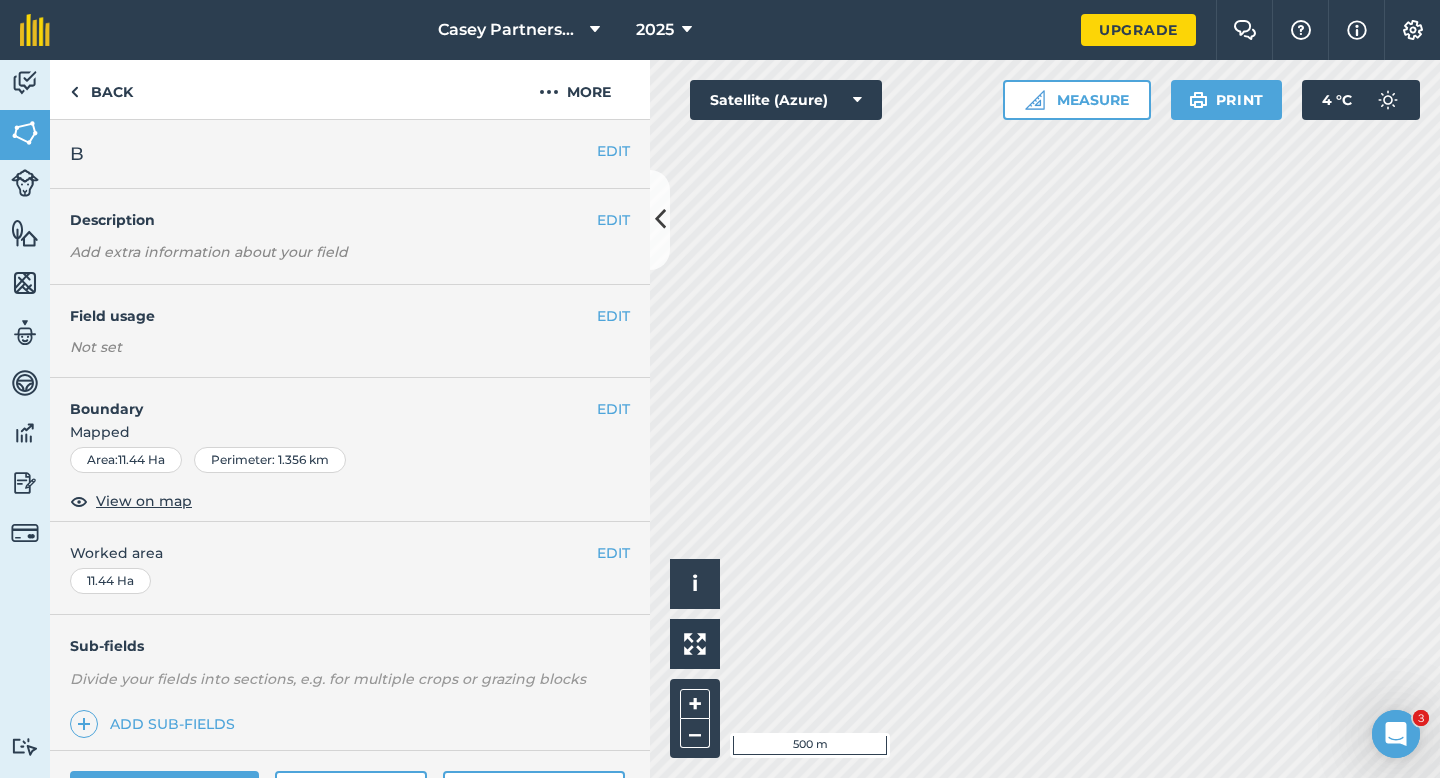 click on "EDIT Worked area 11.44   Ha" at bounding box center [350, 568] 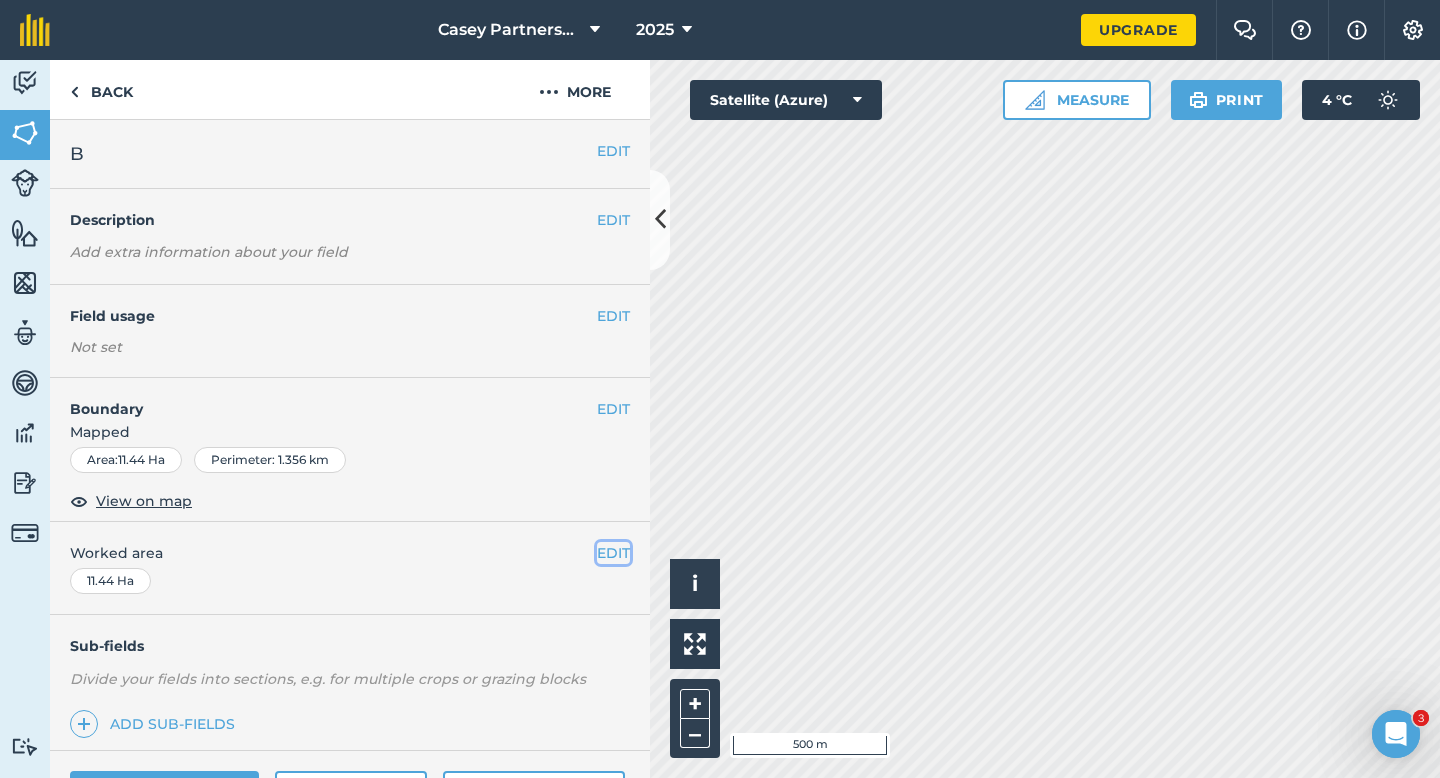 click on "EDIT" at bounding box center [613, 553] 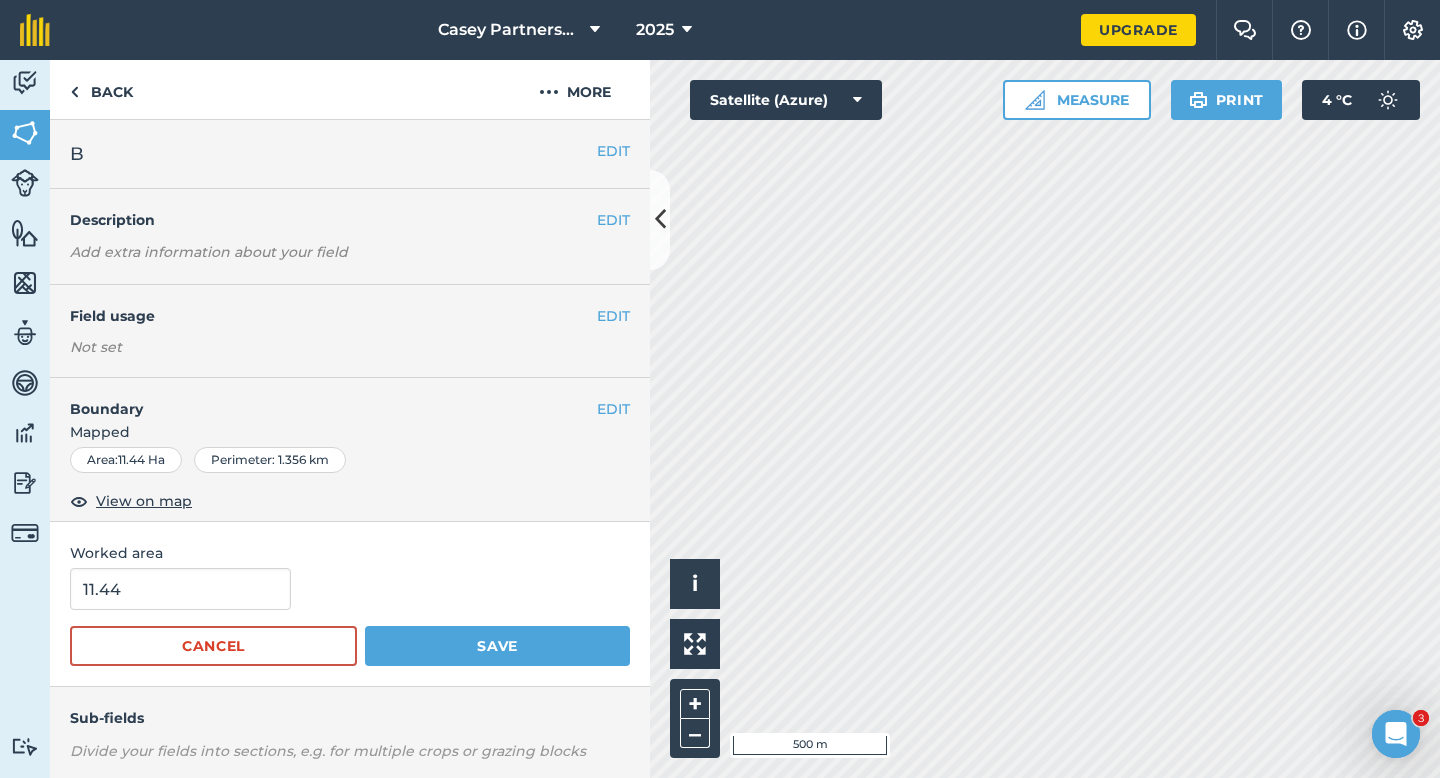 click on "11.44 Cancel Save" at bounding box center (350, 617) 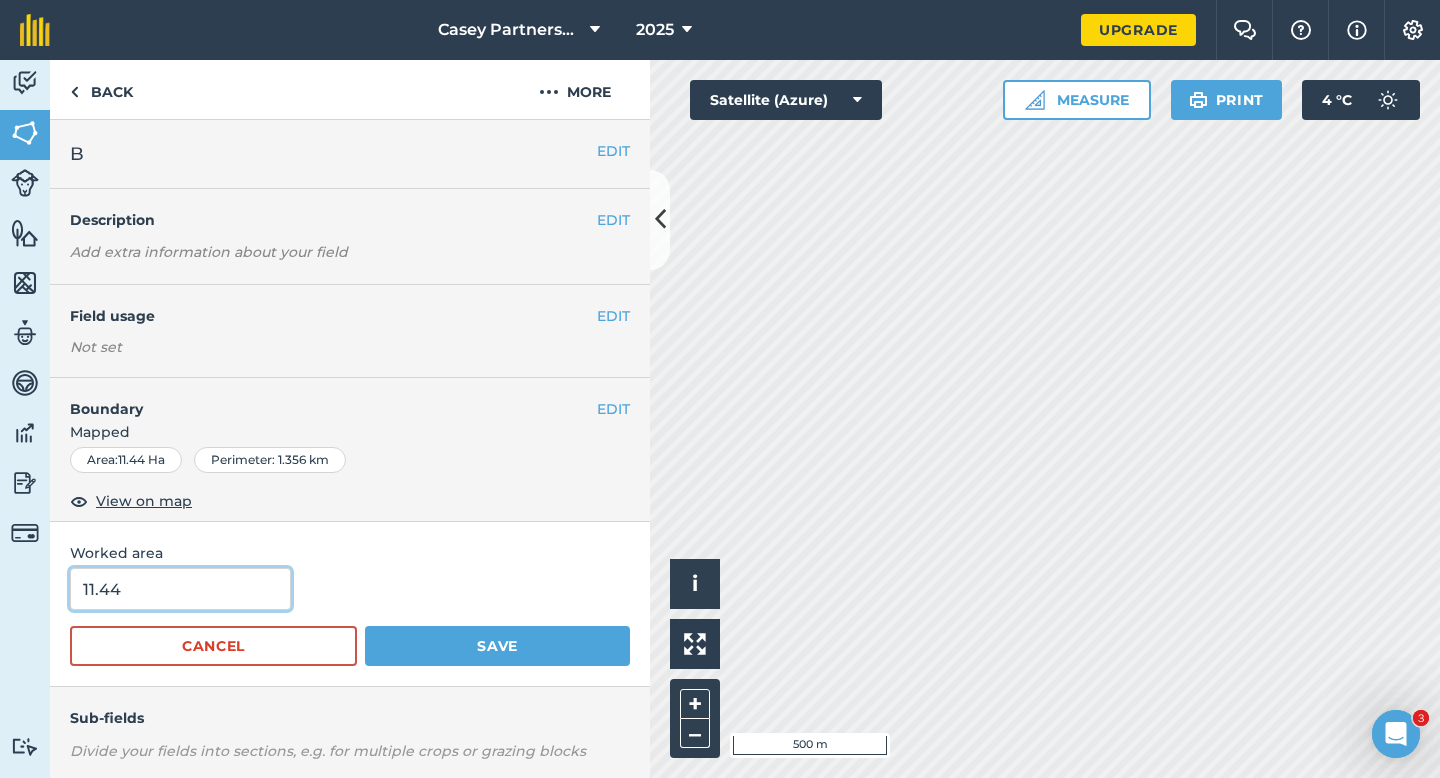 click on "11.44" at bounding box center [180, 589] 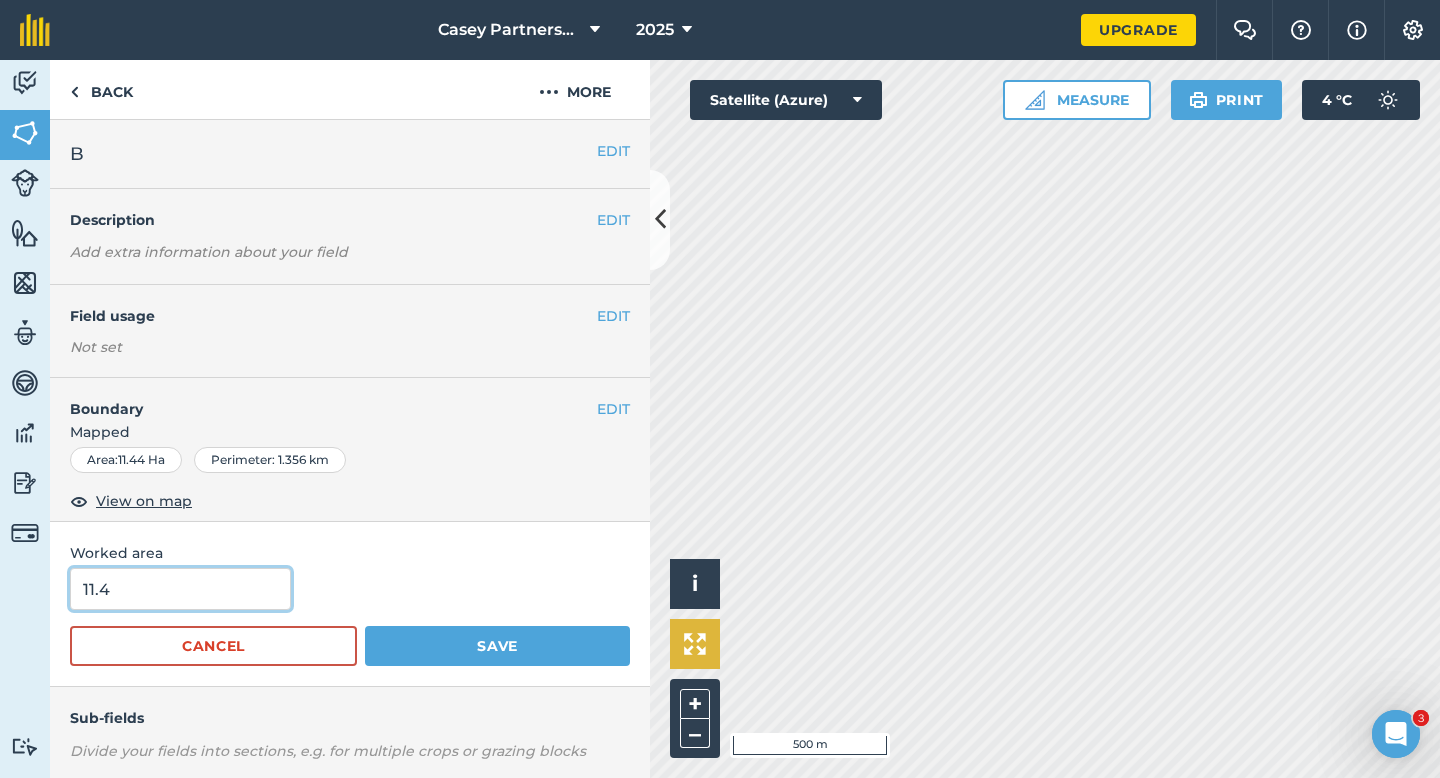 type on "11.4" 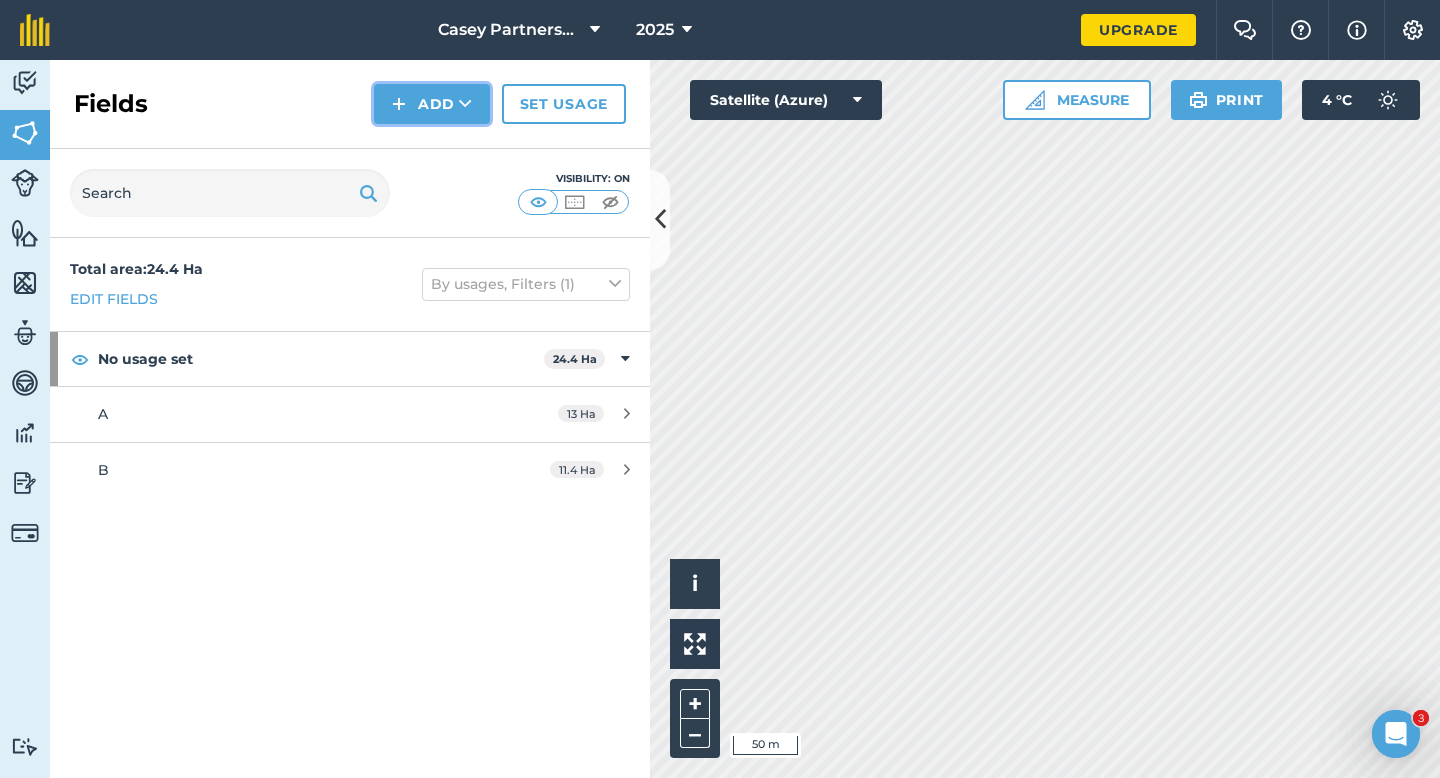 click on "Add" at bounding box center [432, 104] 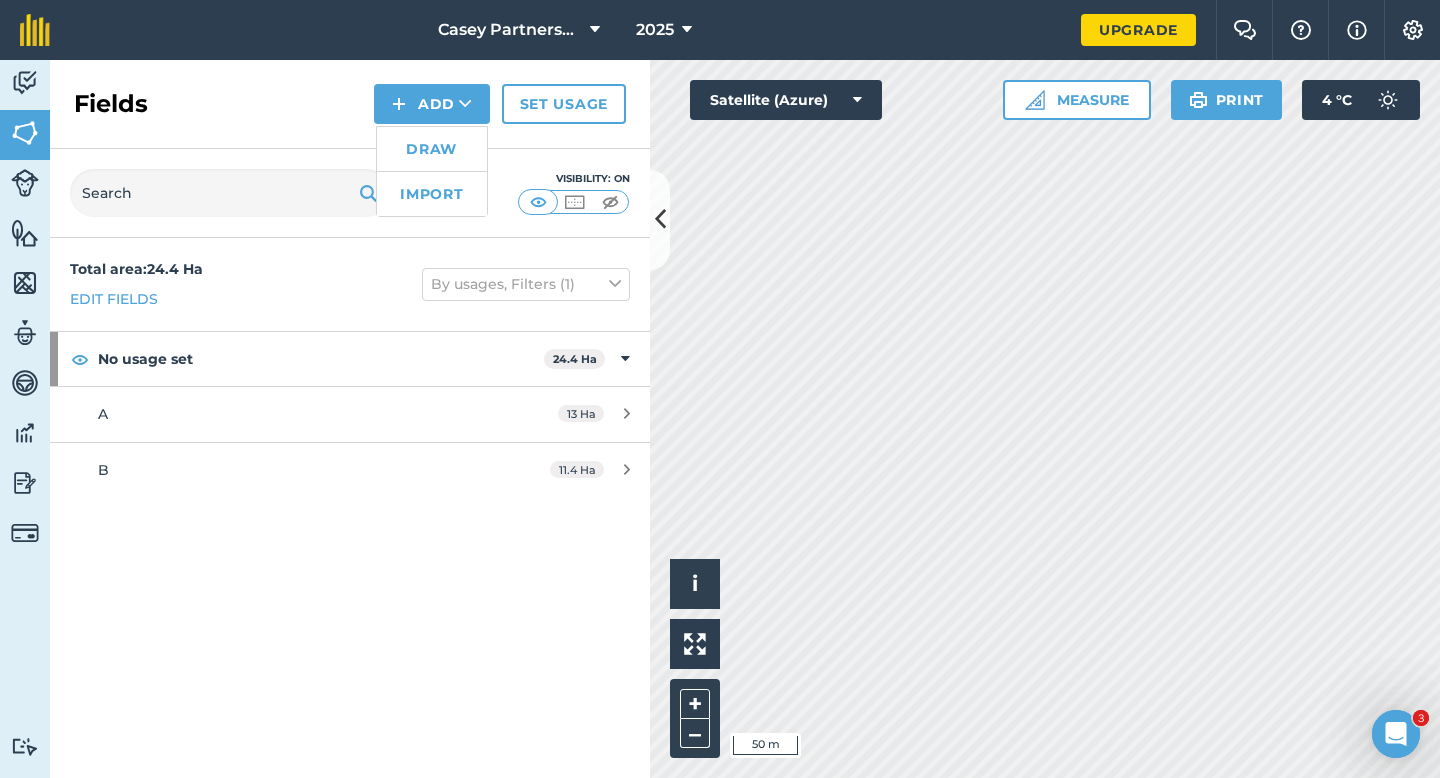 click on "Draw" at bounding box center [432, 149] 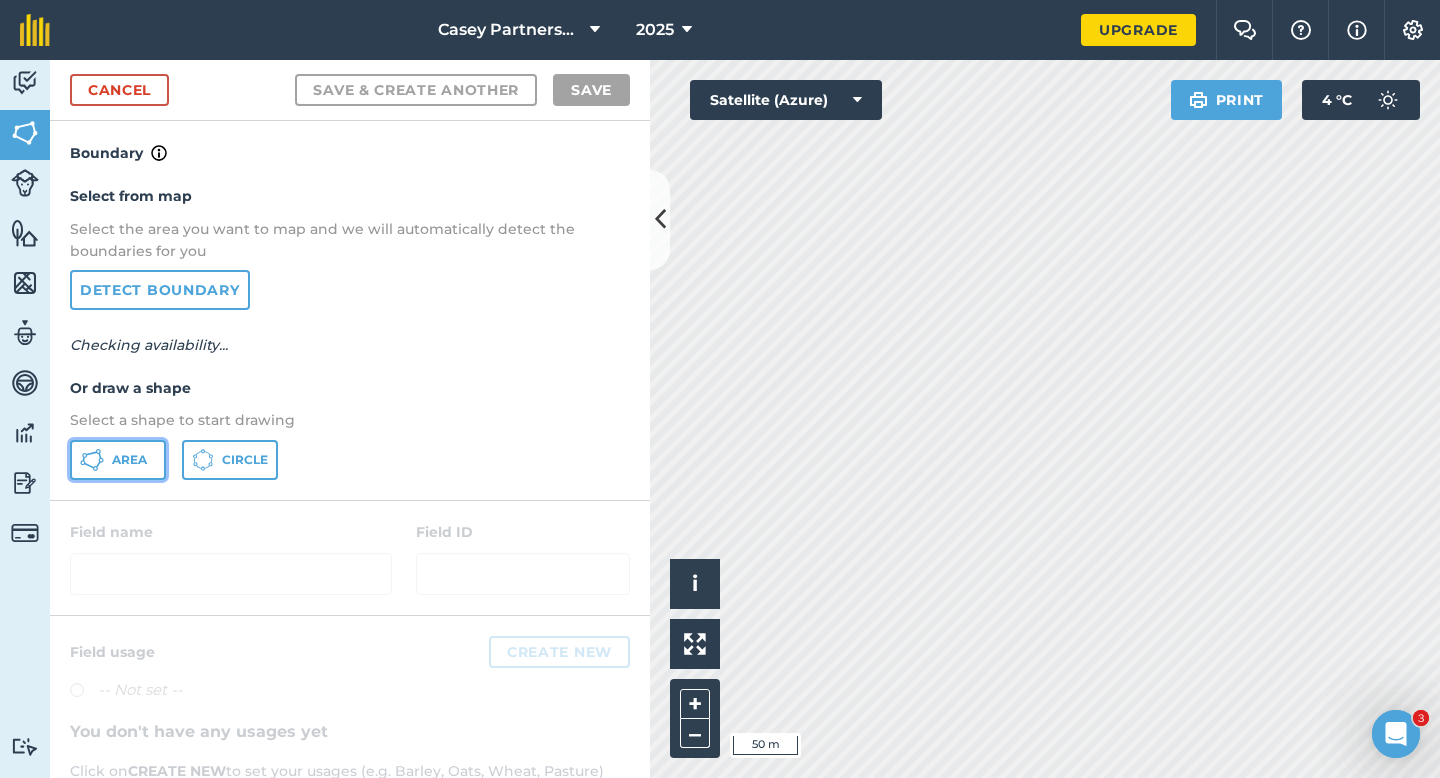 click on "Area" at bounding box center (129, 460) 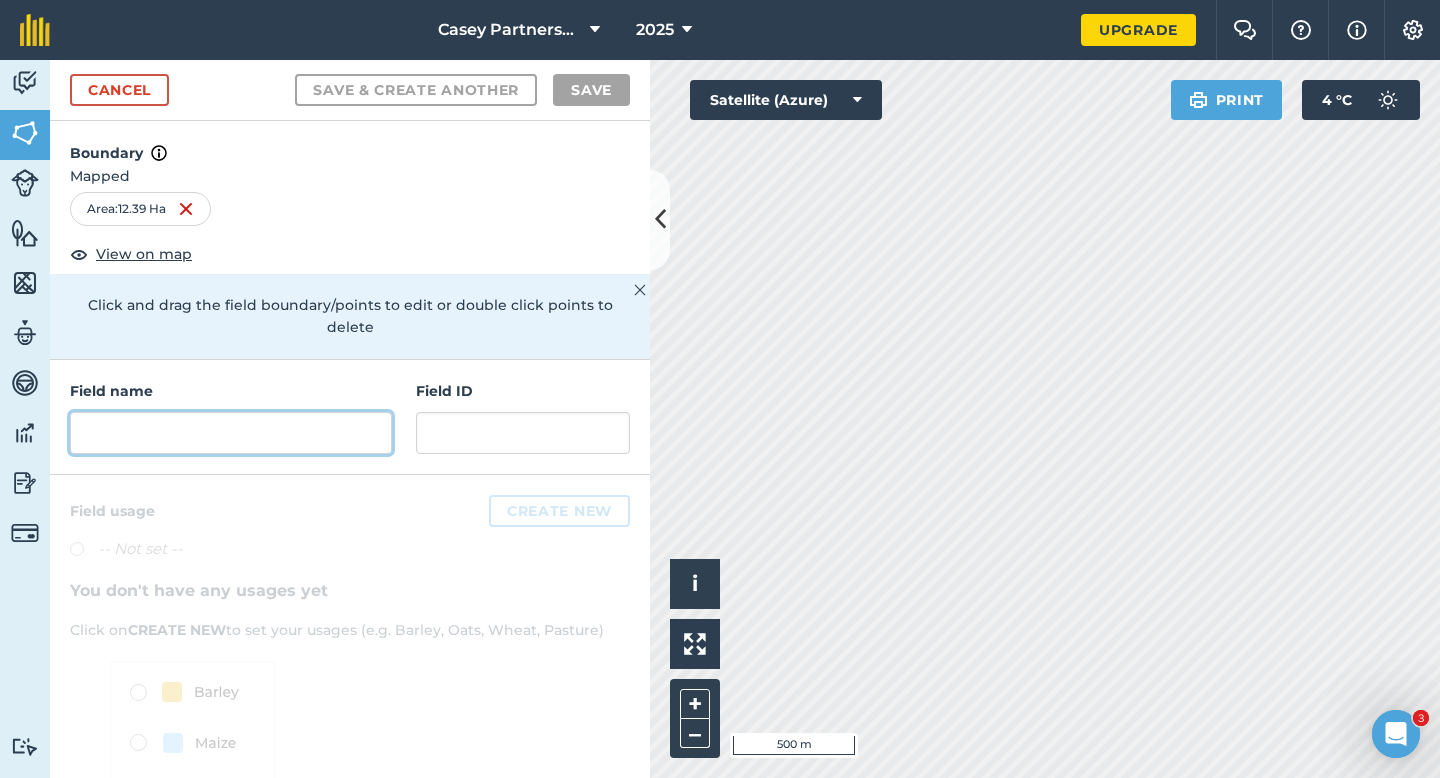 click at bounding box center [231, 433] 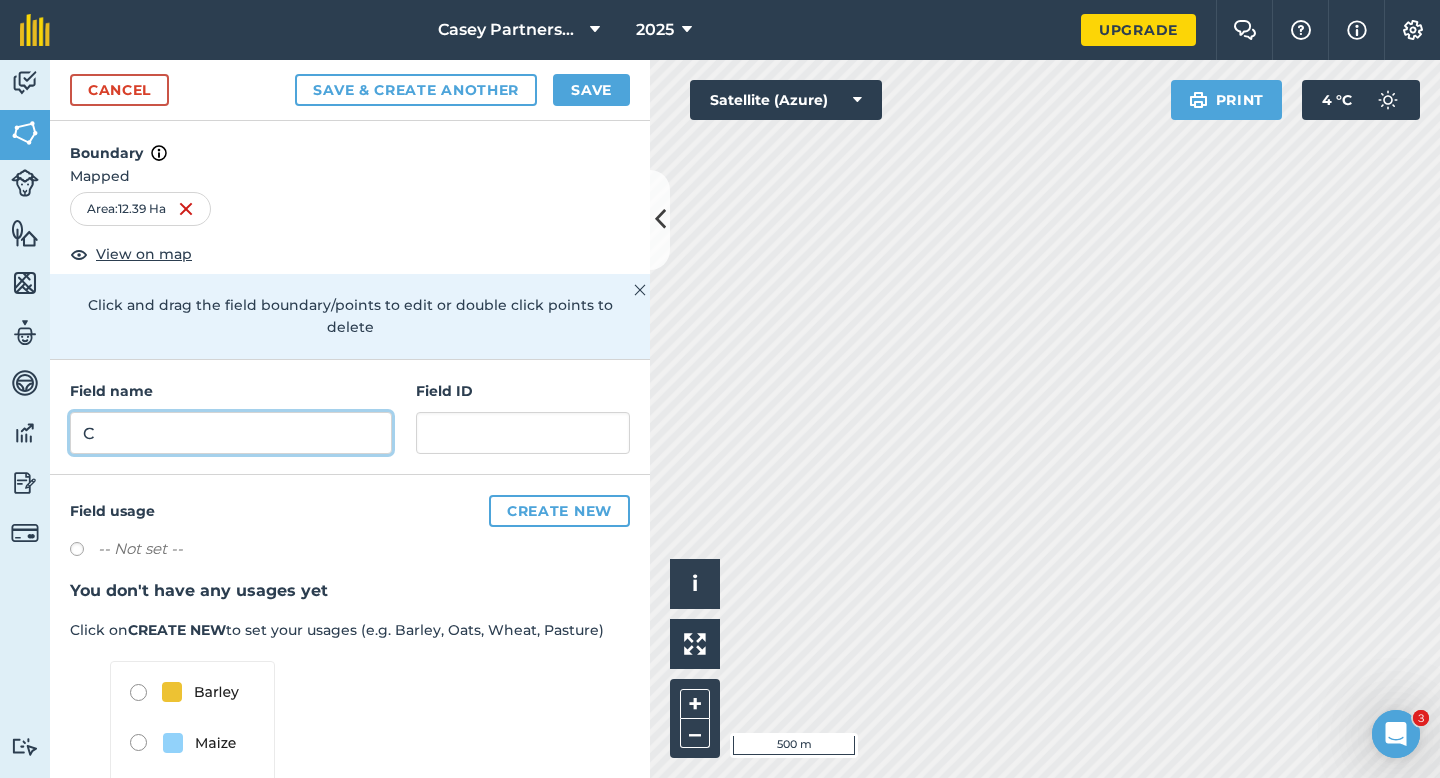 type on "C" 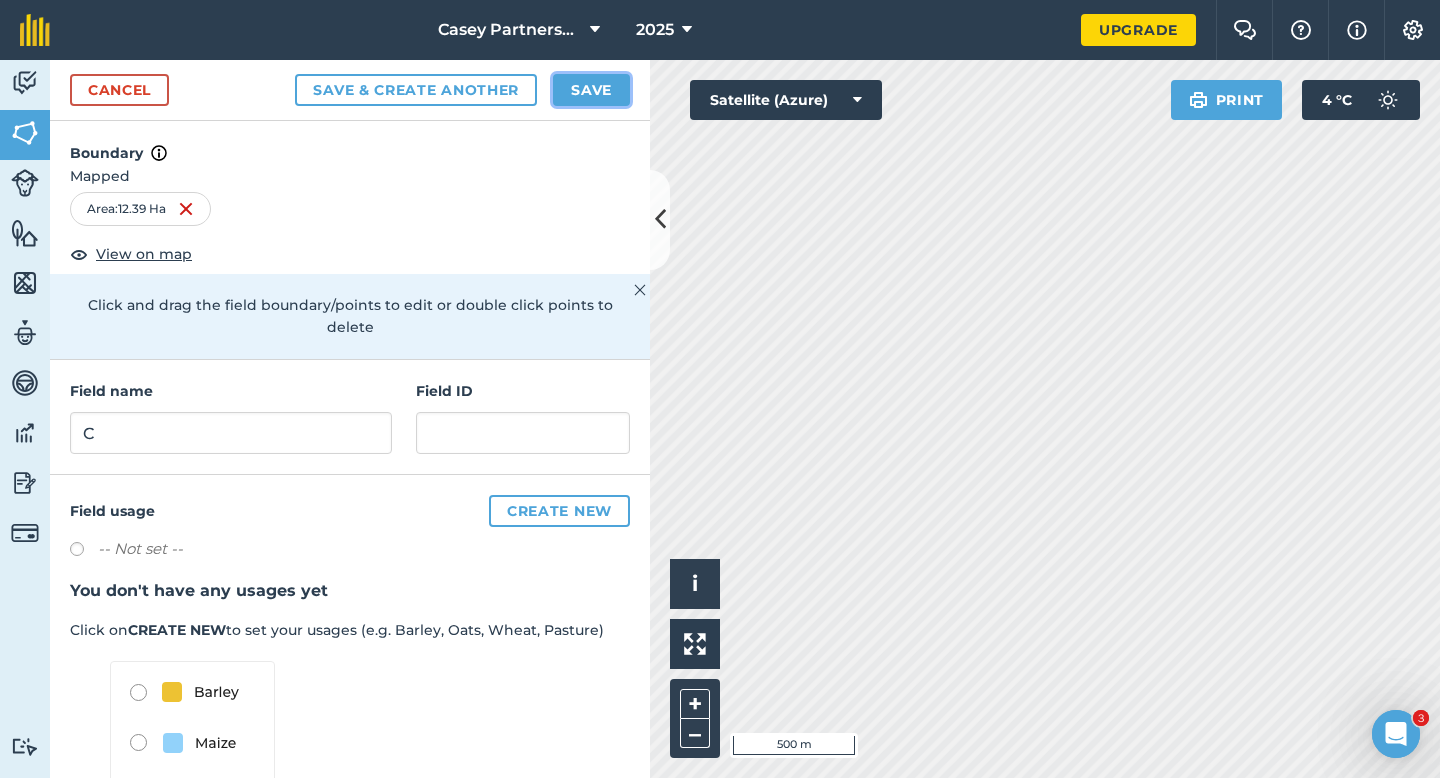 click on "Save" at bounding box center (591, 90) 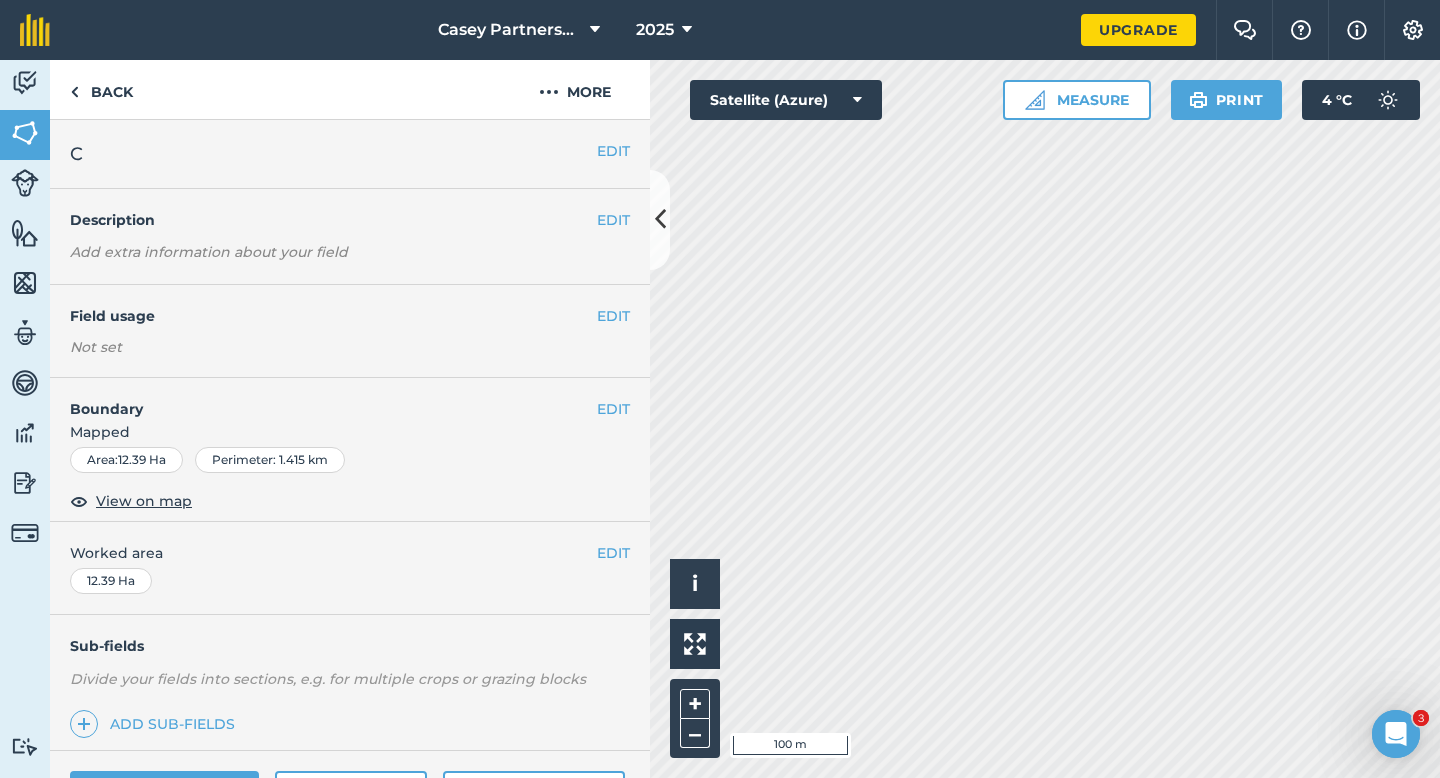 click on "EDIT Worked area 12.39   Ha" at bounding box center (350, 568) 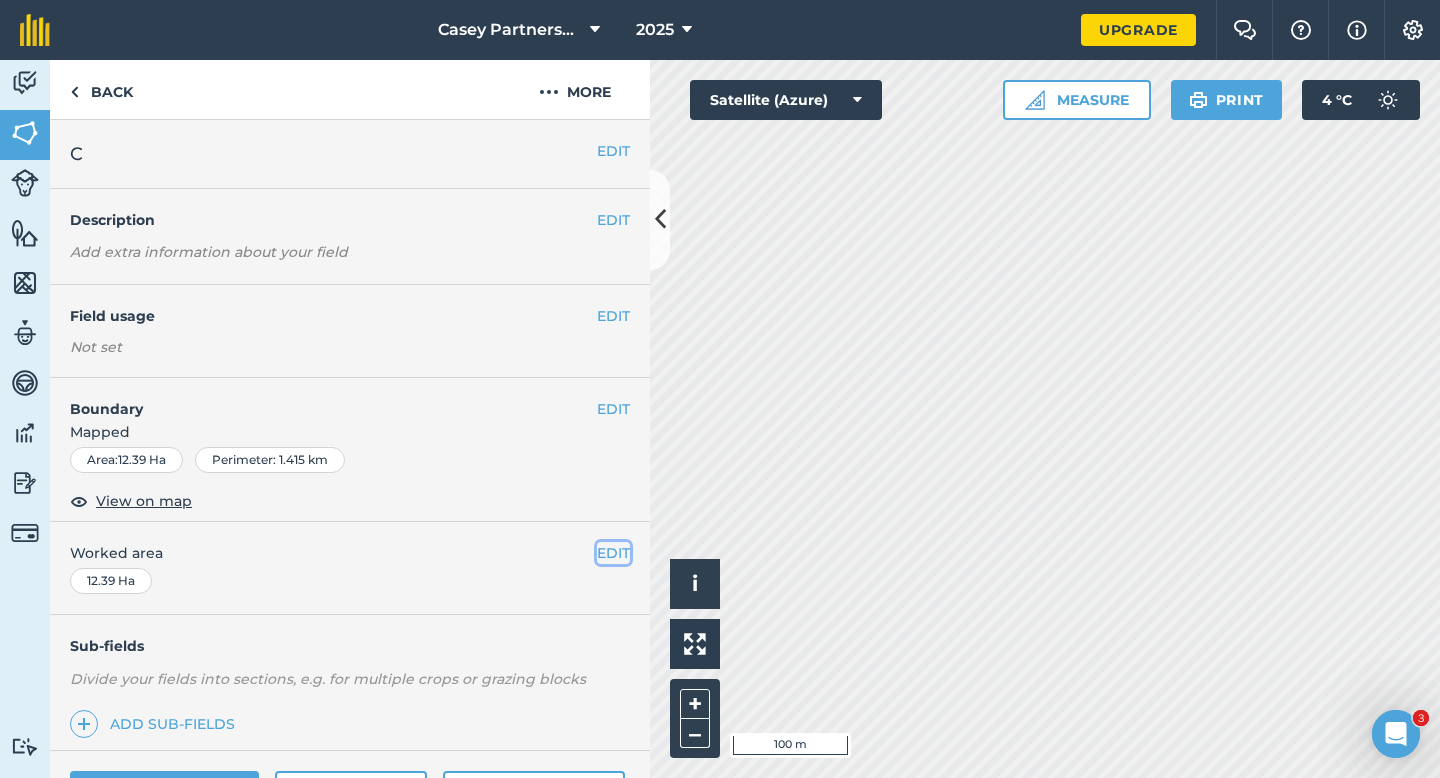 click on "EDIT" at bounding box center [613, 553] 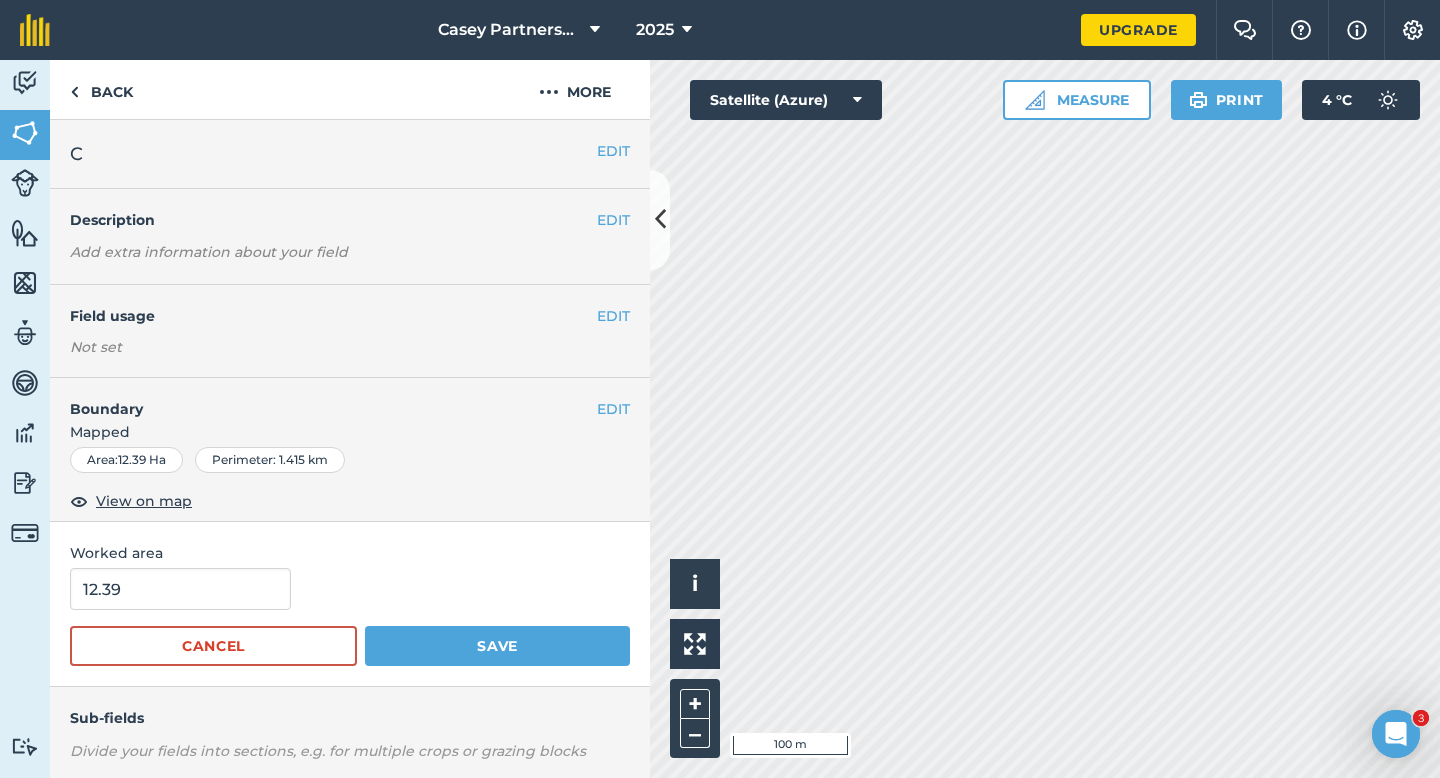 click on "12.39" at bounding box center (350, 589) 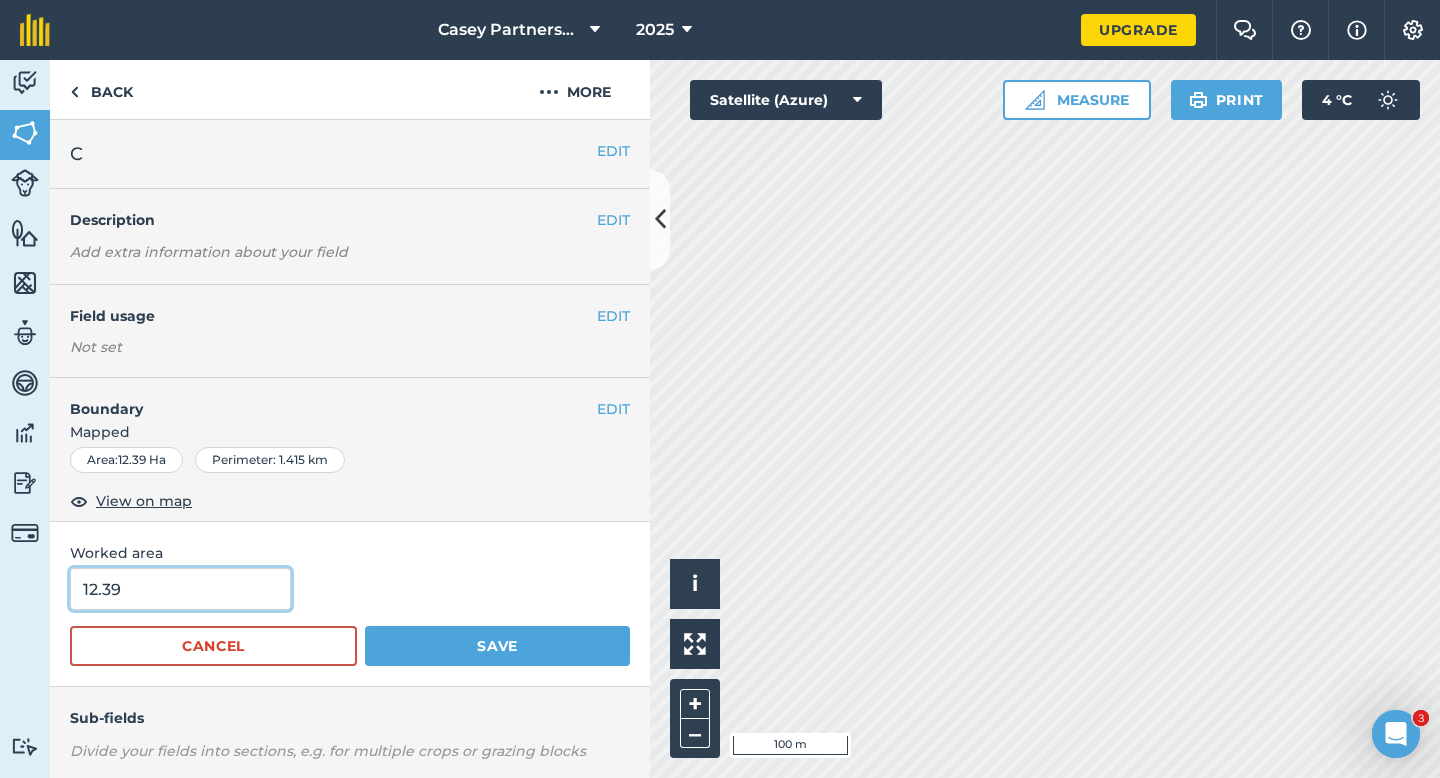click on "12.39" at bounding box center (180, 589) 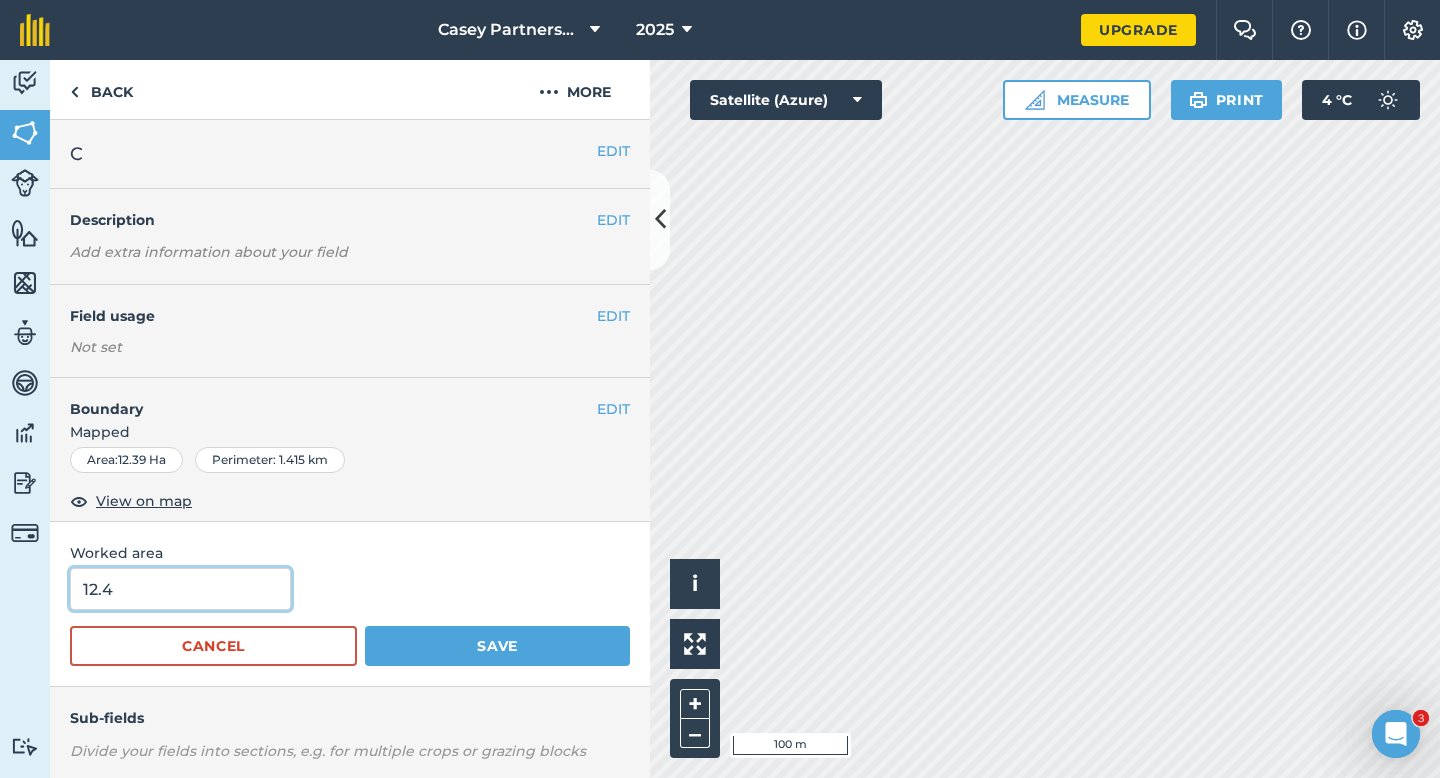 type on "12.4" 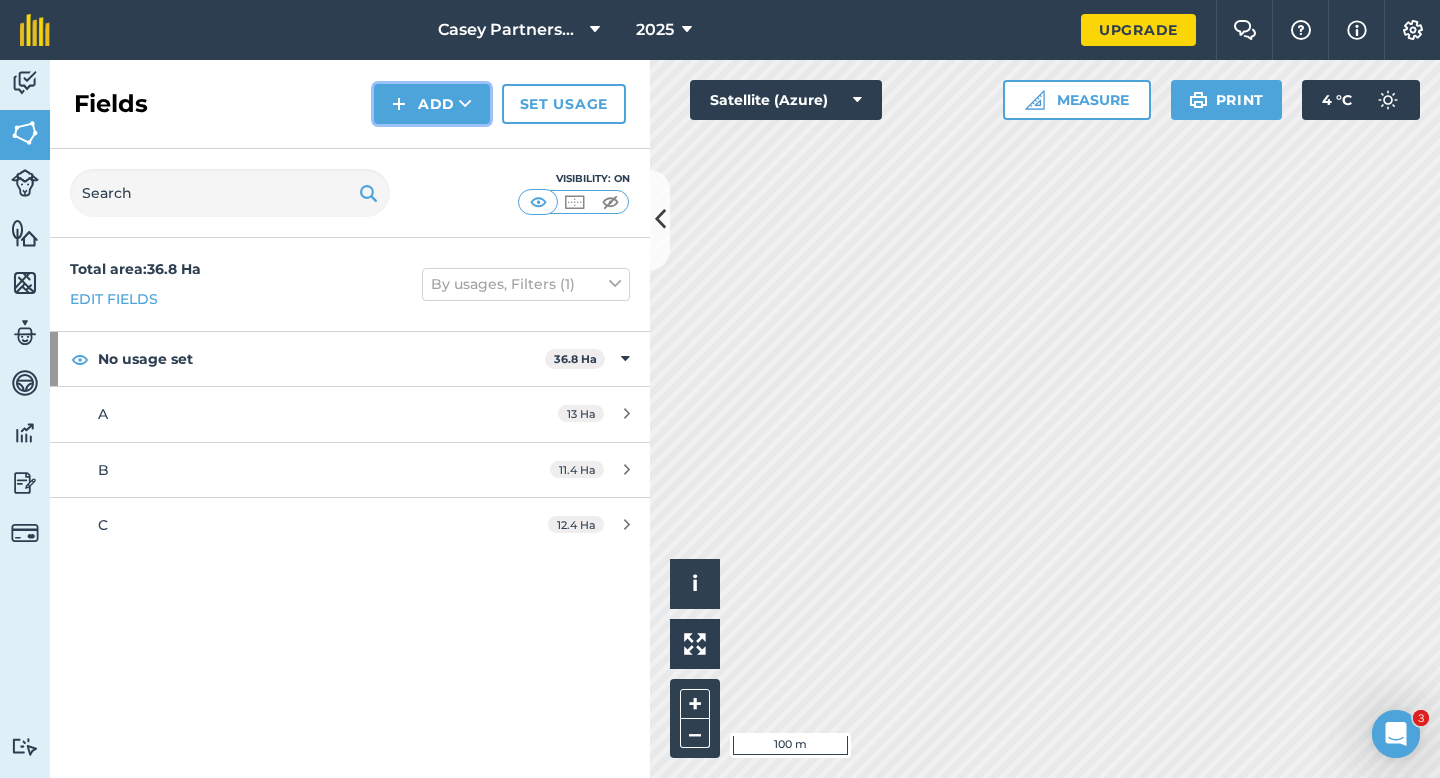 click on "Add" at bounding box center [432, 104] 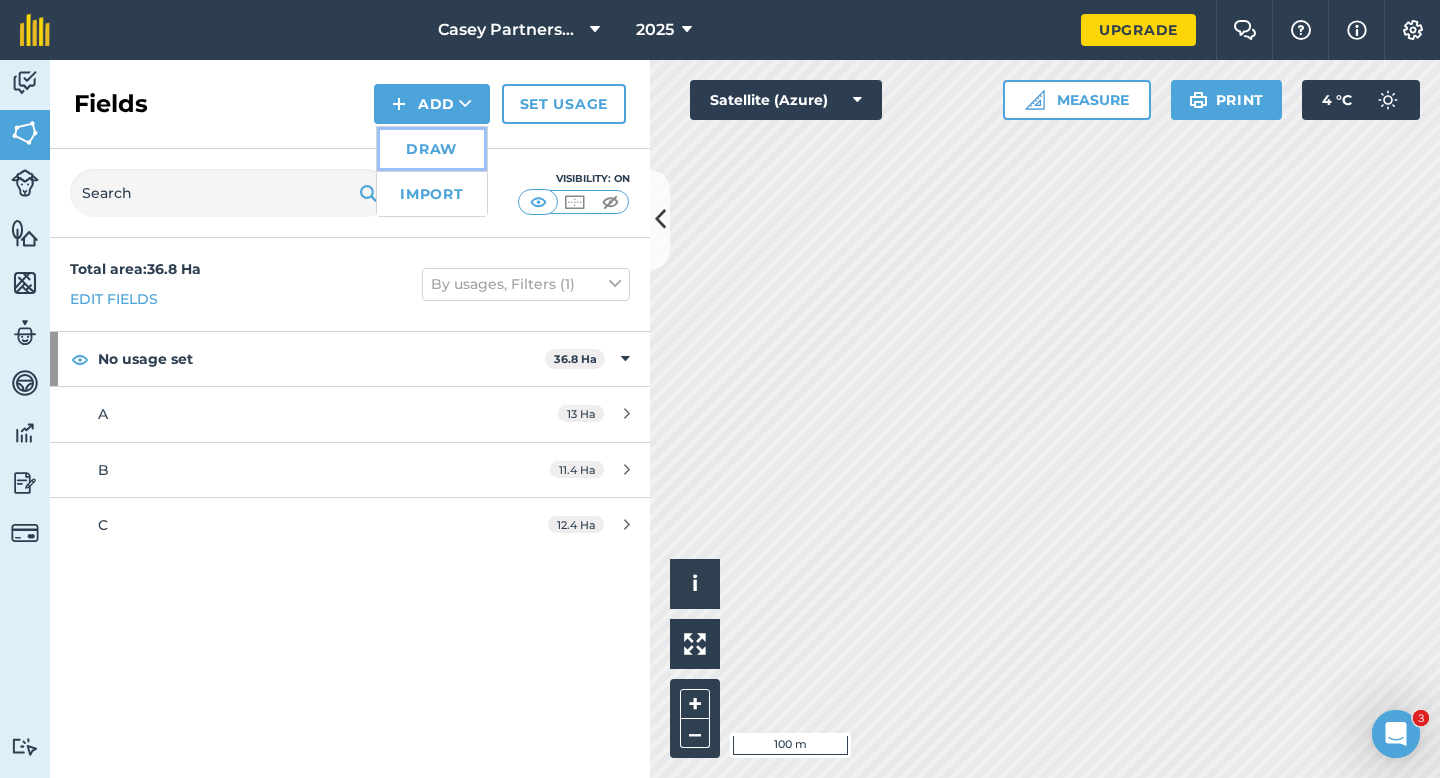 click on "Draw" at bounding box center [432, 149] 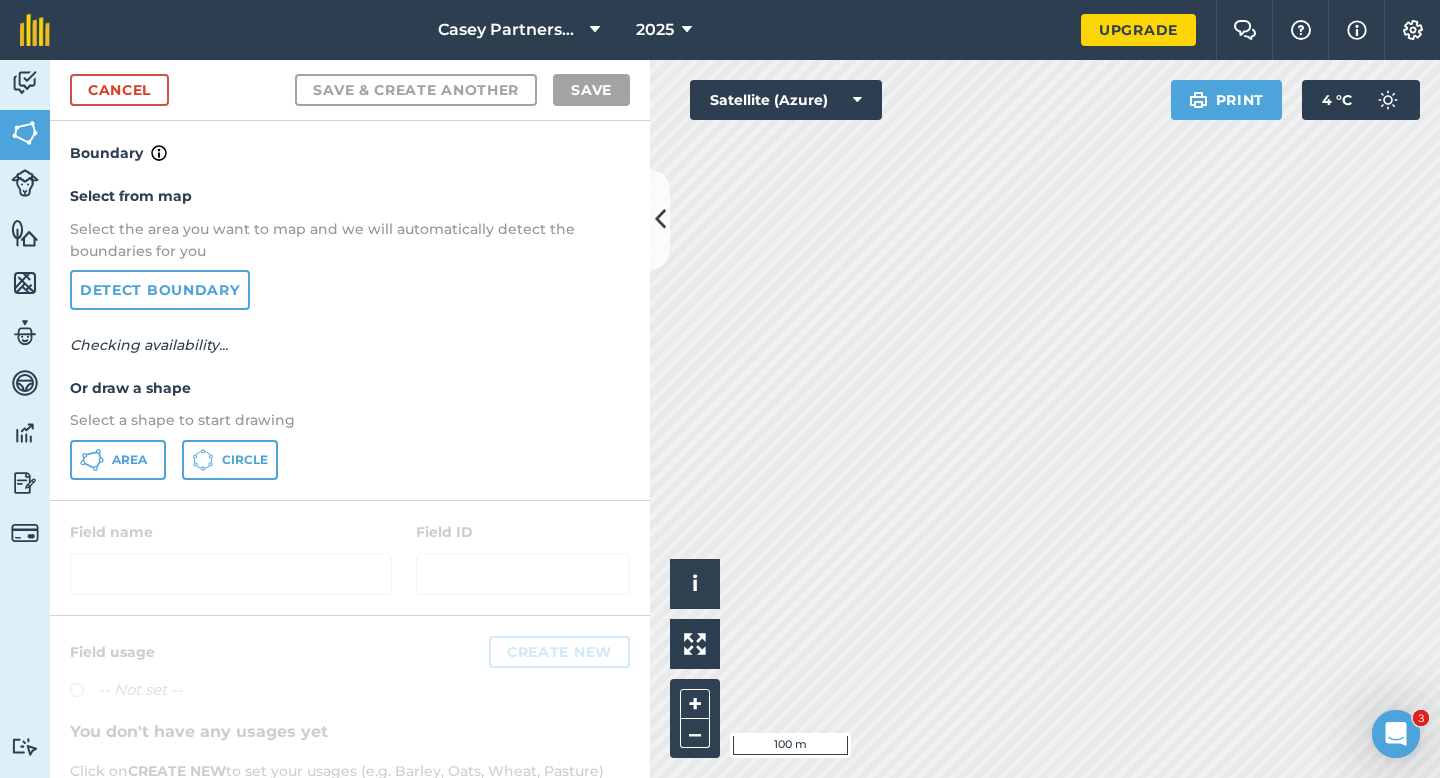 click on "Select from map Select the area you want to map and we will automatically detect the boundaries for you Detect boundary Checking availability... Or draw a shape Select a shape to start drawing Area Circle" at bounding box center (350, 332) 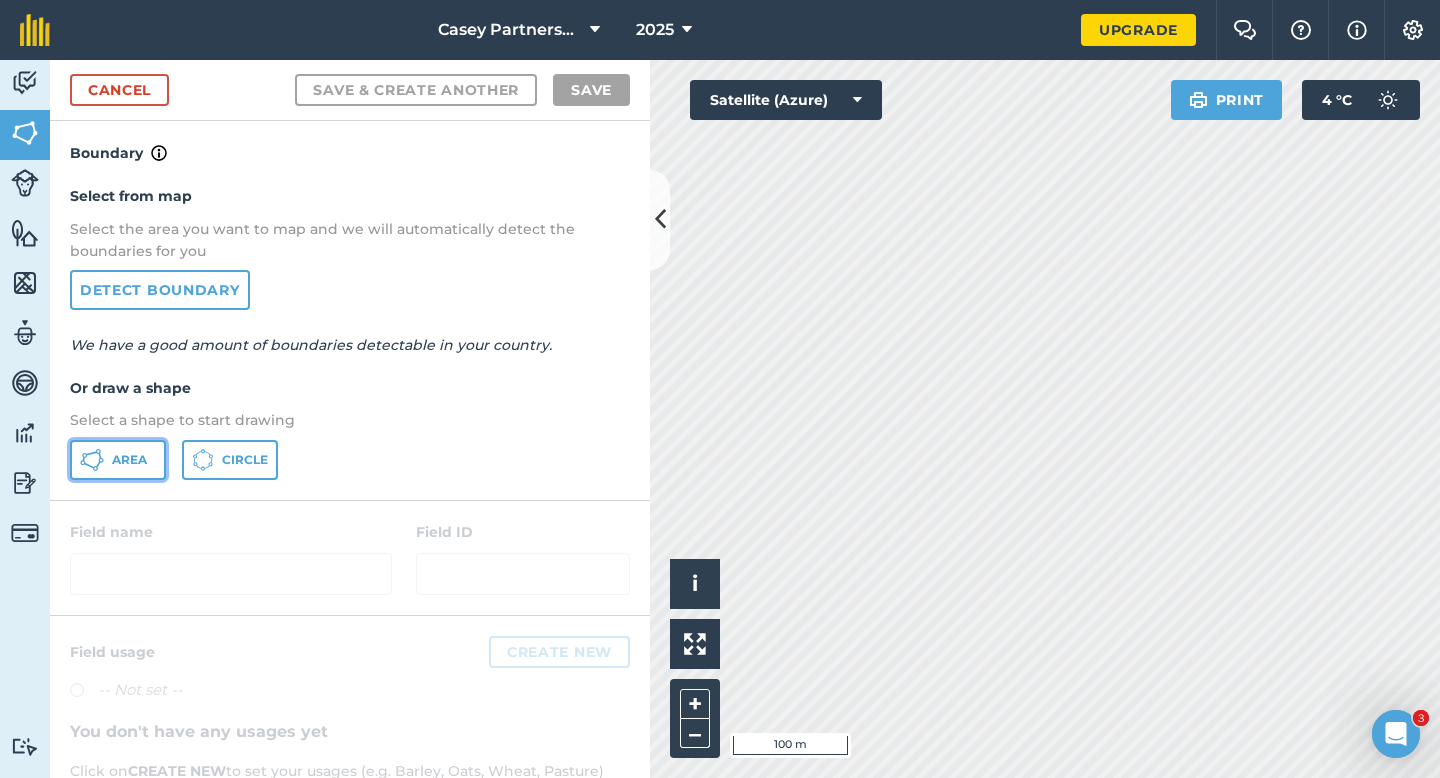 click on "Area" at bounding box center [118, 460] 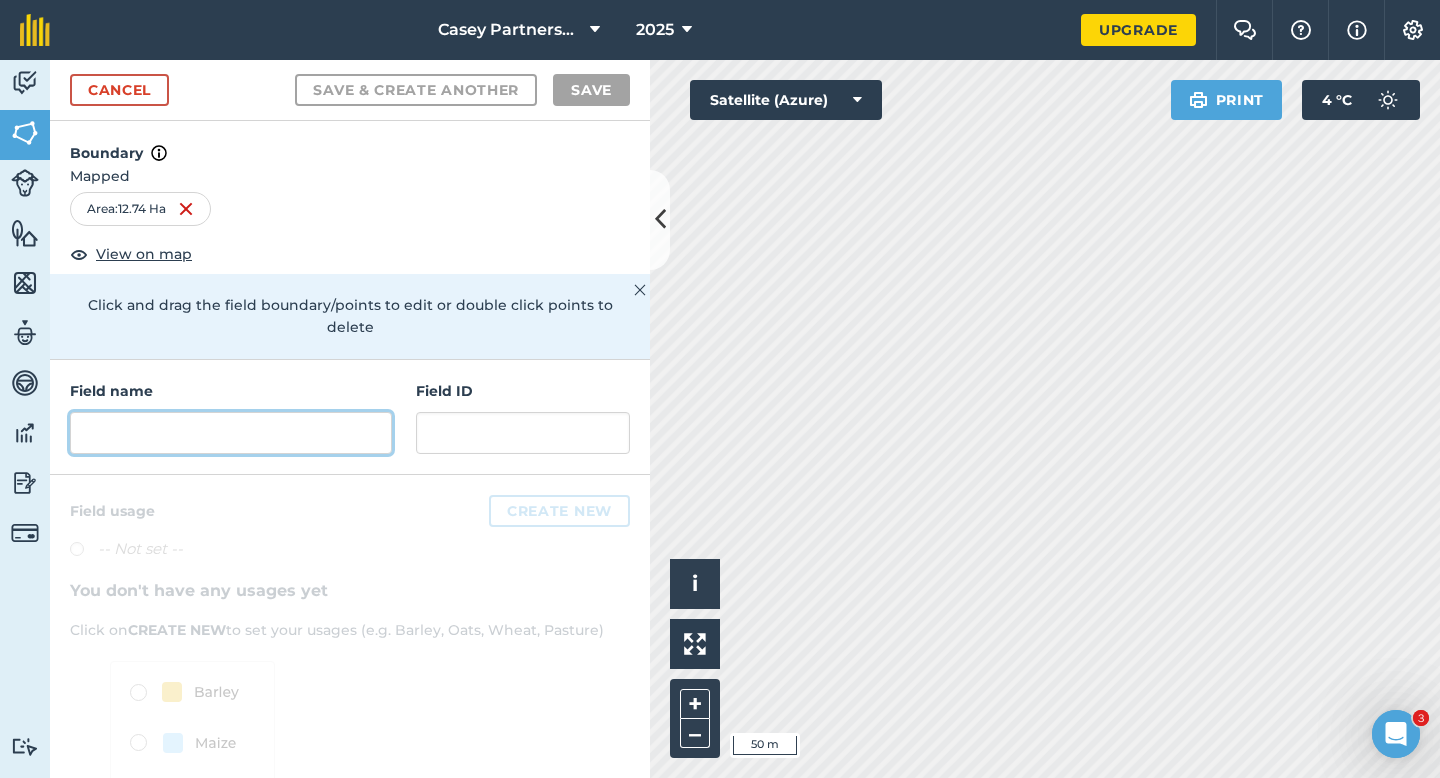 click at bounding box center [231, 433] 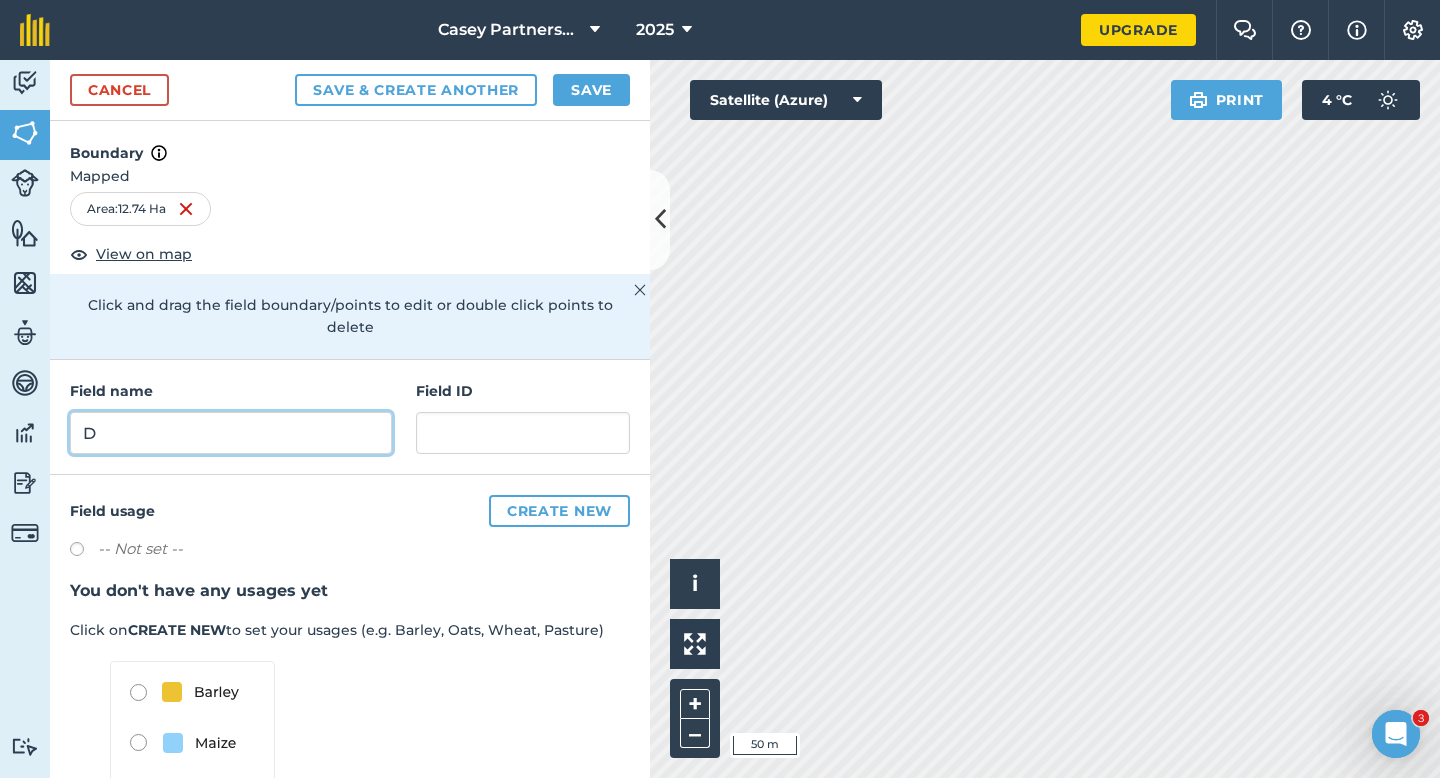 type on "D" 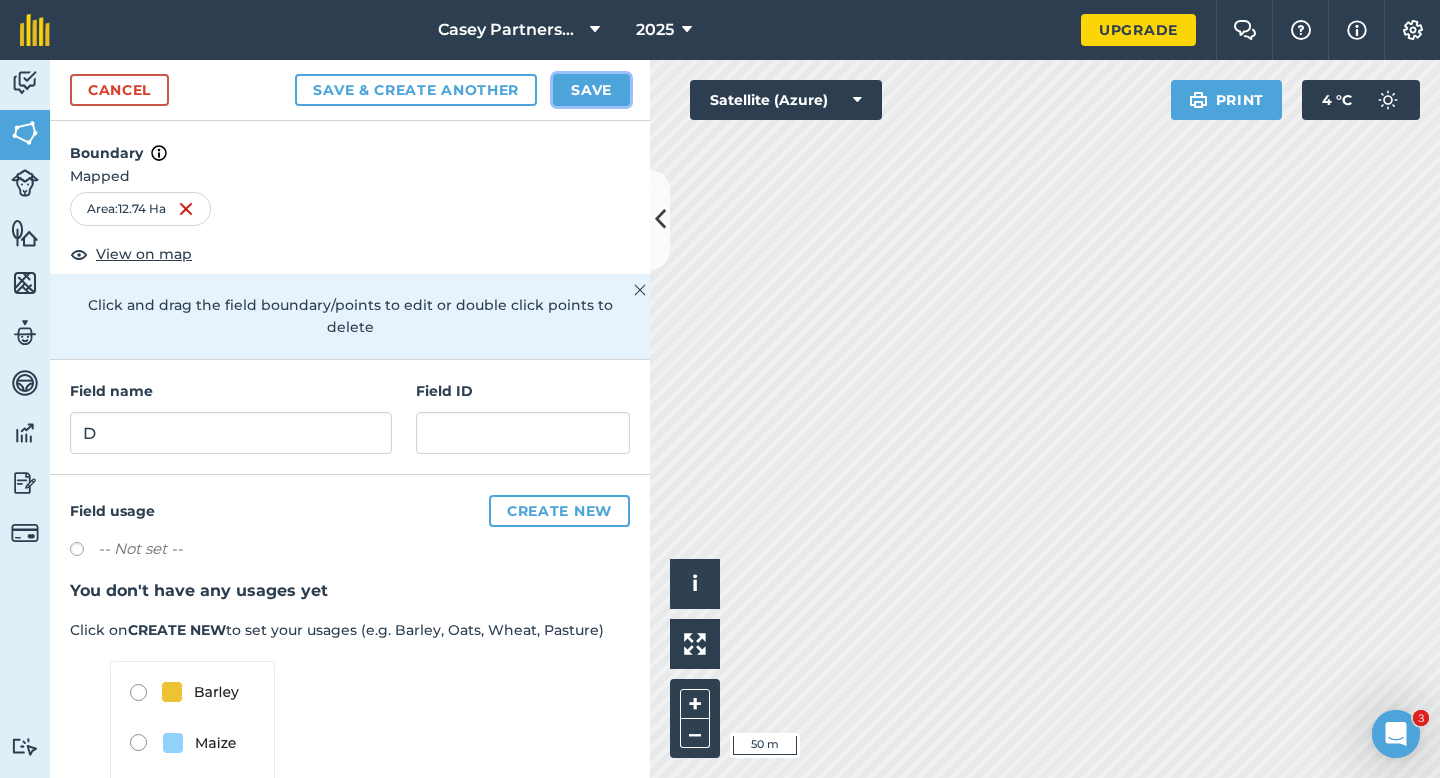 click on "Save" at bounding box center [591, 90] 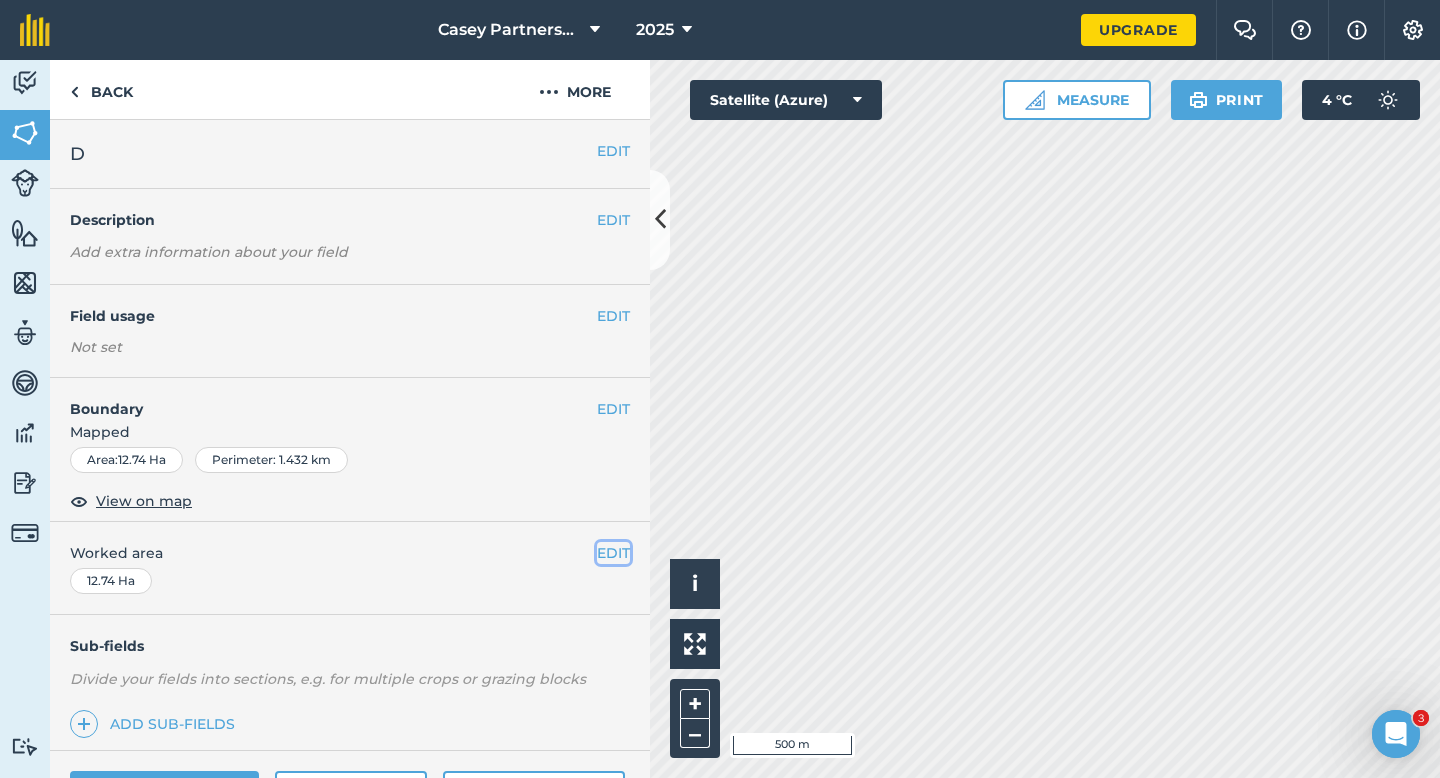 click on "EDIT" at bounding box center [613, 553] 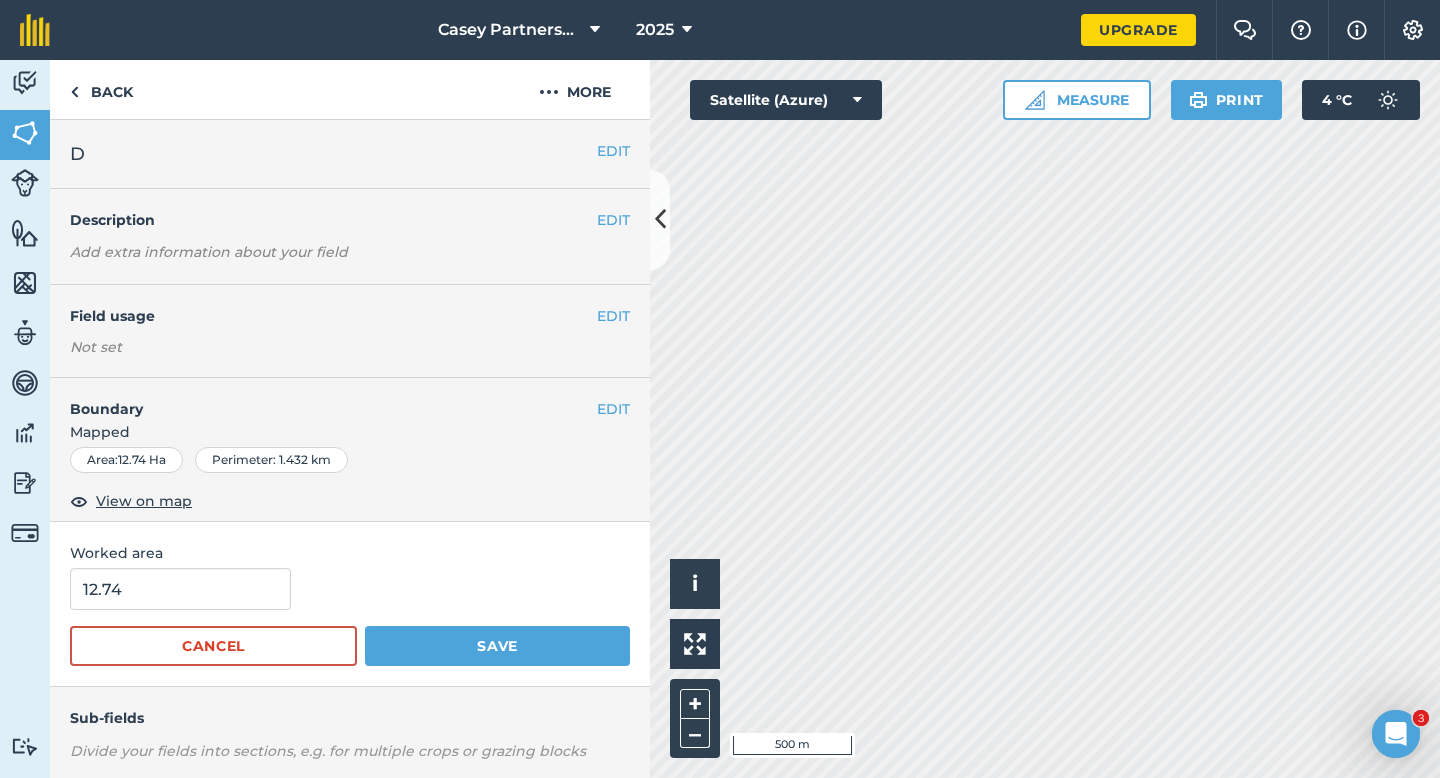 click on "12.74" at bounding box center (350, 589) 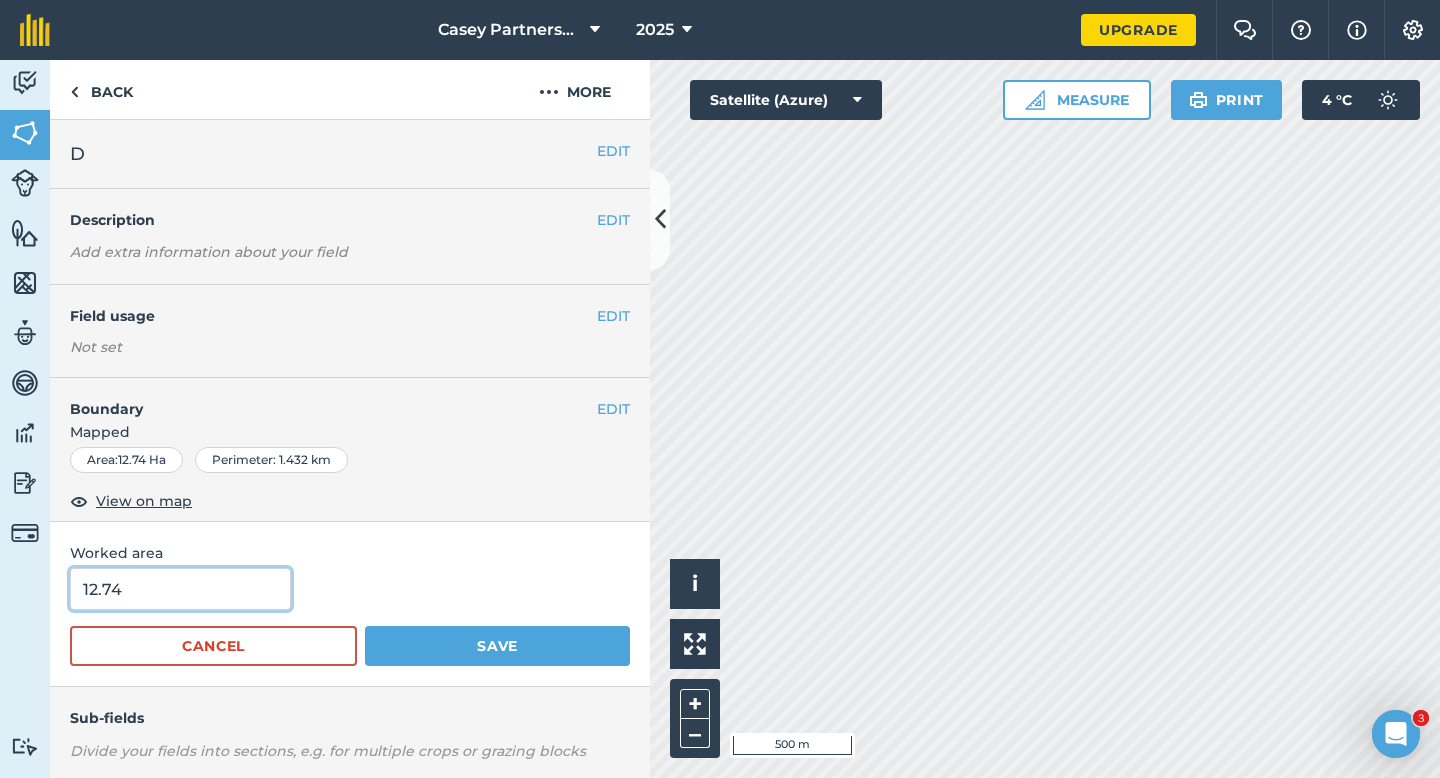 click on "12.74" at bounding box center [180, 589] 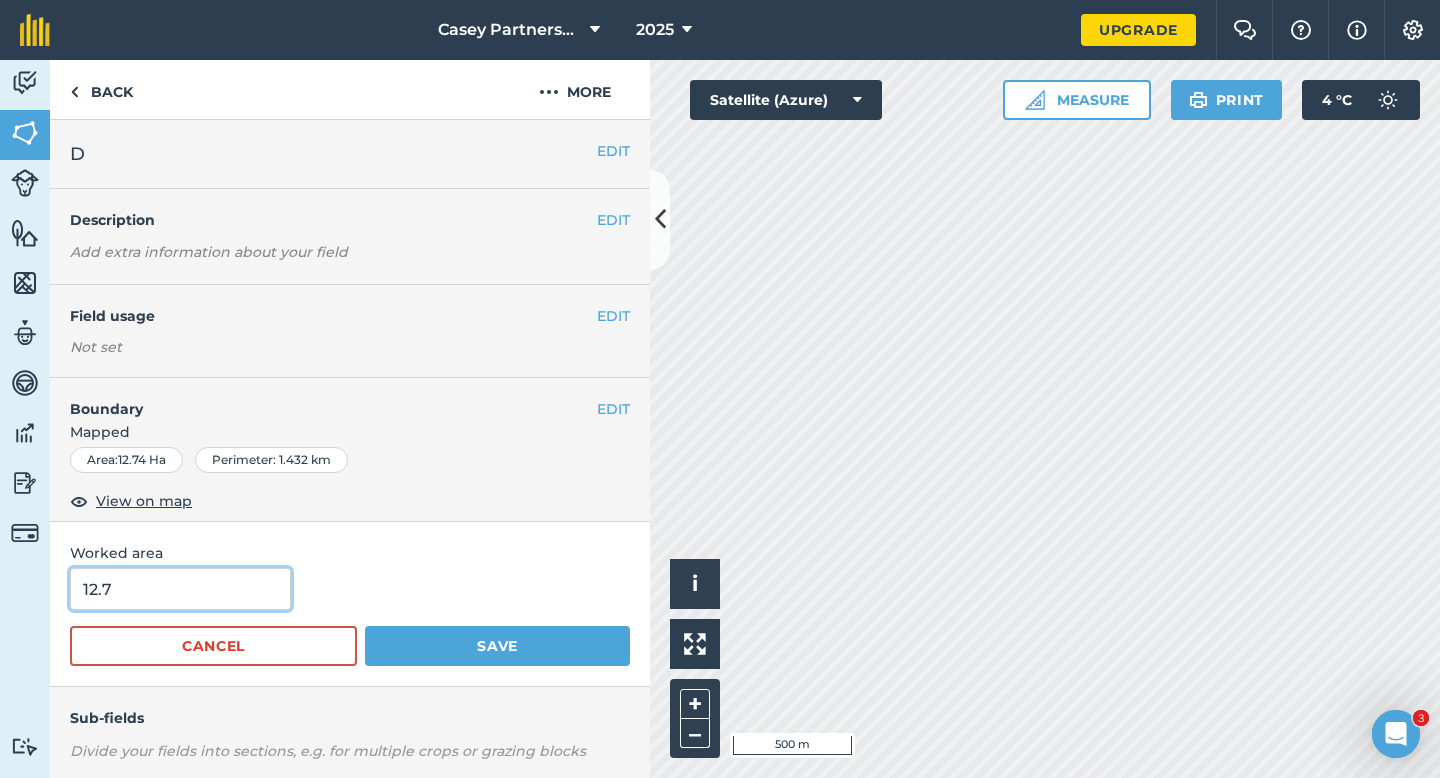 type on "12.7" 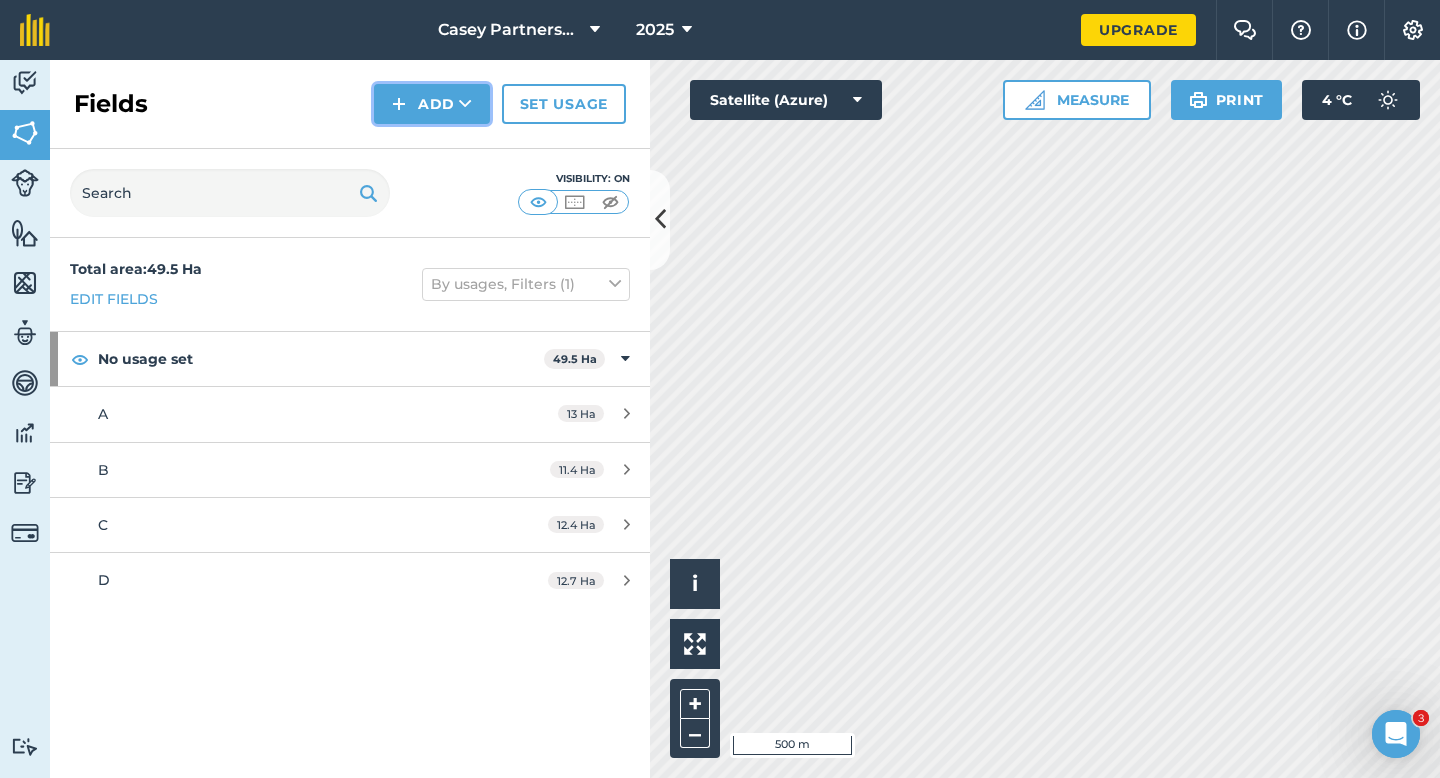 click on "Add" at bounding box center (432, 104) 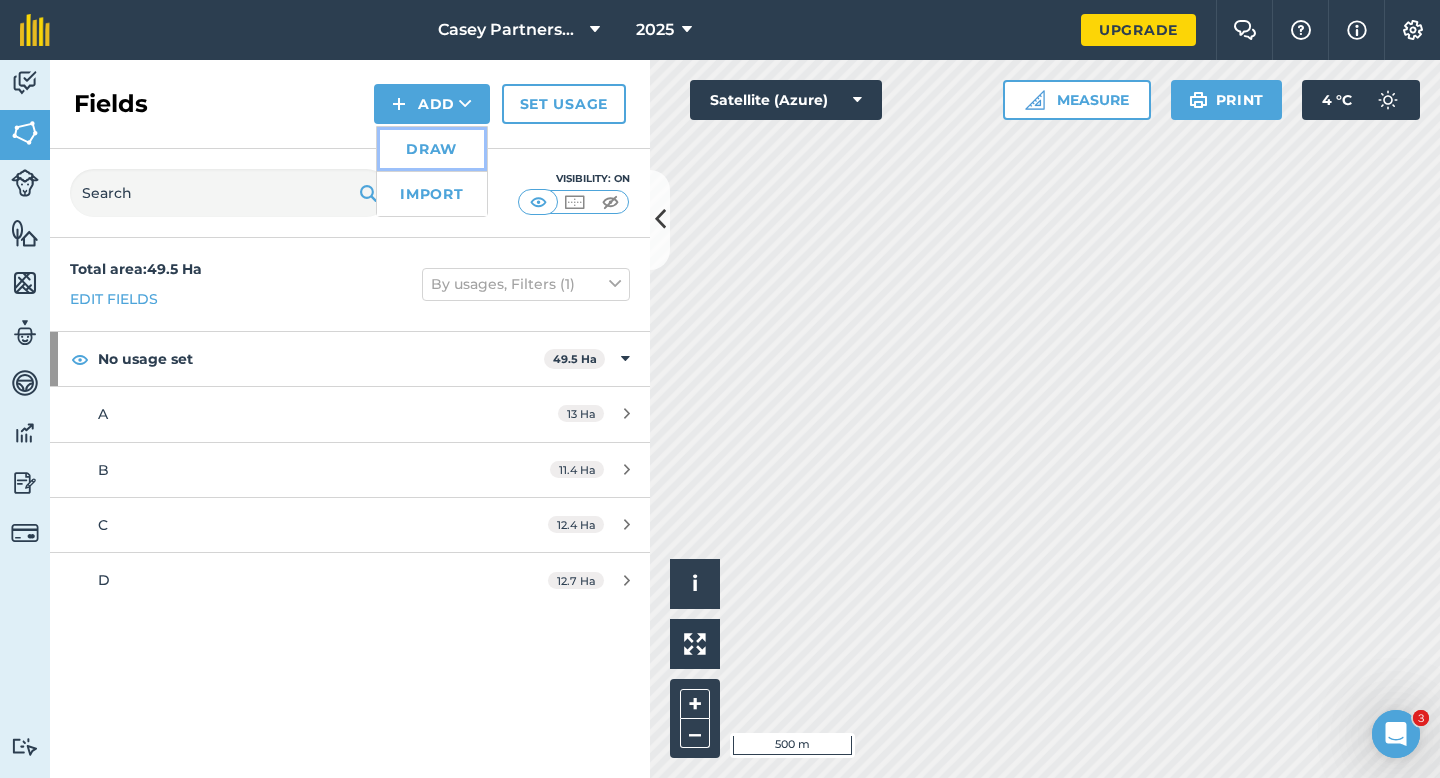 click on "Draw" at bounding box center (432, 149) 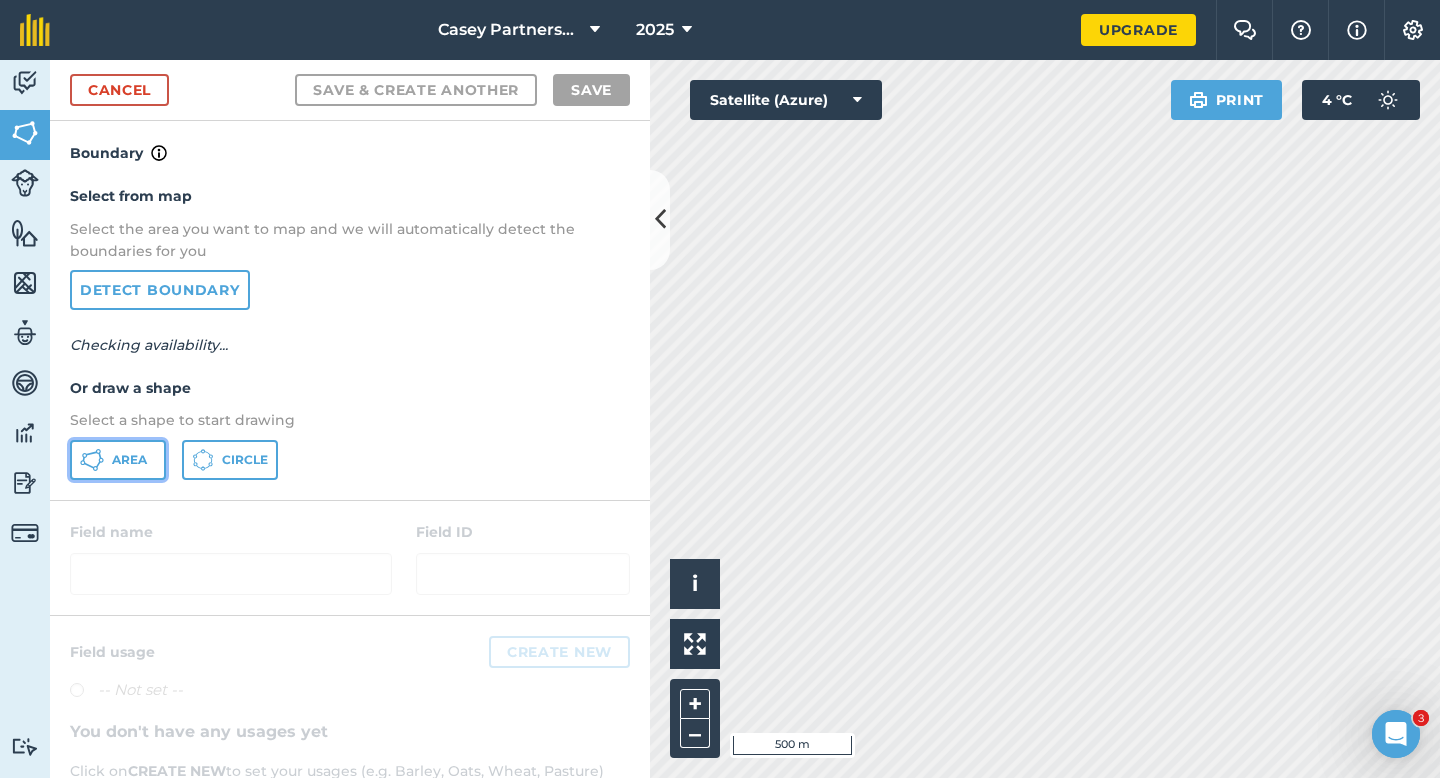 click on "Area" at bounding box center (118, 460) 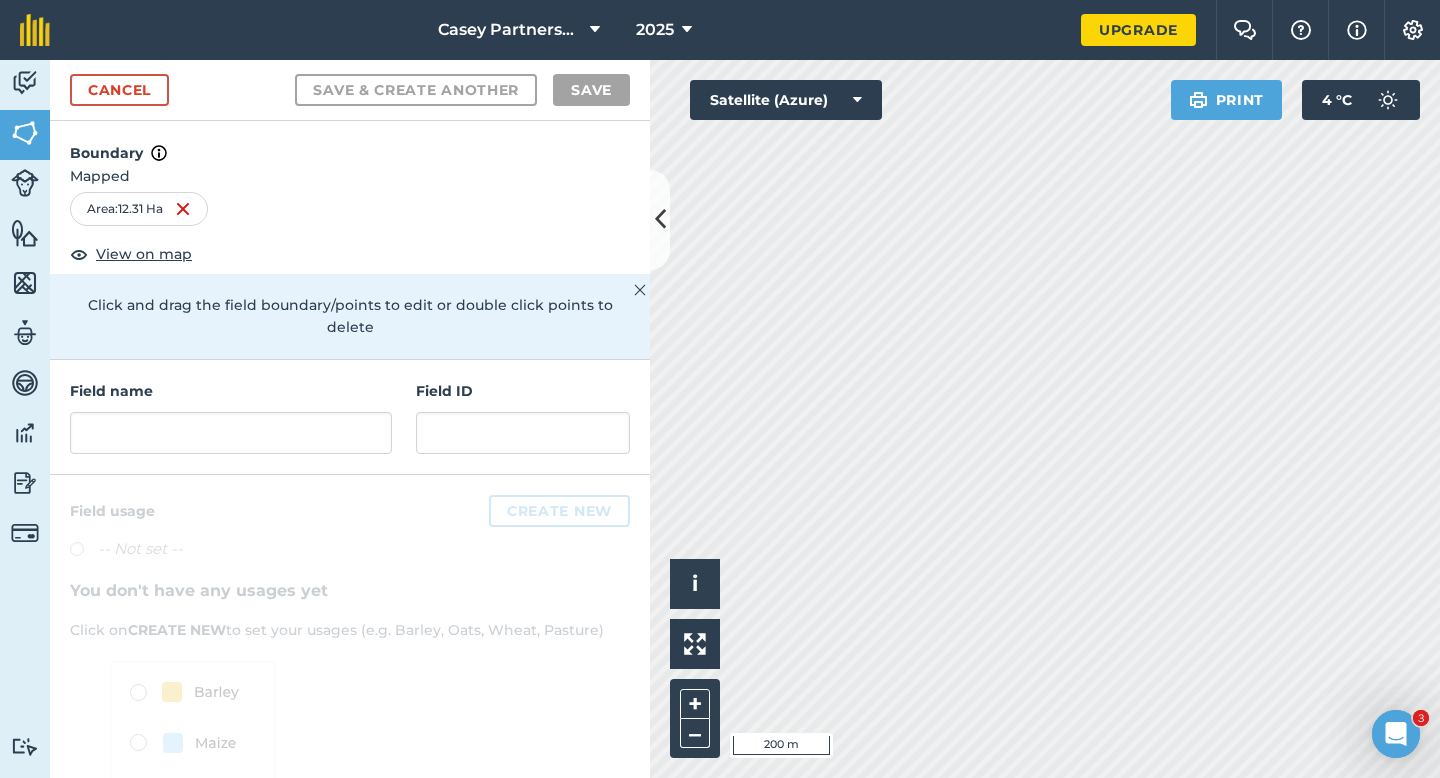click on "Field name Field ID" at bounding box center [350, 417] 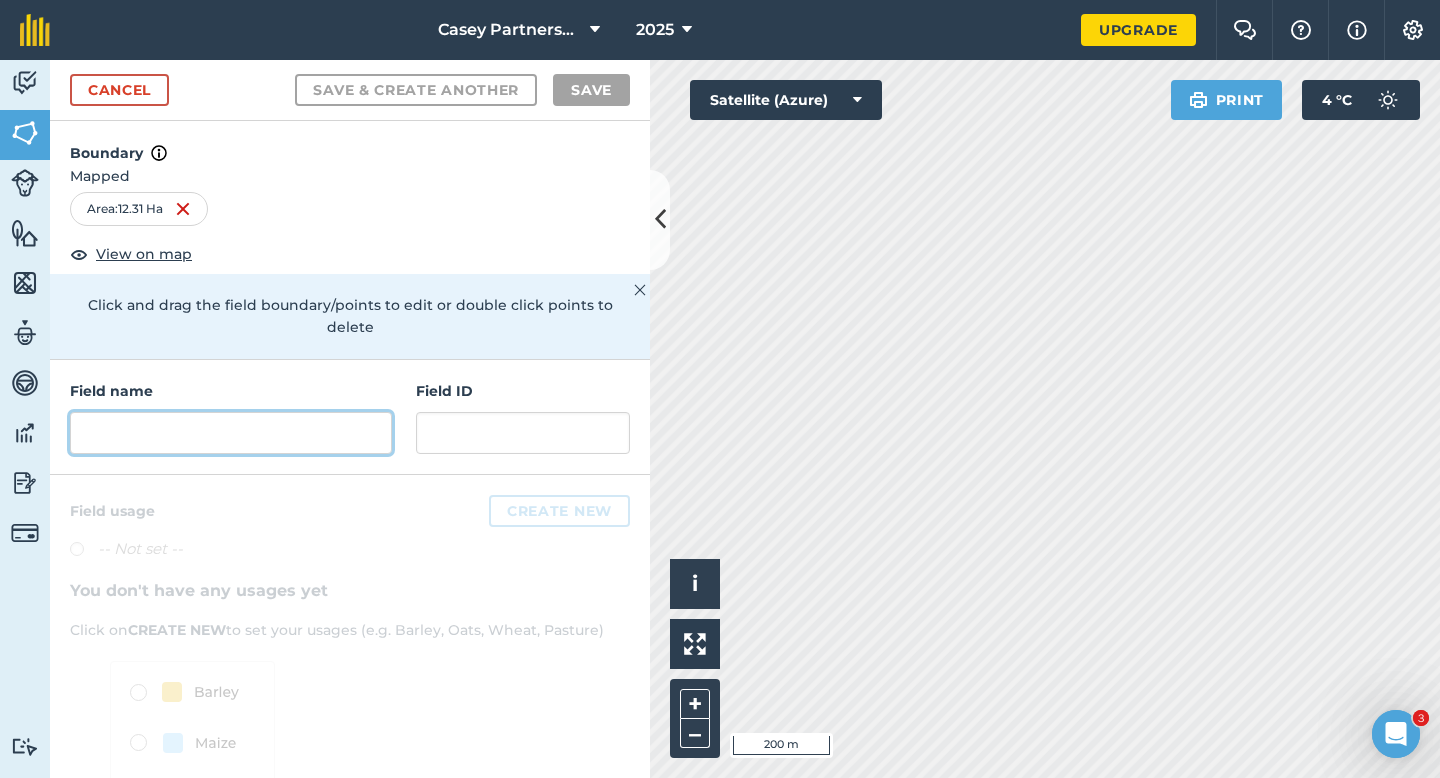 click at bounding box center [231, 433] 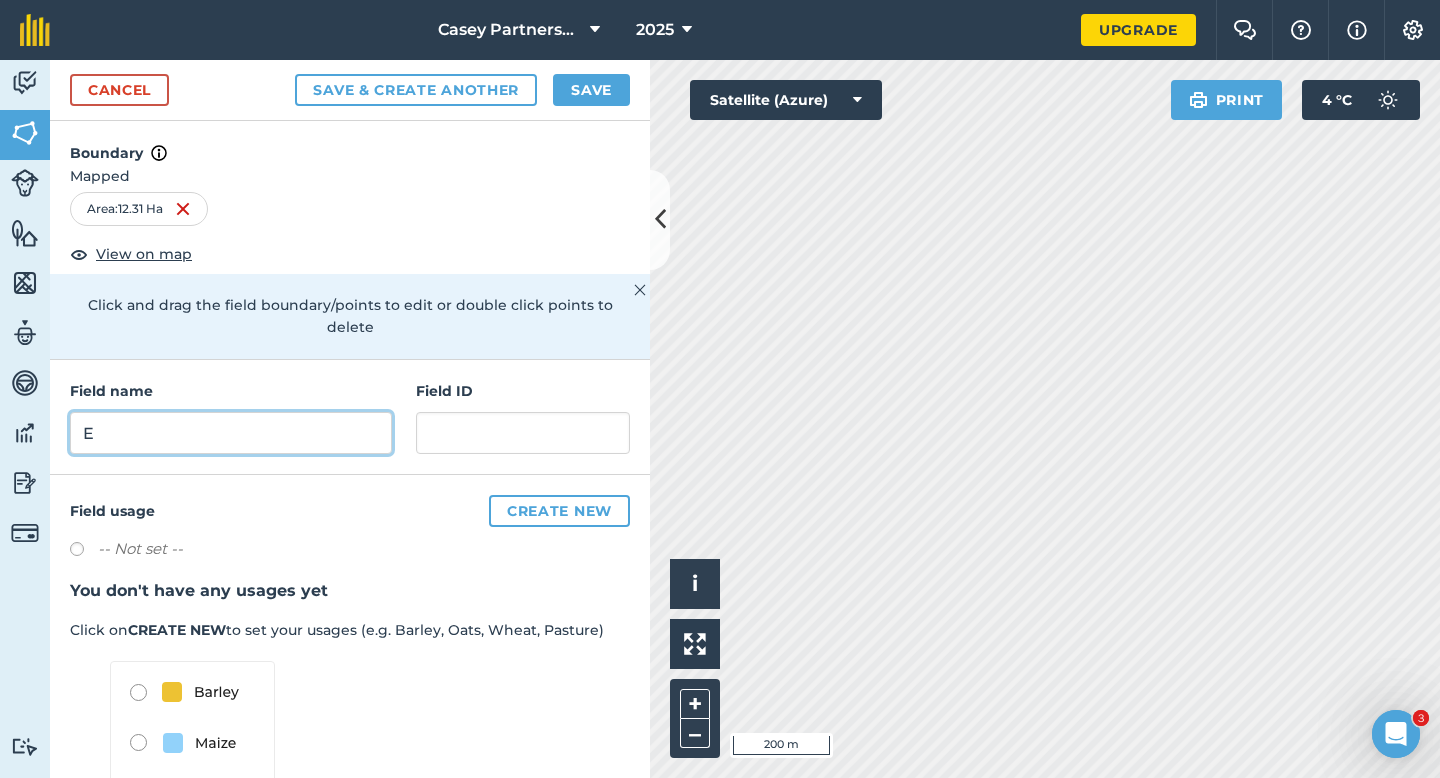 type on "E" 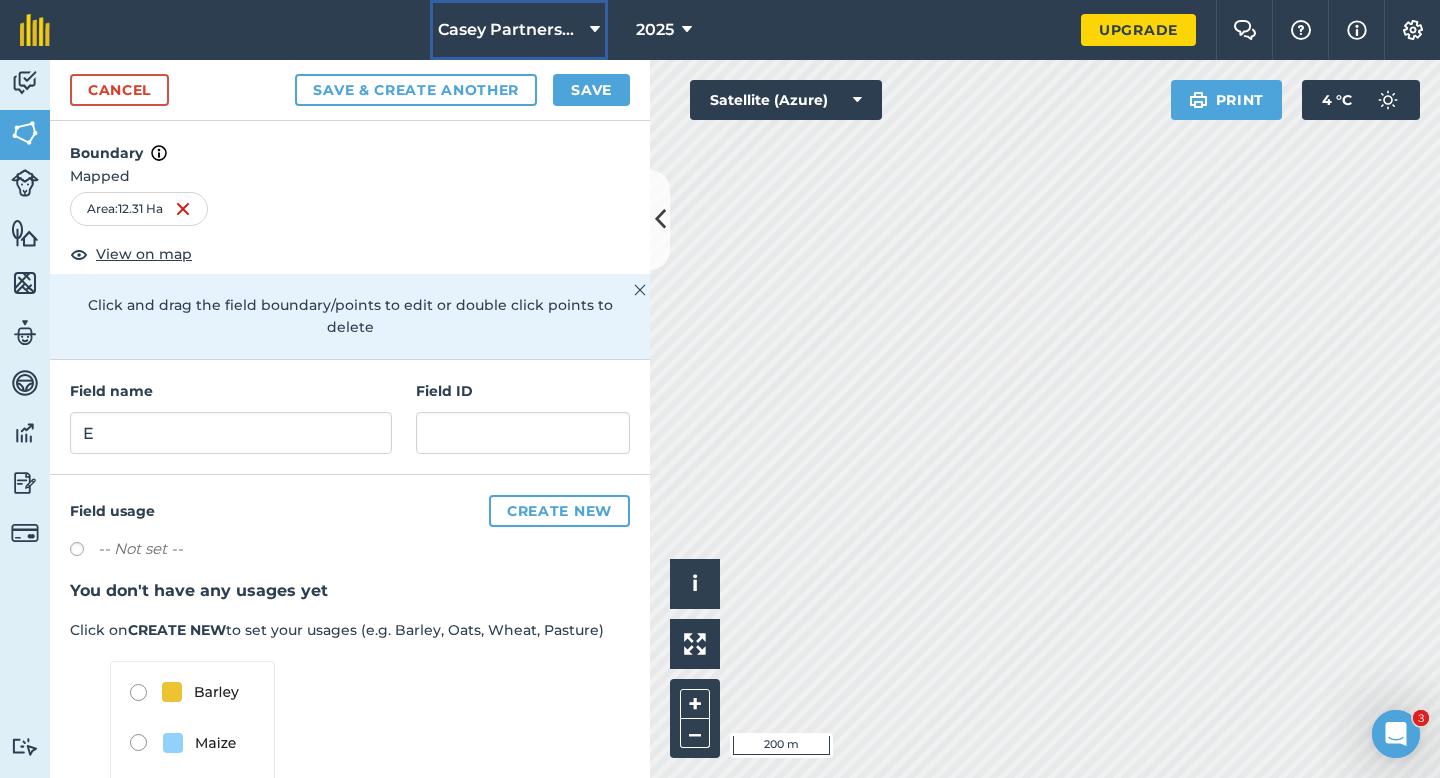 click on "Casey Partnership LTD" at bounding box center [519, 30] 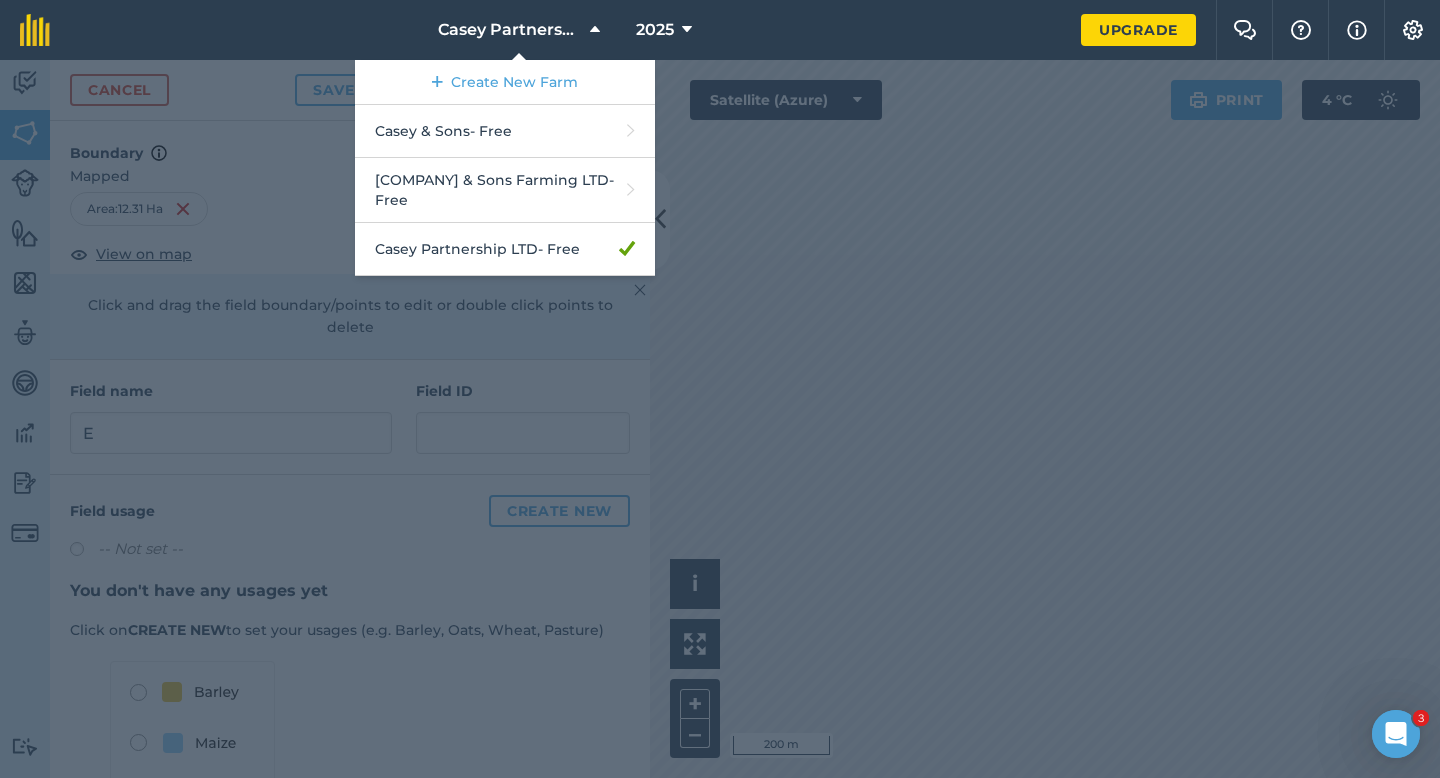 click at bounding box center (720, 419) 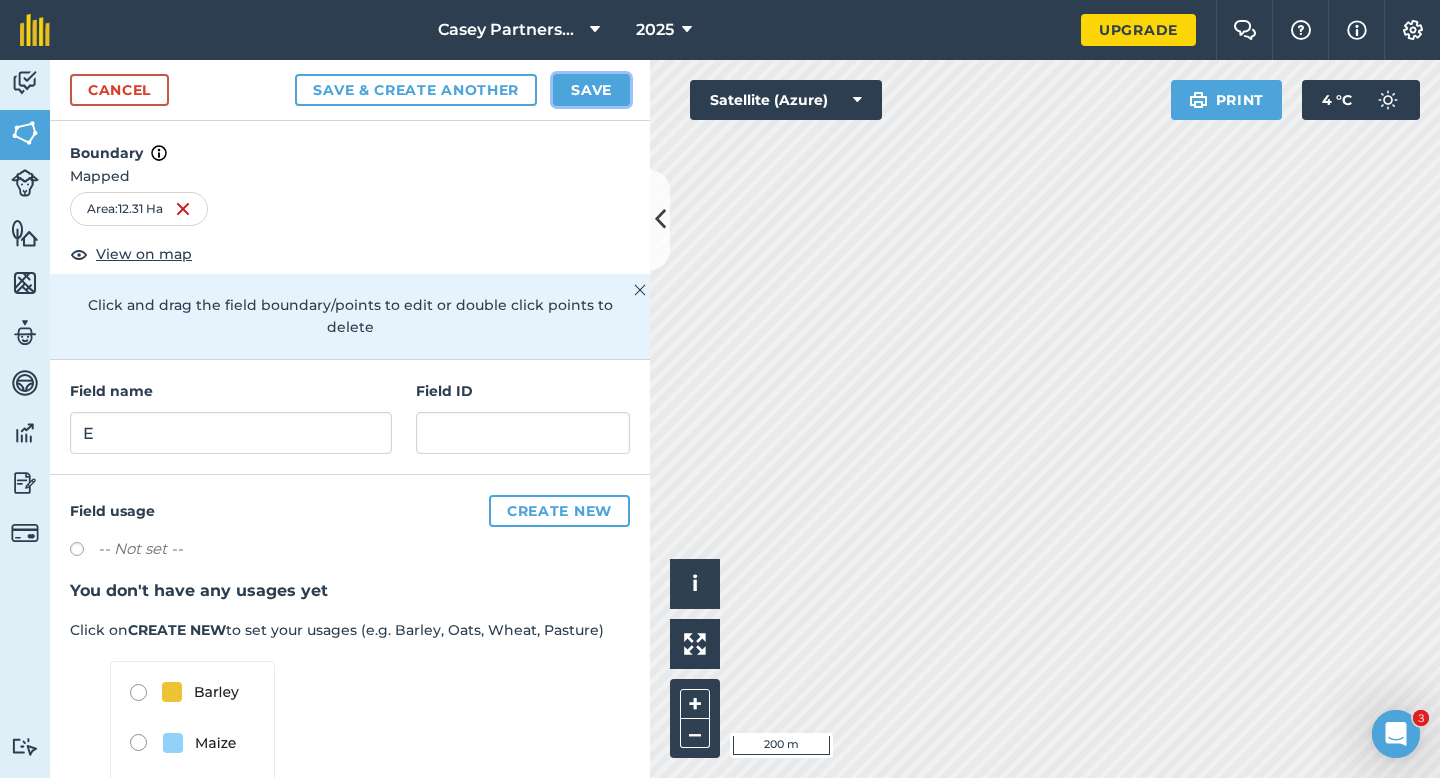 click on "Save" at bounding box center [591, 90] 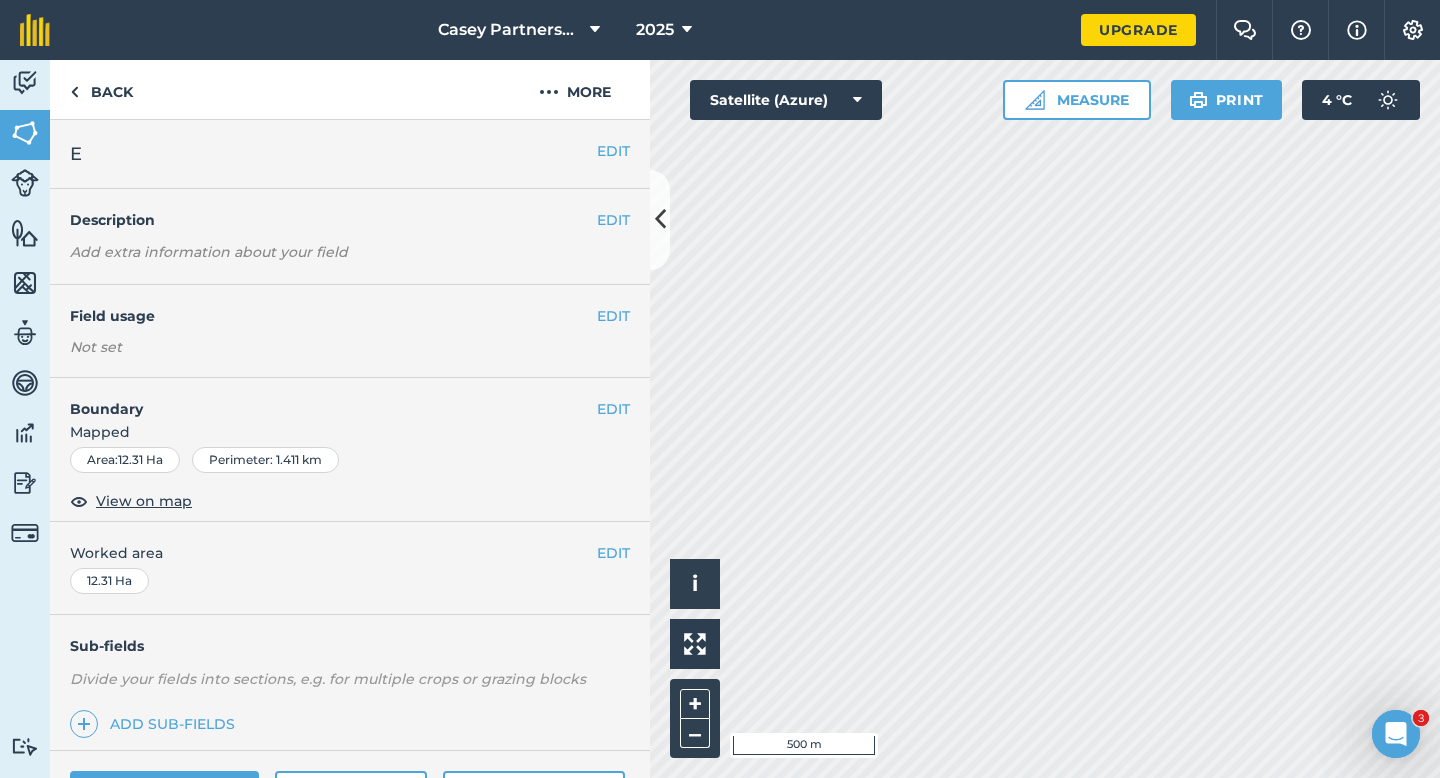 click on "EDIT Worked area 12.31   Ha" at bounding box center (350, 568) 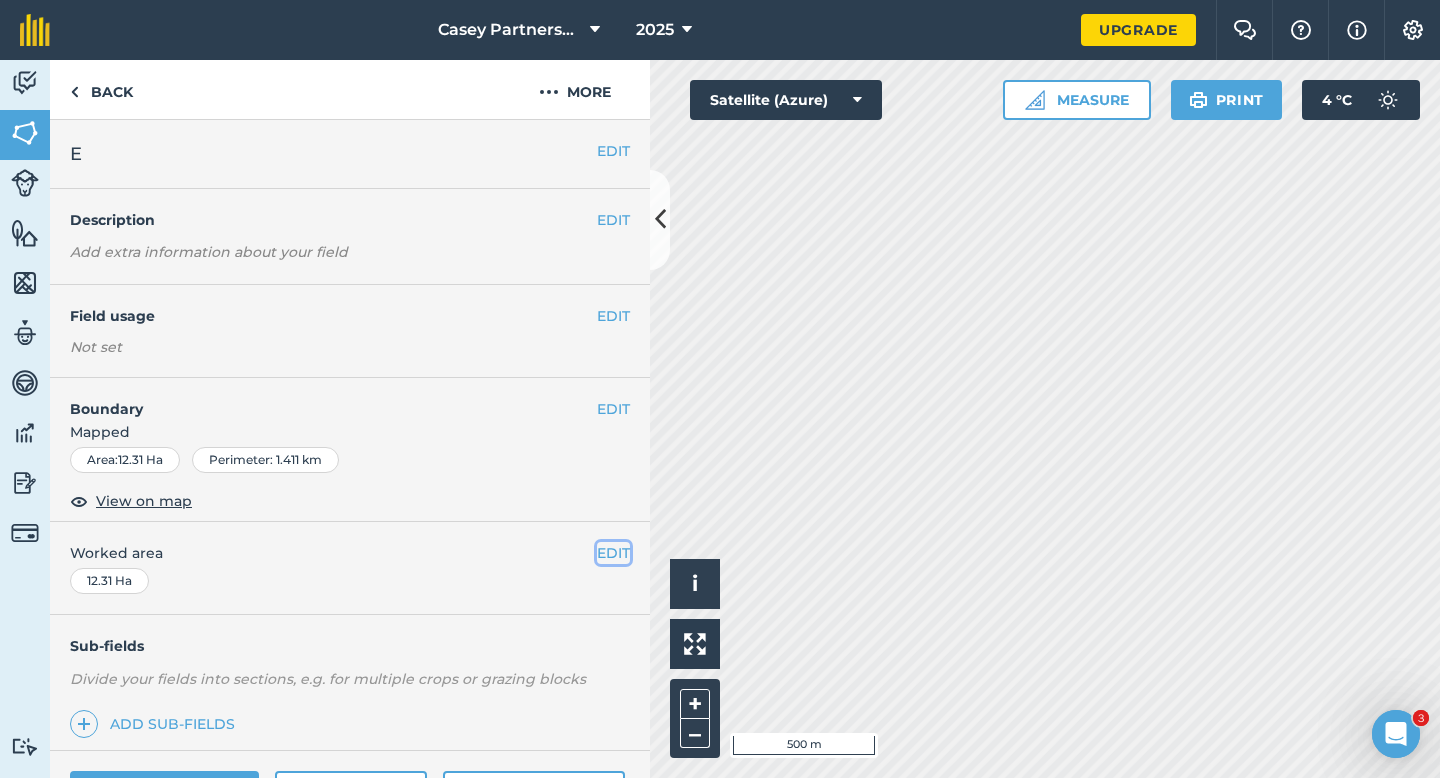 click on "EDIT" at bounding box center [613, 553] 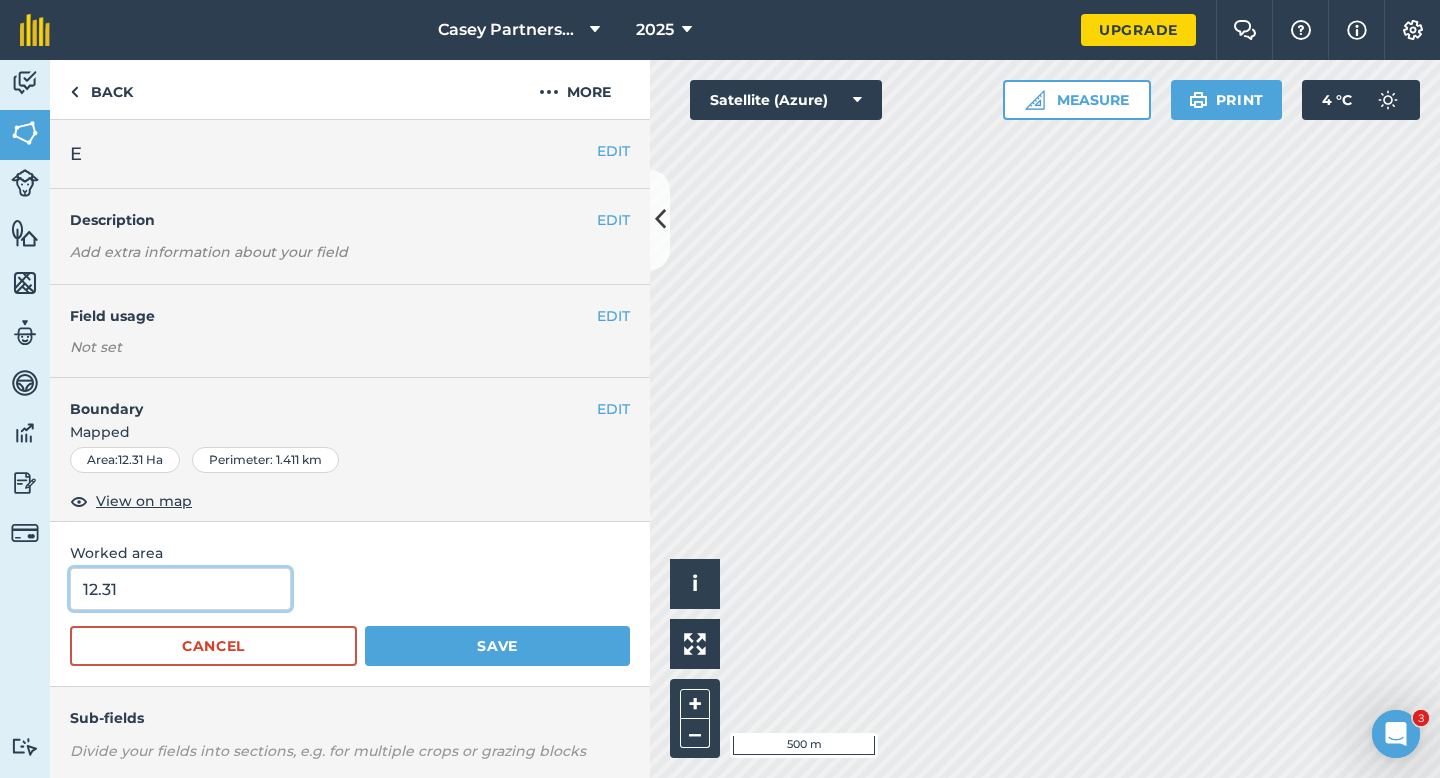 click on "12.31" at bounding box center (180, 589) 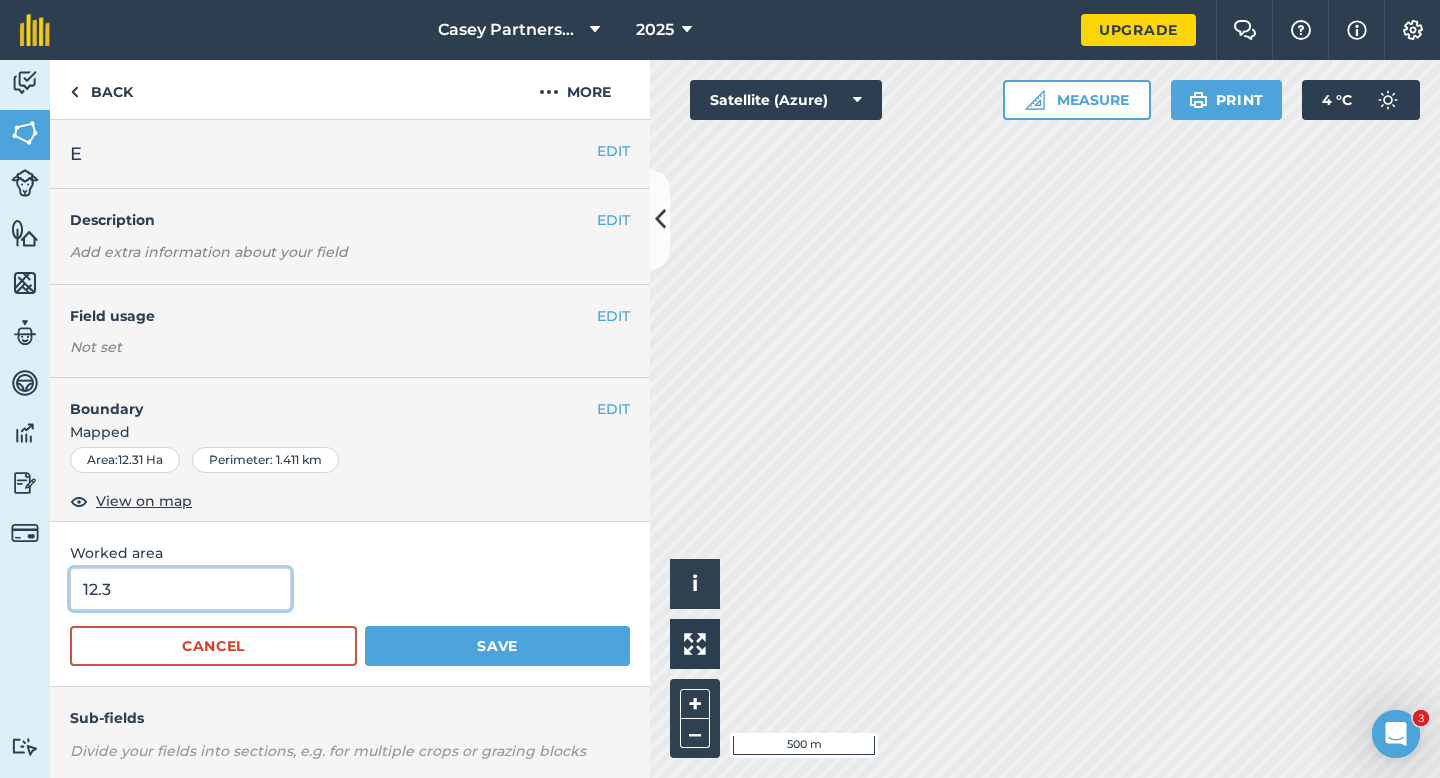 type on "12.3" 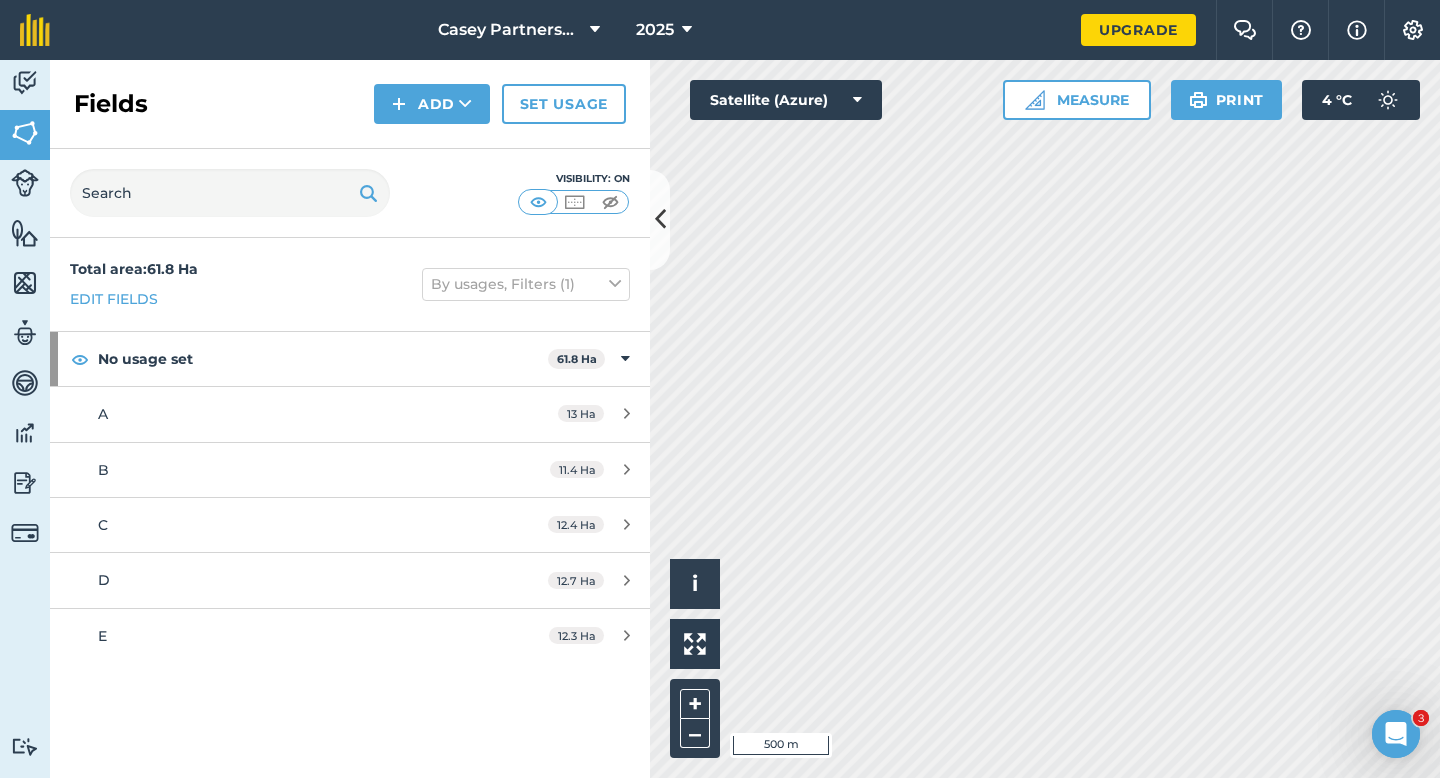 click on "Fields   Add   Set usage" at bounding box center (350, 104) 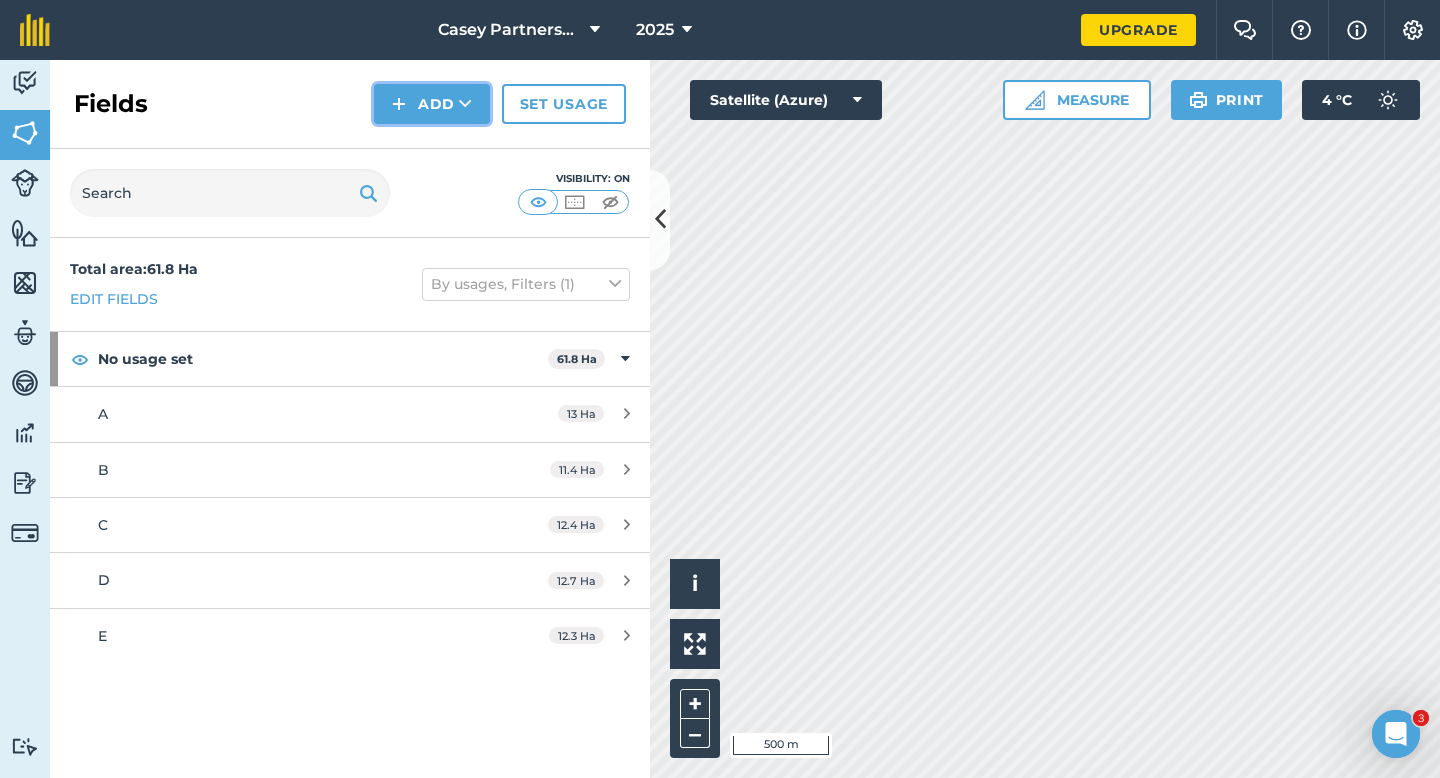 click on "Add" at bounding box center (432, 104) 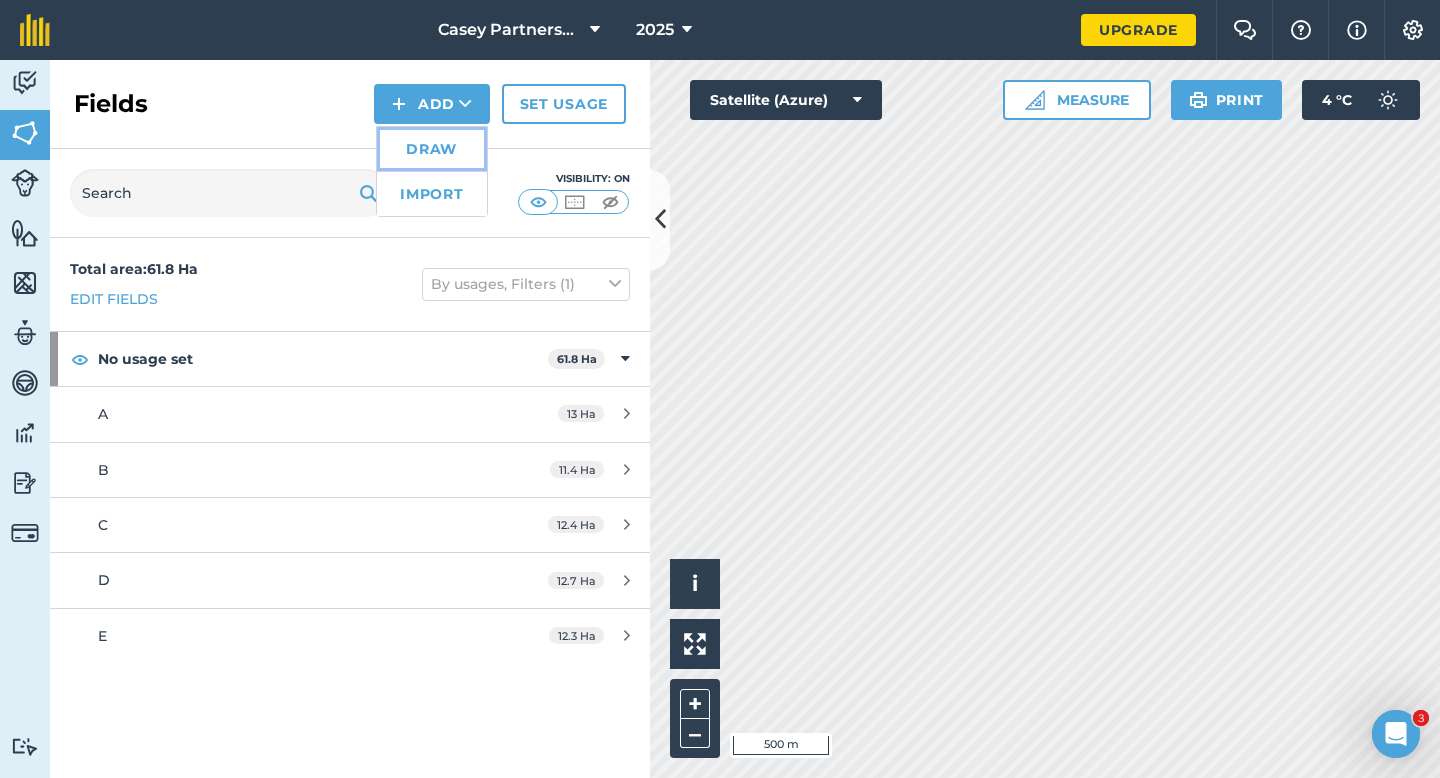 click on "Draw" at bounding box center [432, 149] 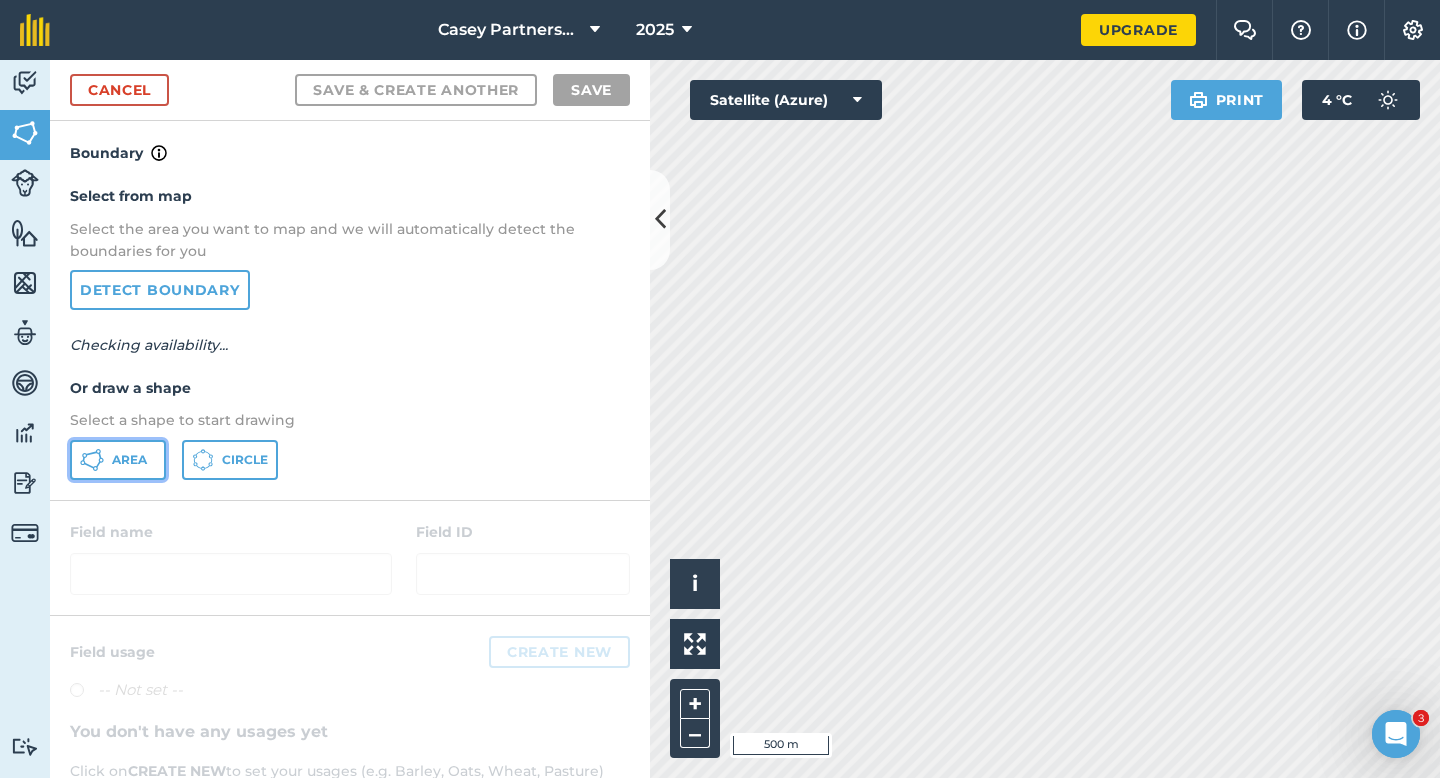 click on "Area" at bounding box center (129, 460) 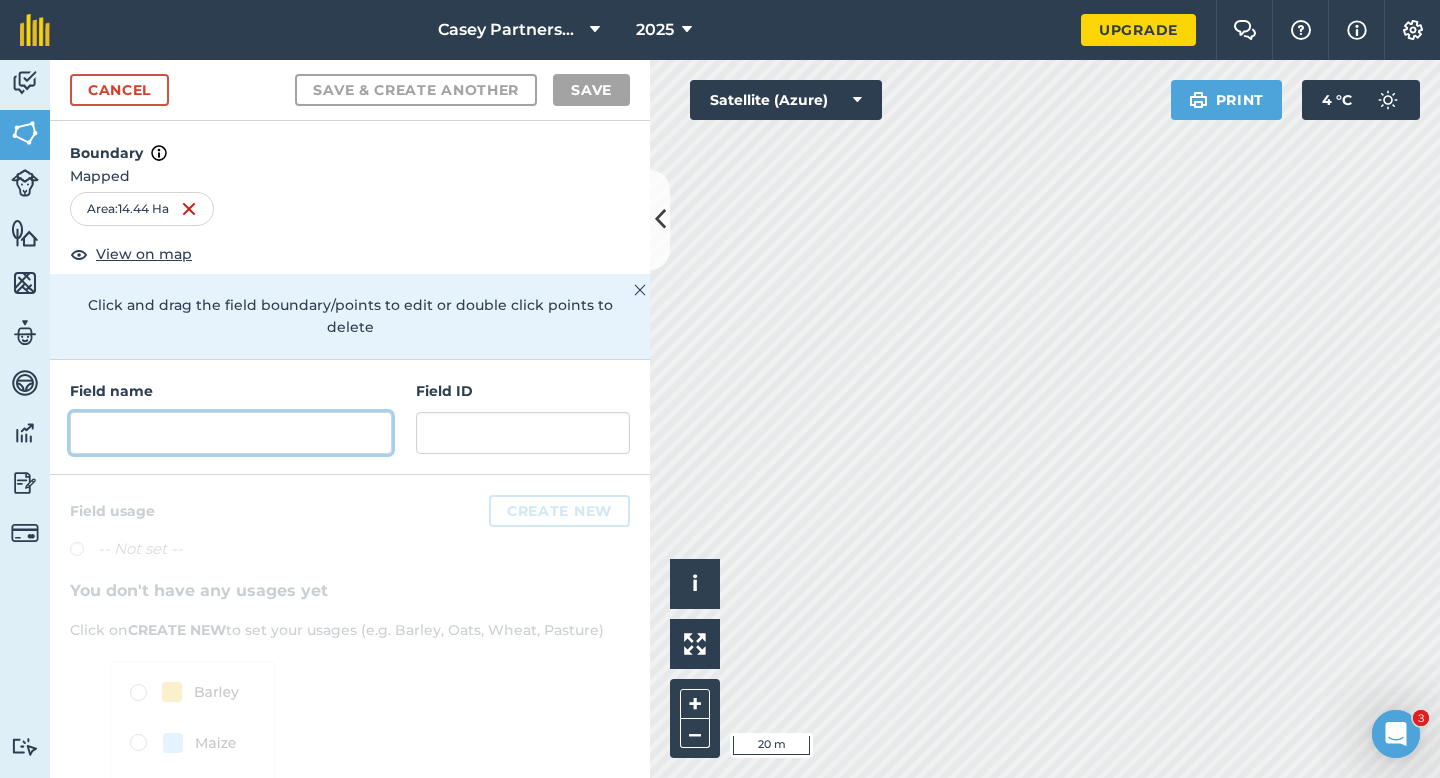 click at bounding box center [231, 433] 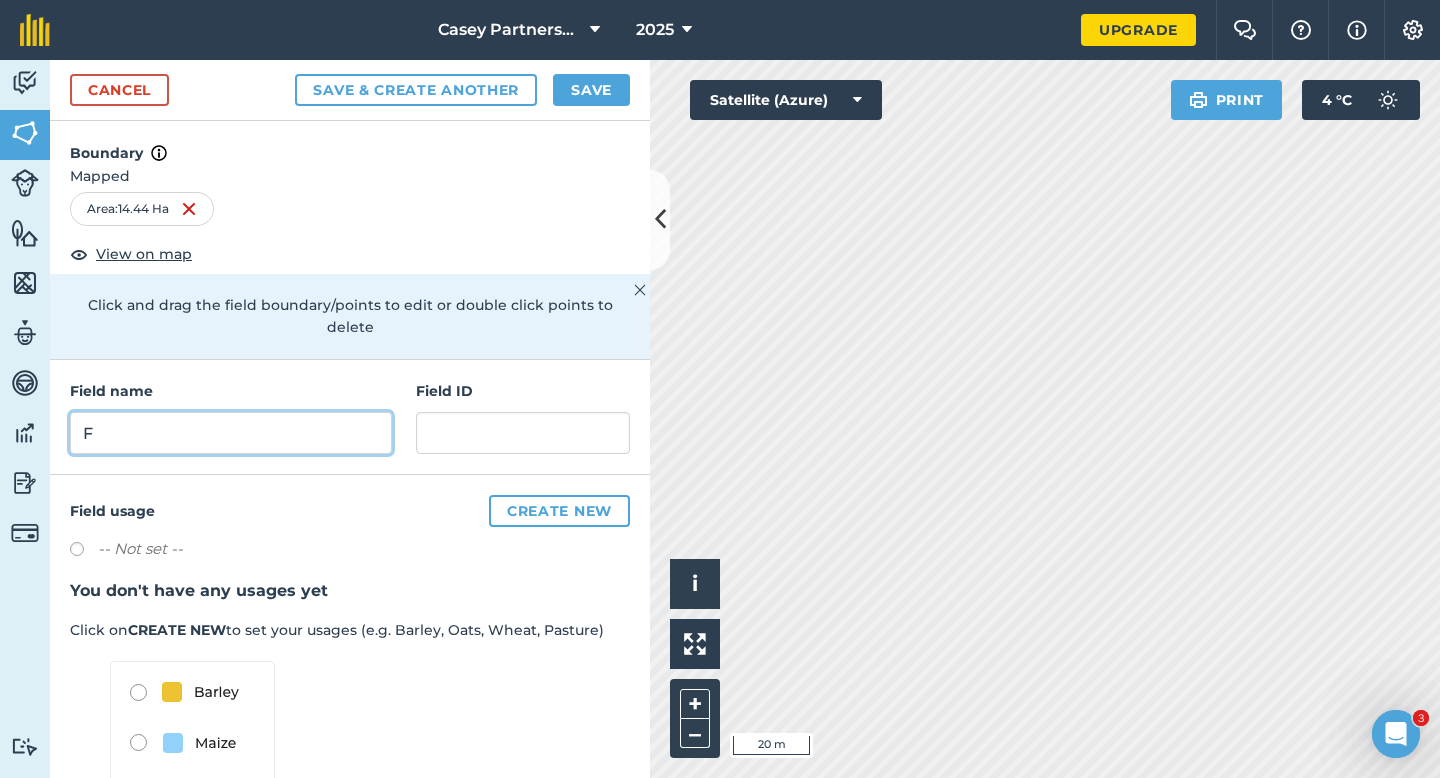 type on "F" 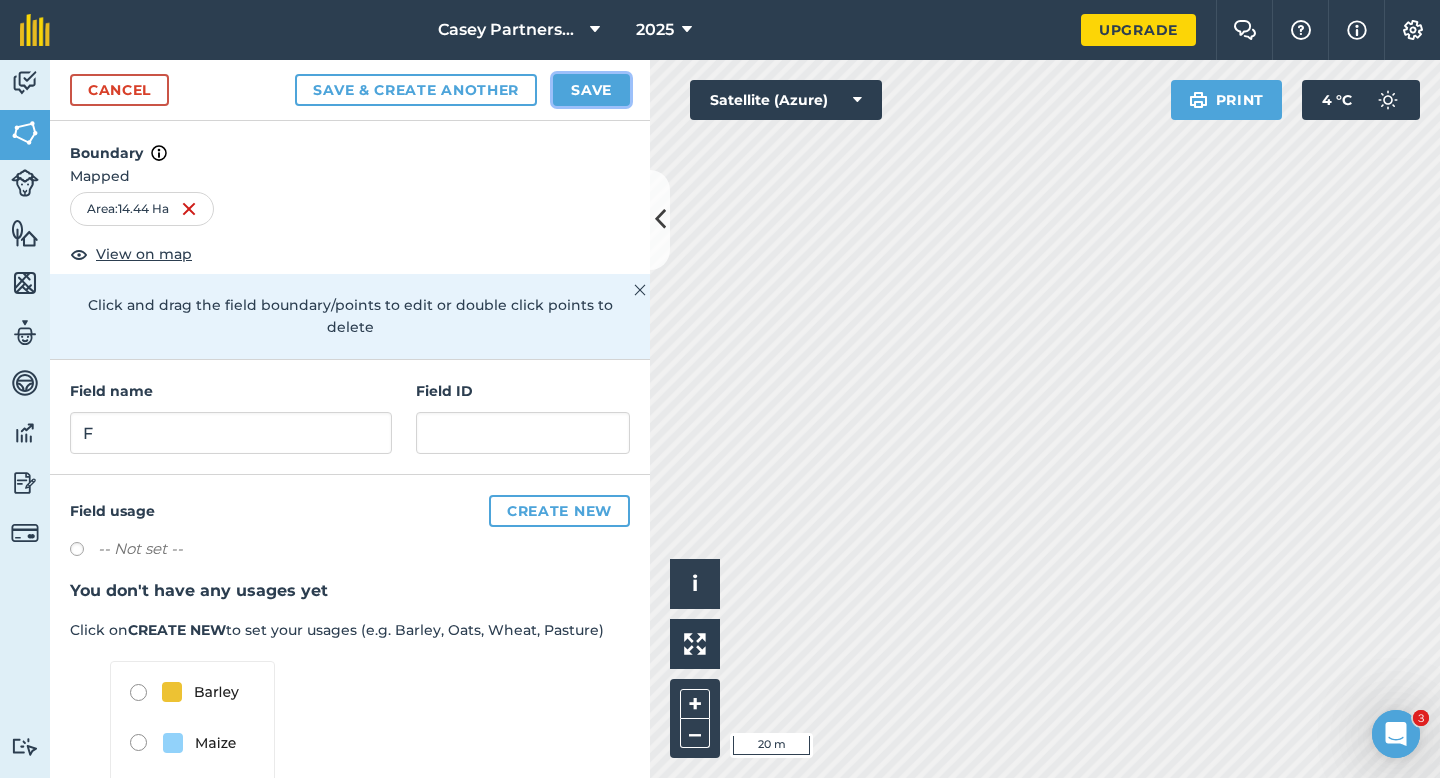 click on "Save" at bounding box center (591, 90) 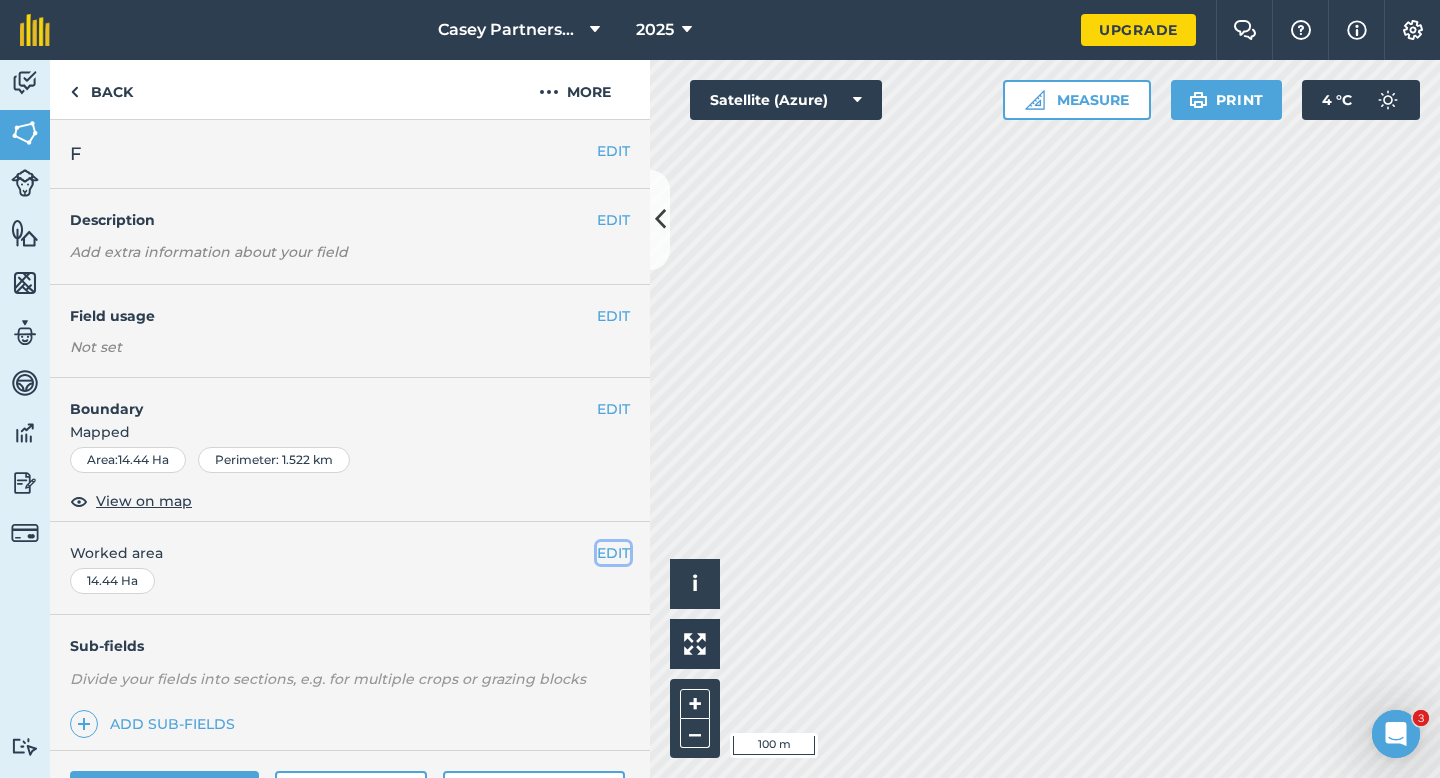click on "EDIT" at bounding box center [613, 553] 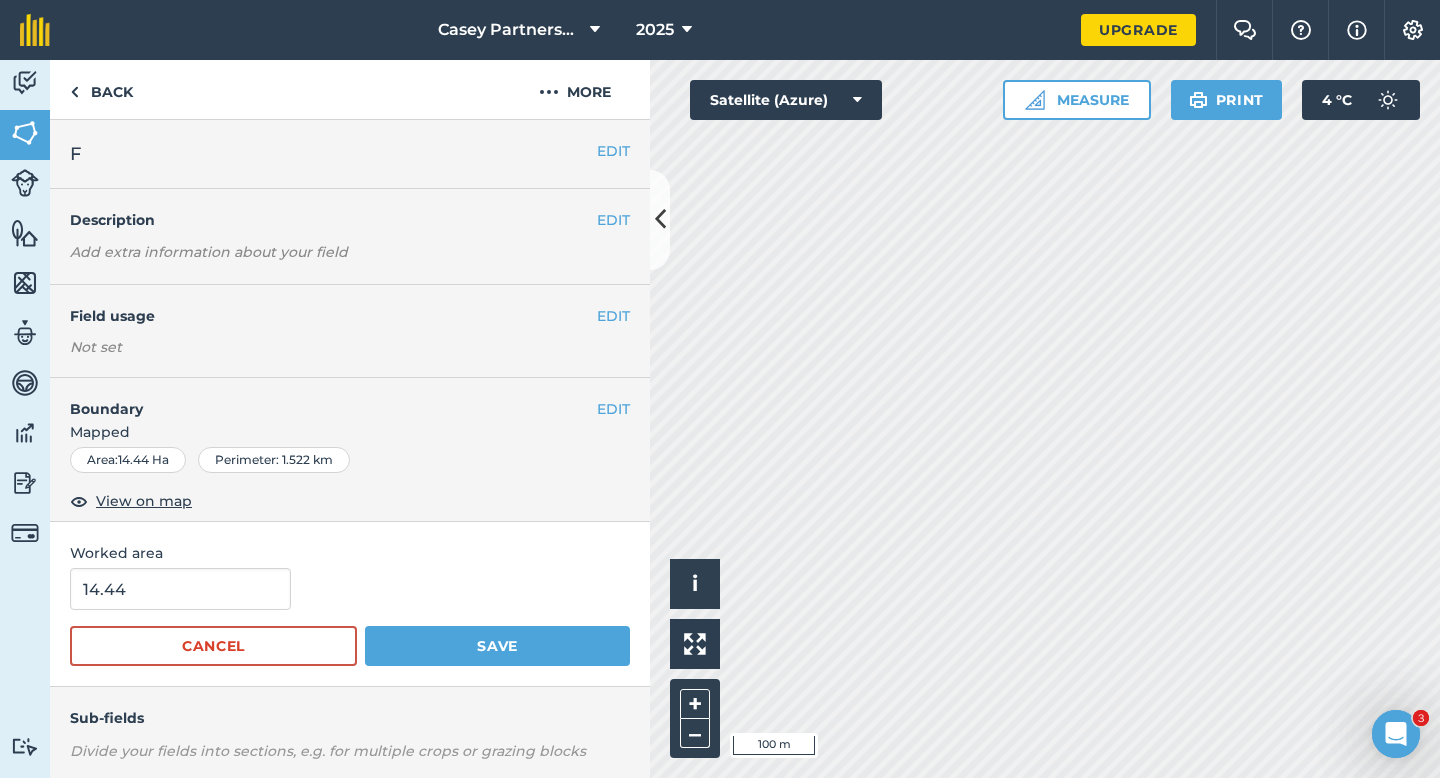 click on "14.44" at bounding box center (350, 589) 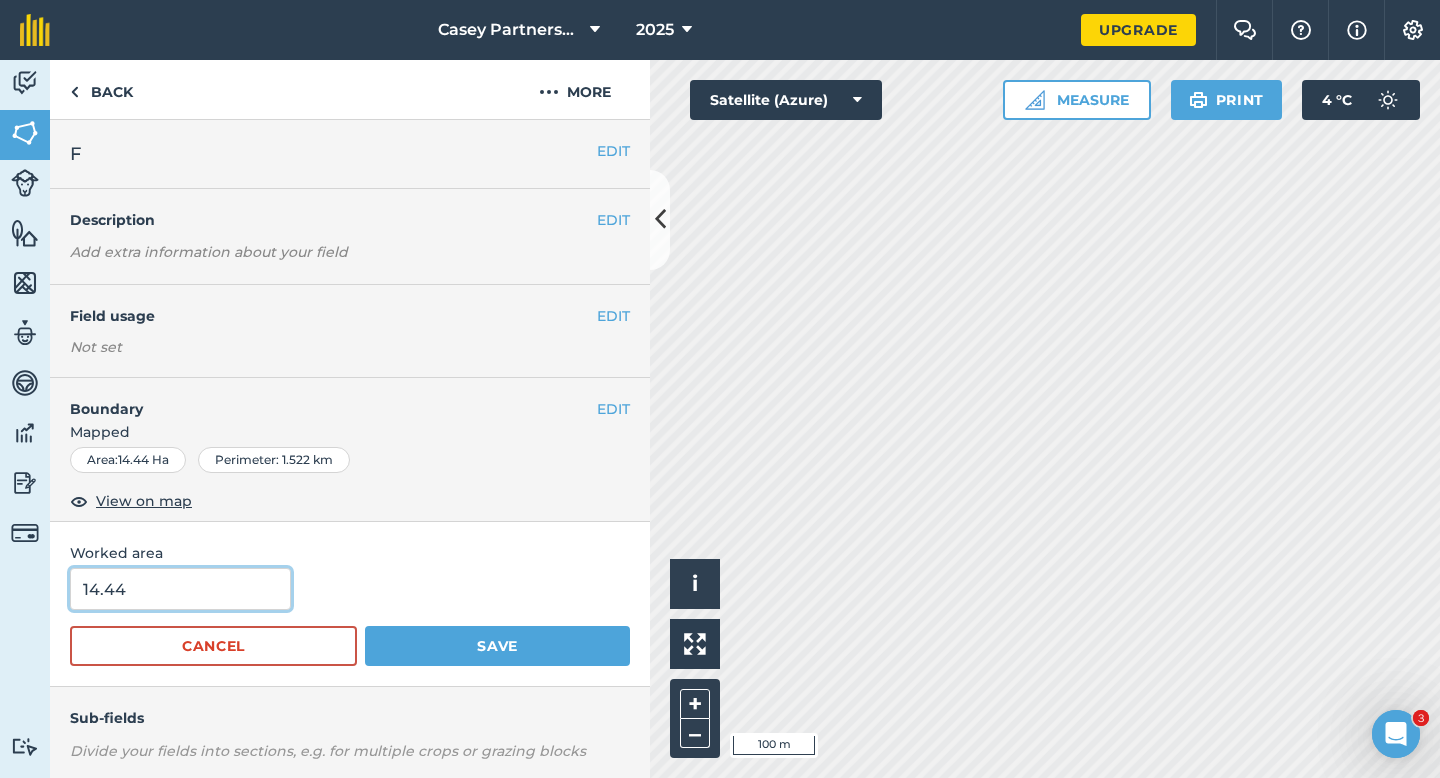 click on "14.44" at bounding box center (180, 589) 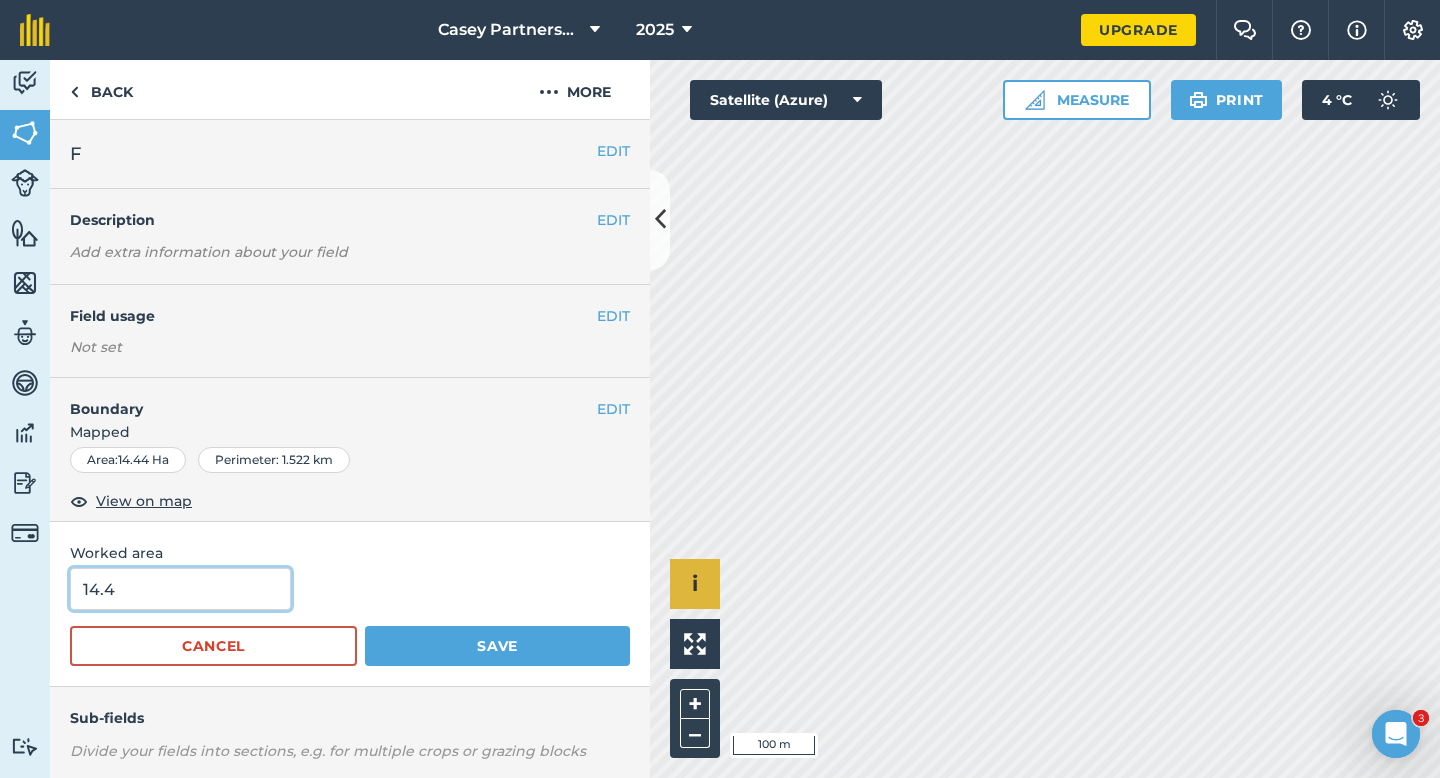 type on "14.4" 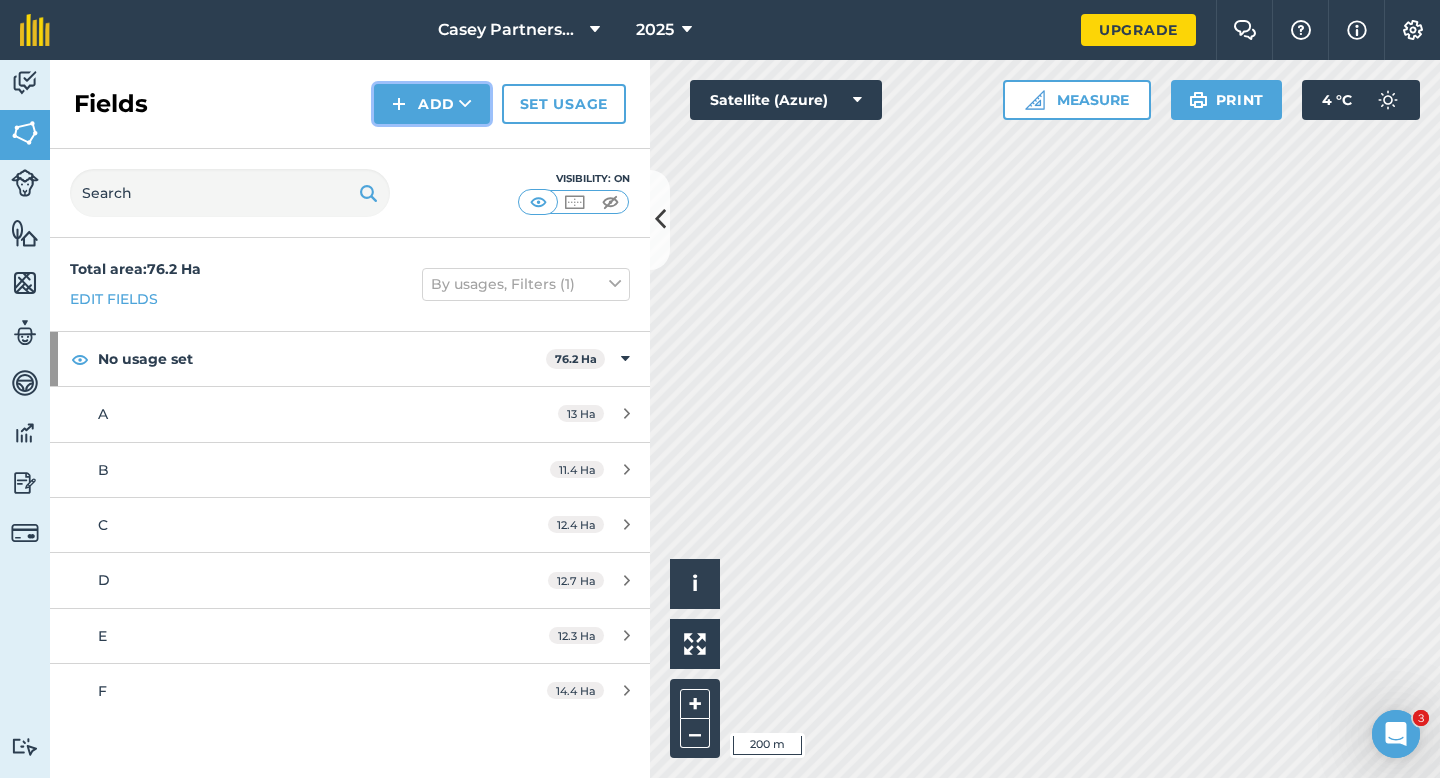 click on "Add" at bounding box center [432, 104] 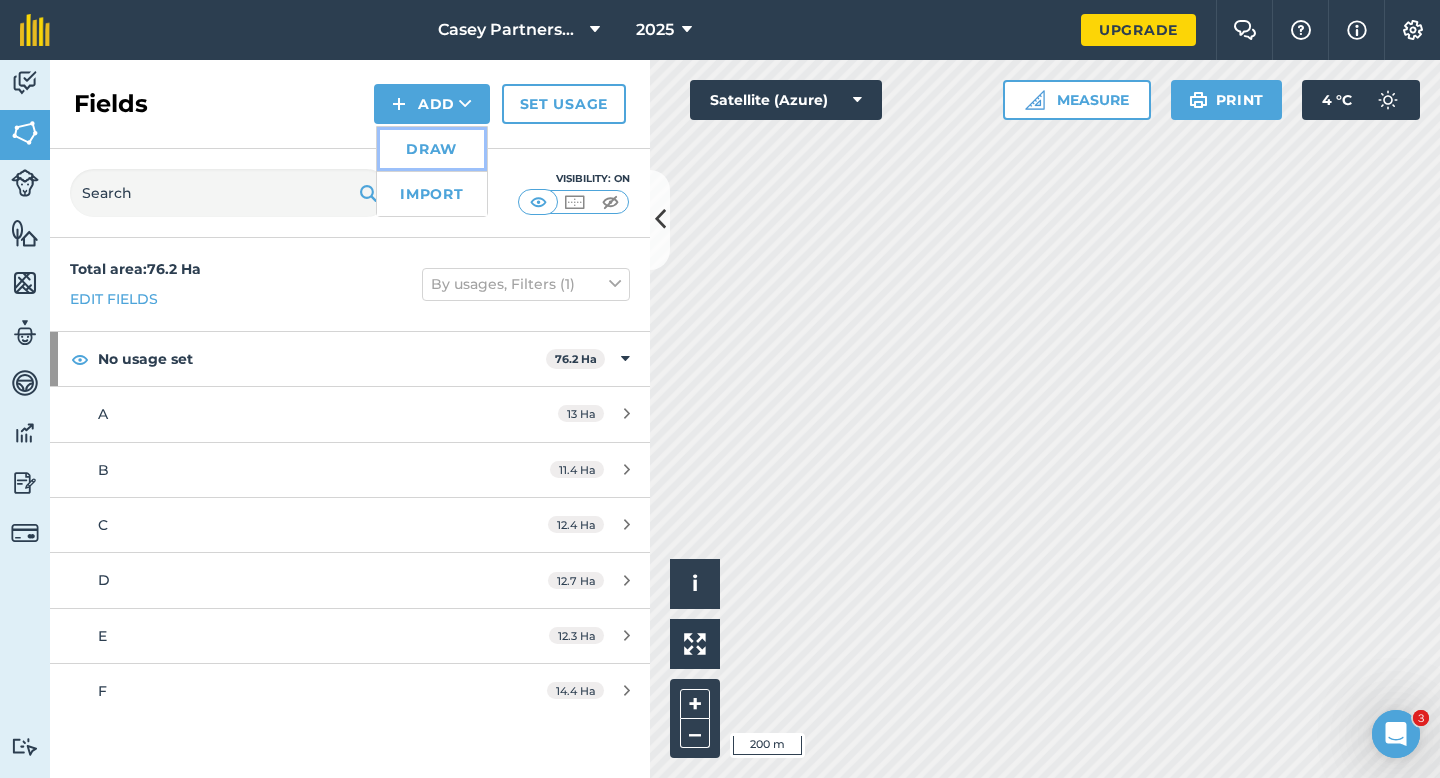 click on "Draw" at bounding box center (432, 149) 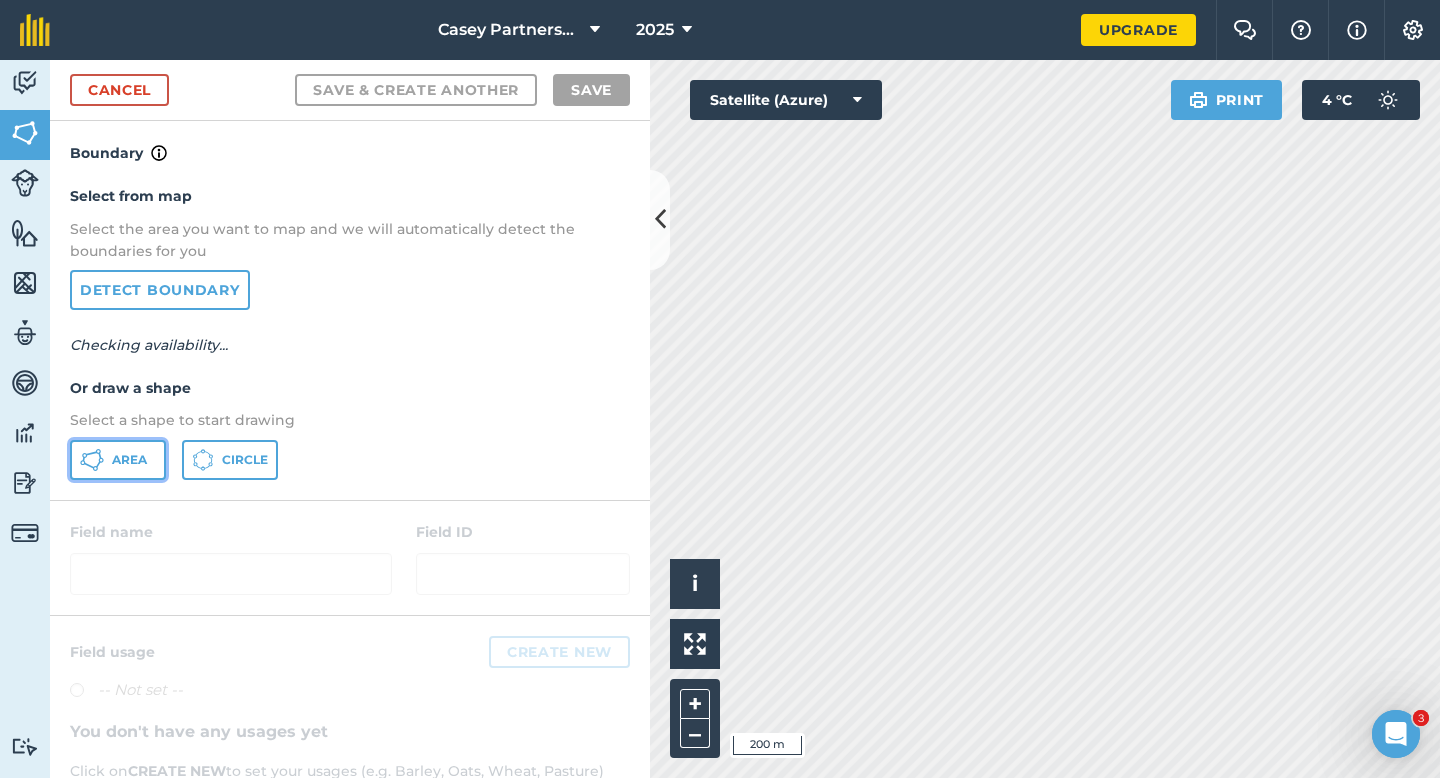 click on "Area" at bounding box center (118, 460) 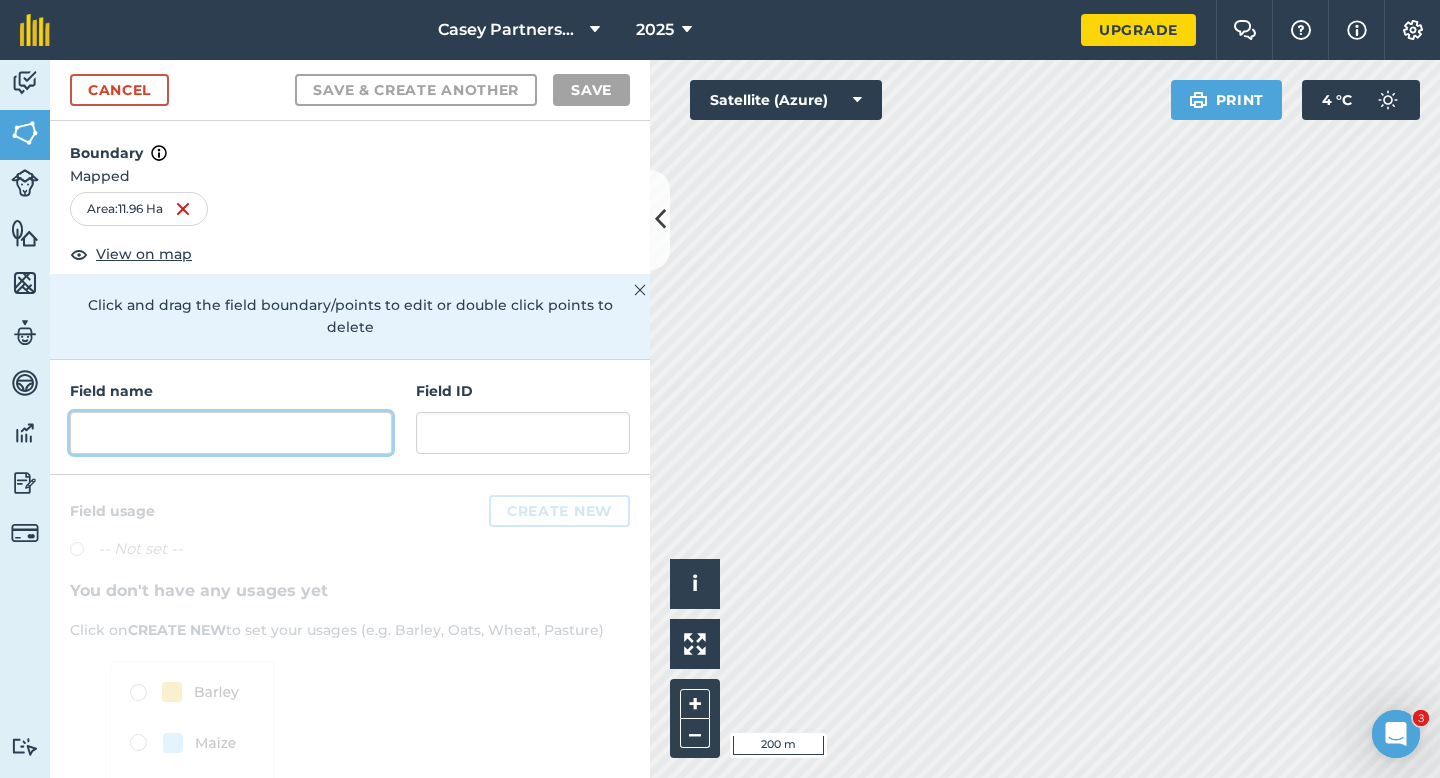 click at bounding box center (231, 433) 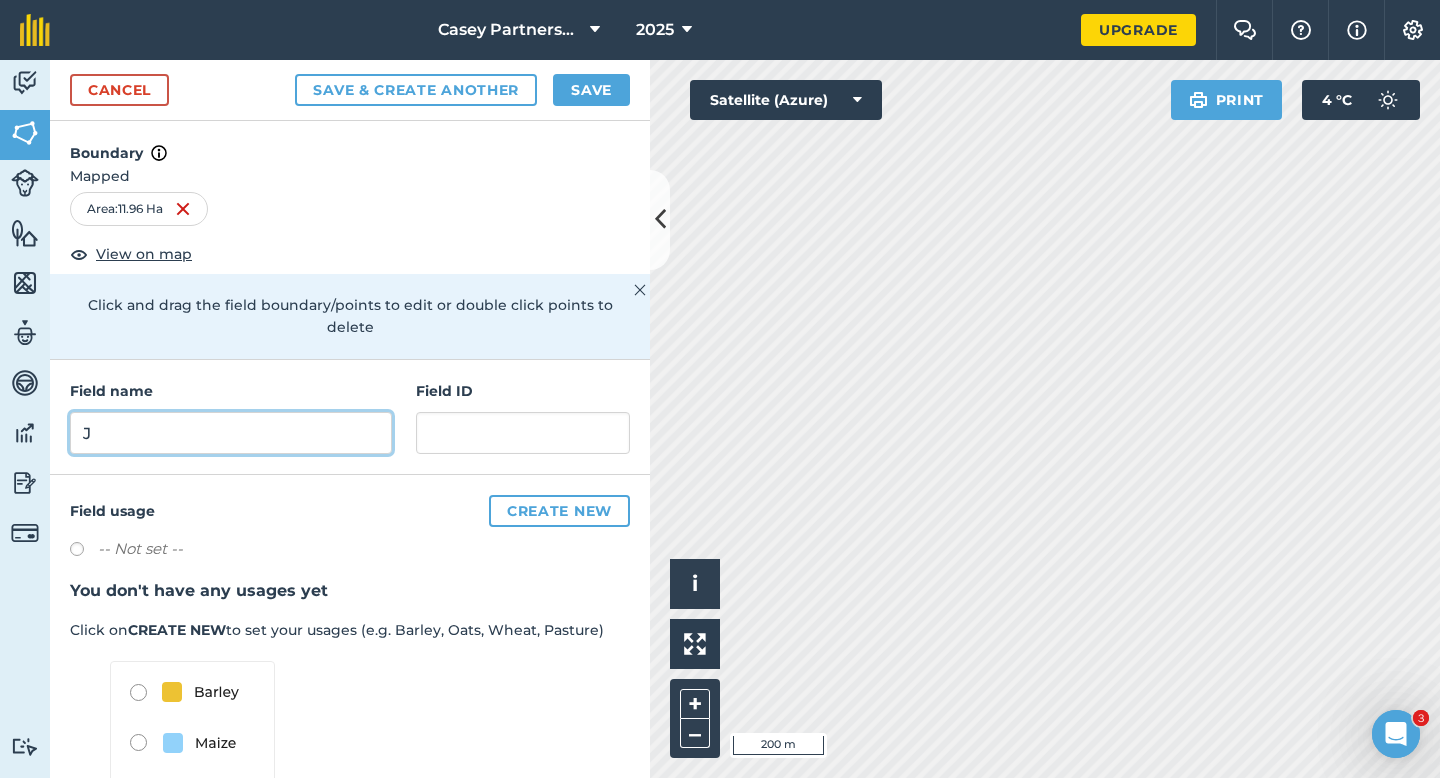type on "J" 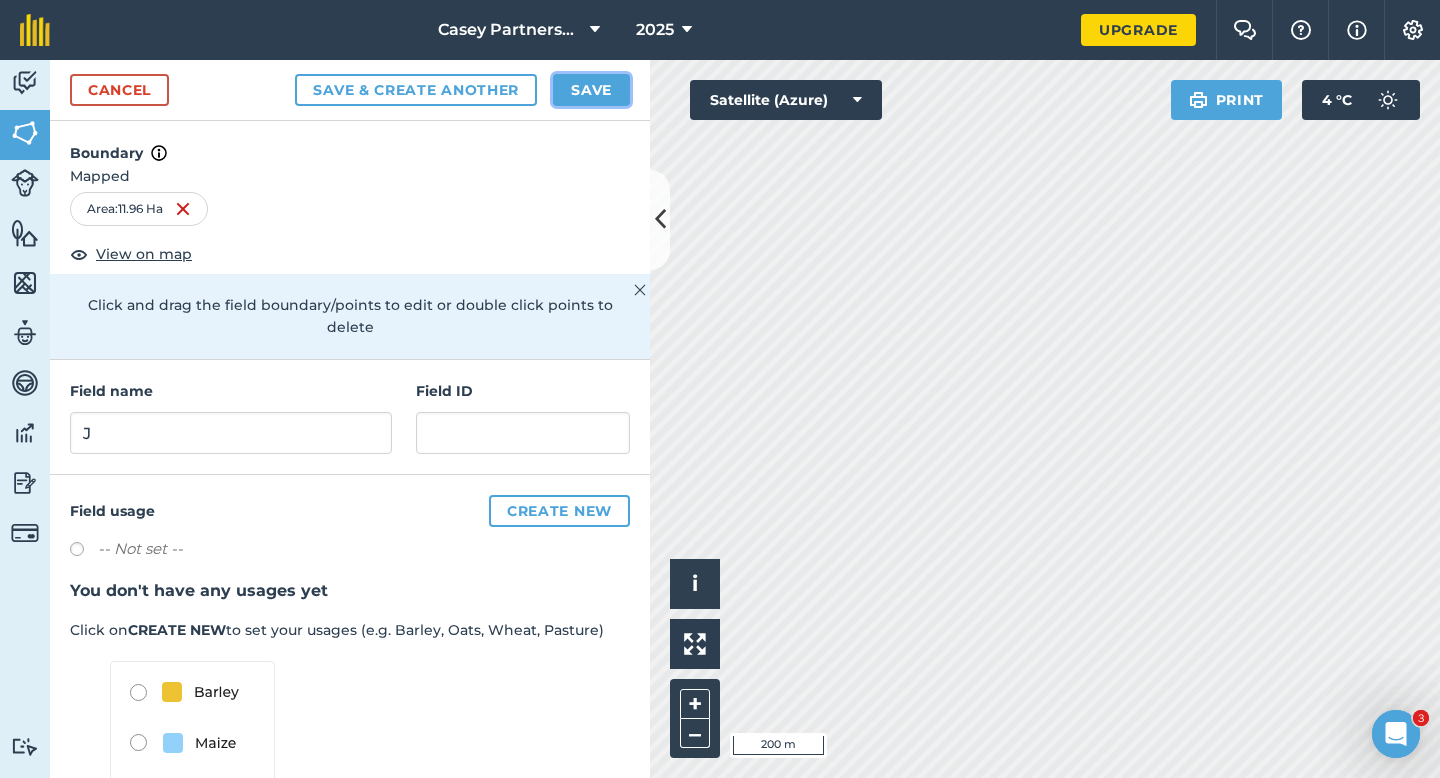 click on "Save" at bounding box center [591, 90] 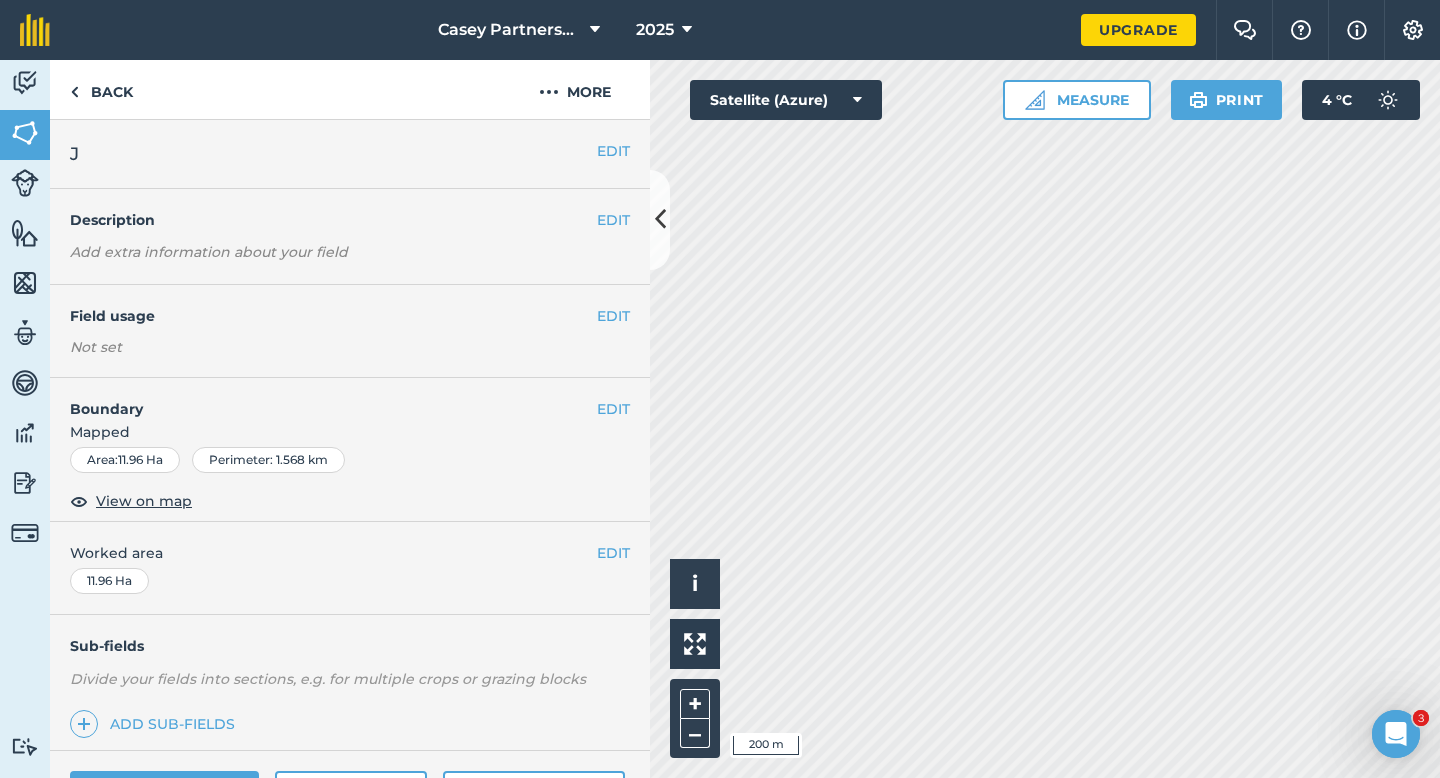 click on "EDIT J" at bounding box center (350, 154) 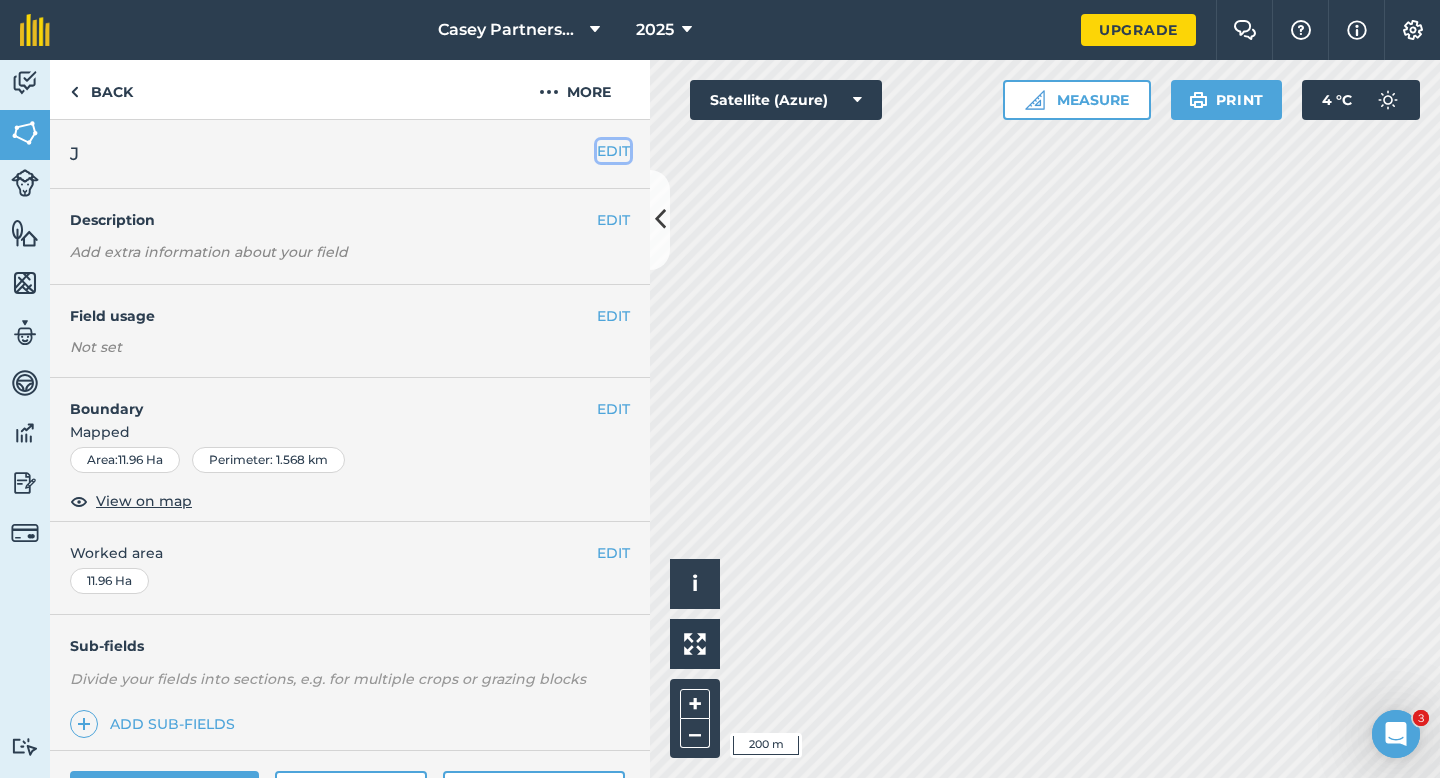 click on "EDIT" at bounding box center [613, 151] 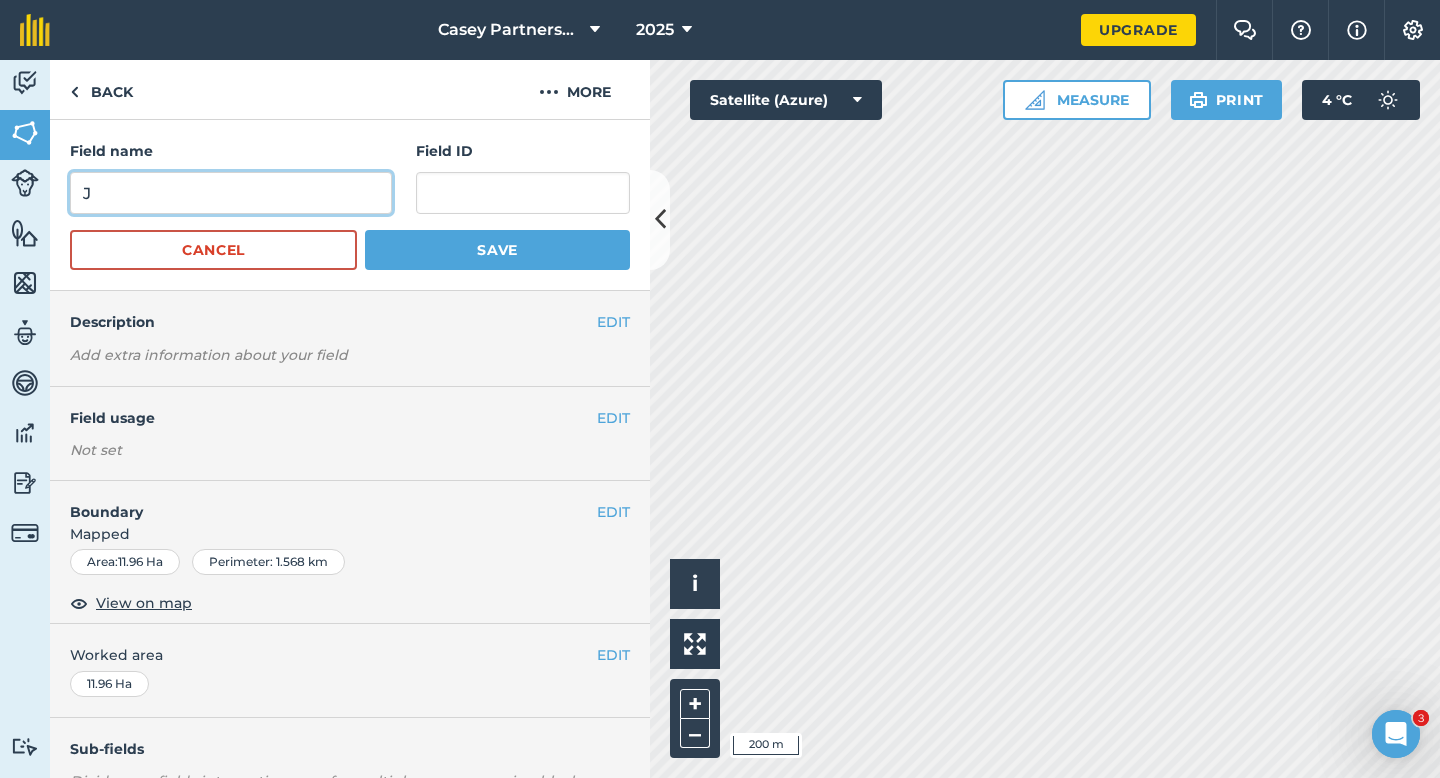 click on "J" at bounding box center (231, 193) 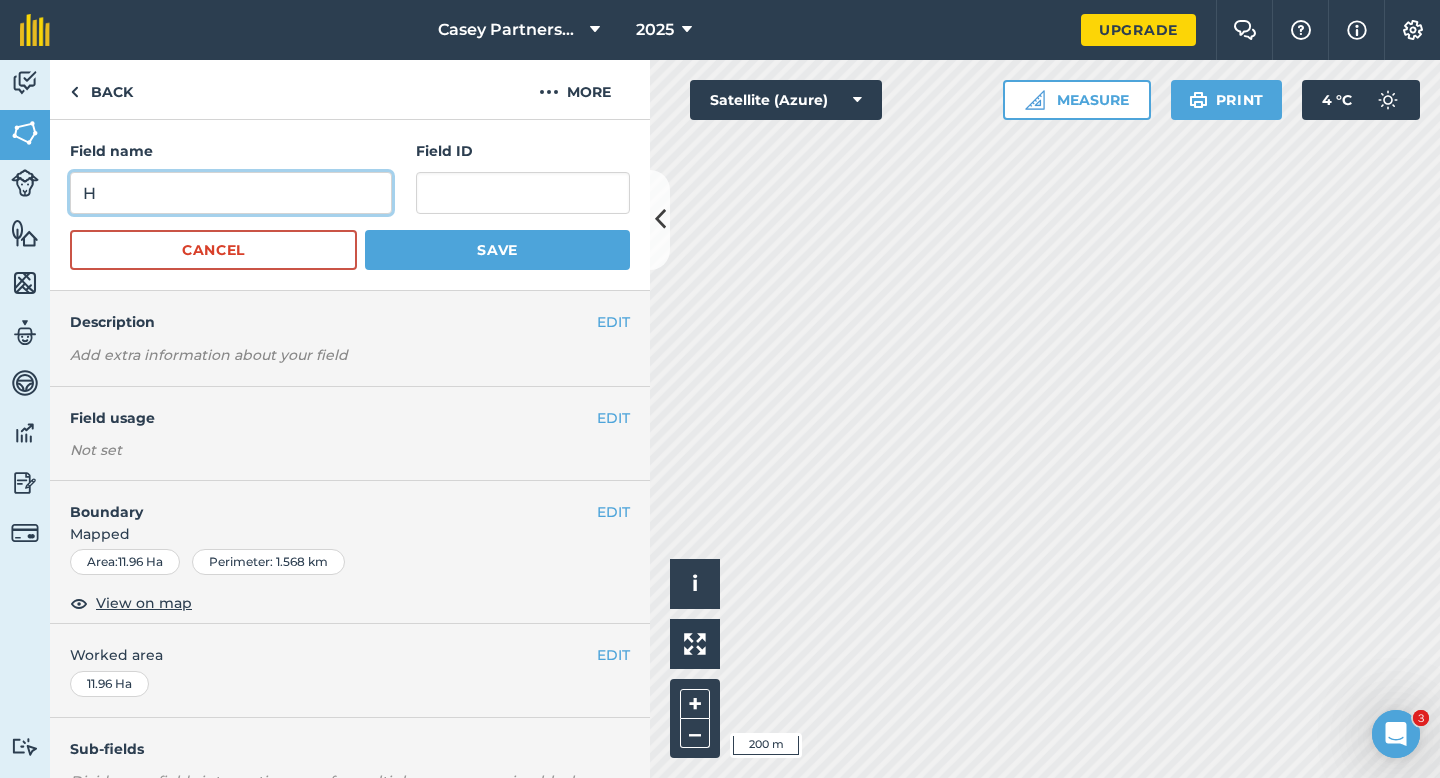 type on "H" 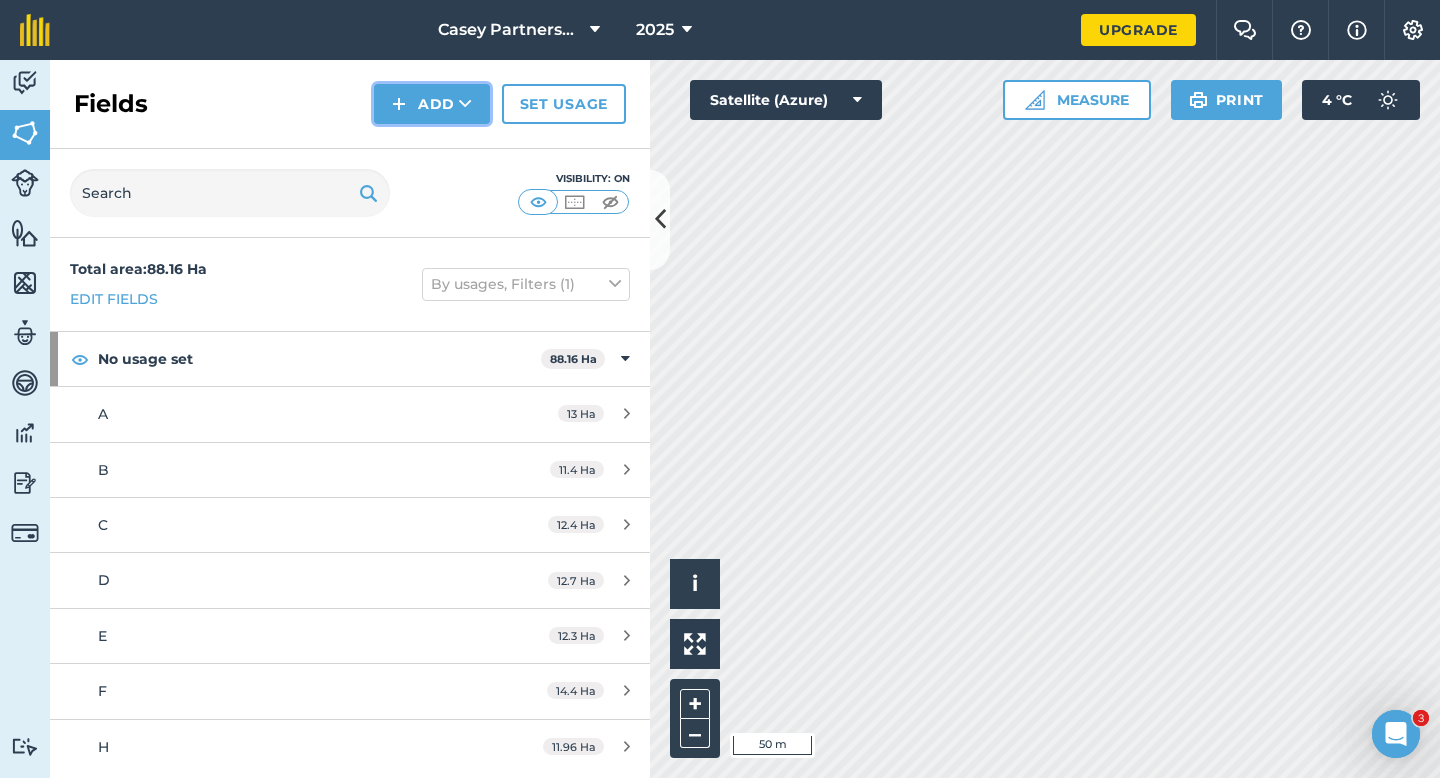 click on "Add" at bounding box center (432, 104) 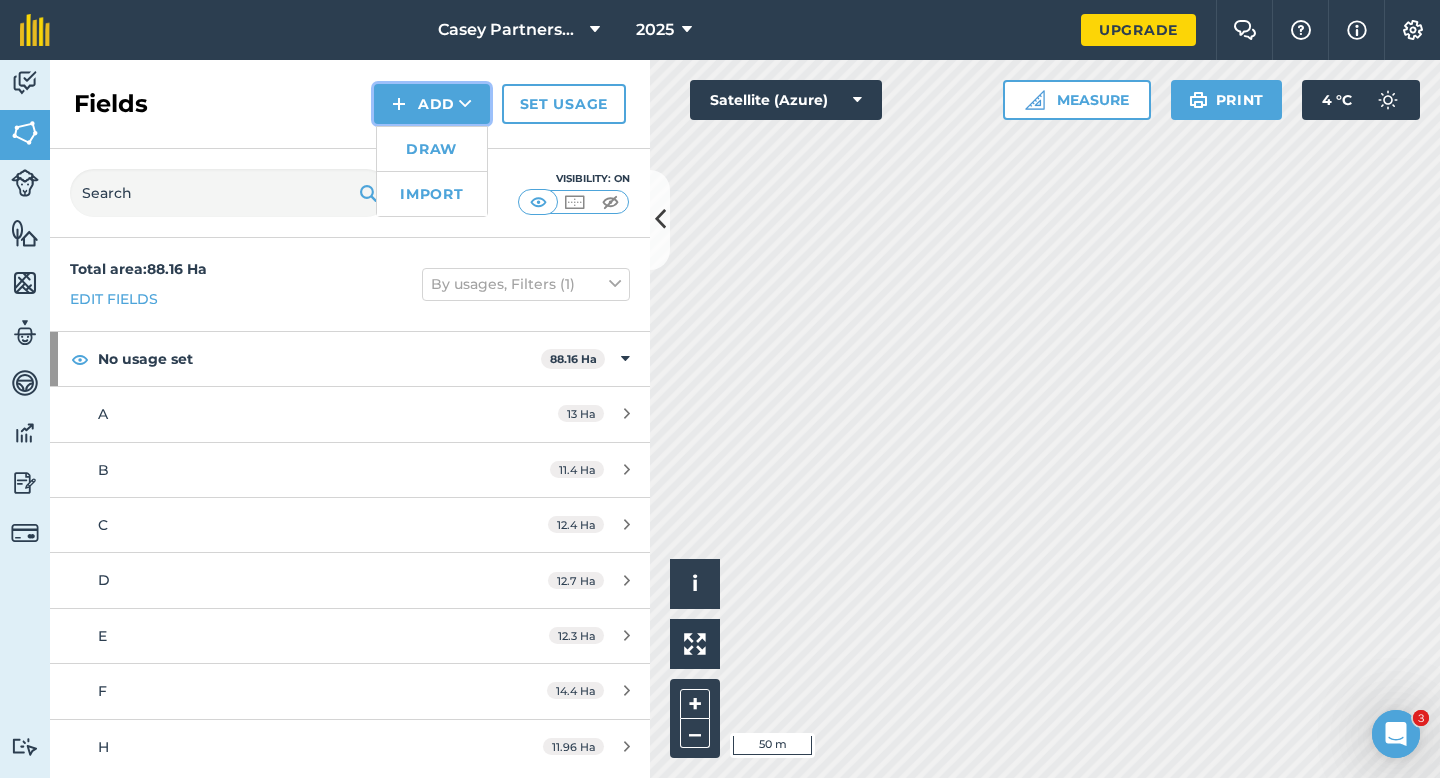 click on "Add   Draw Import" at bounding box center (432, 104) 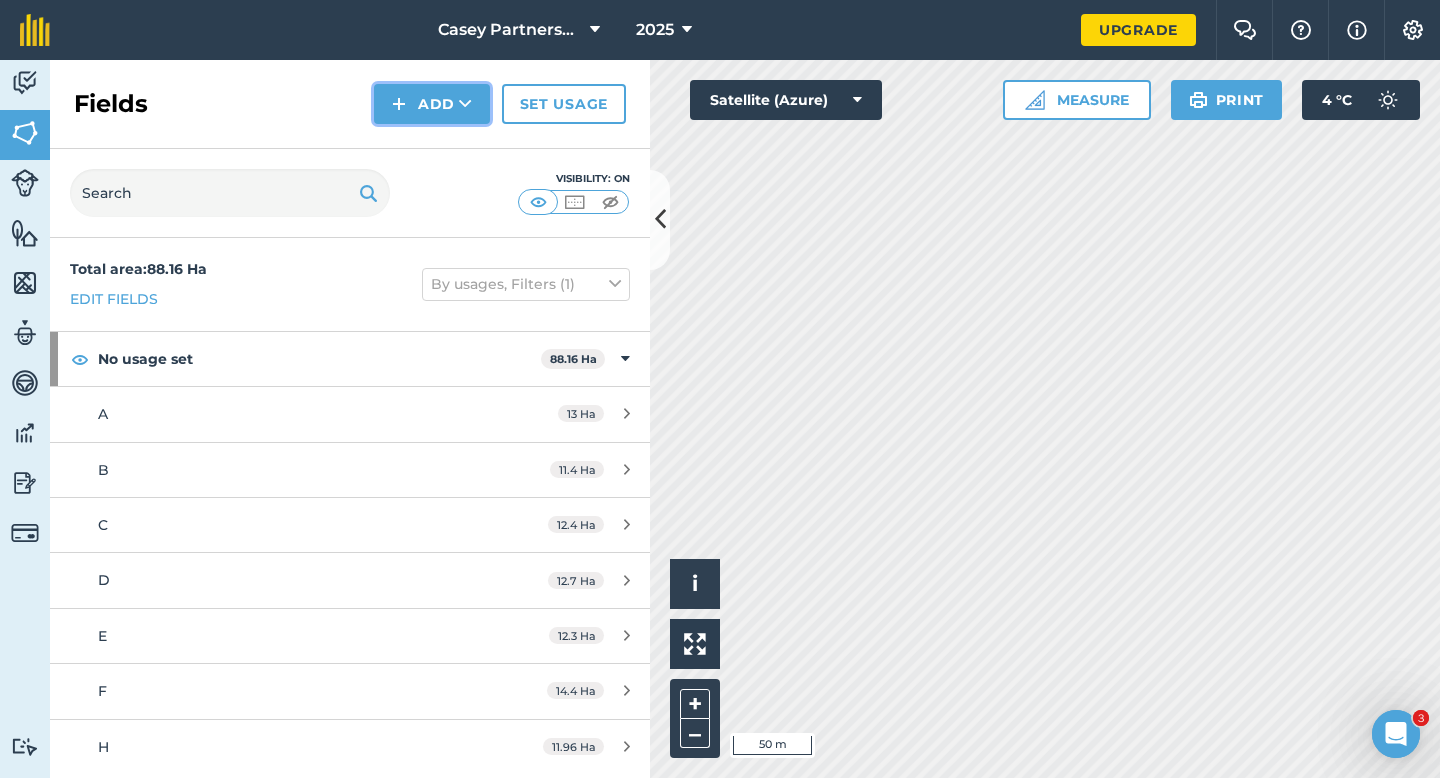 click at bounding box center [399, 104] 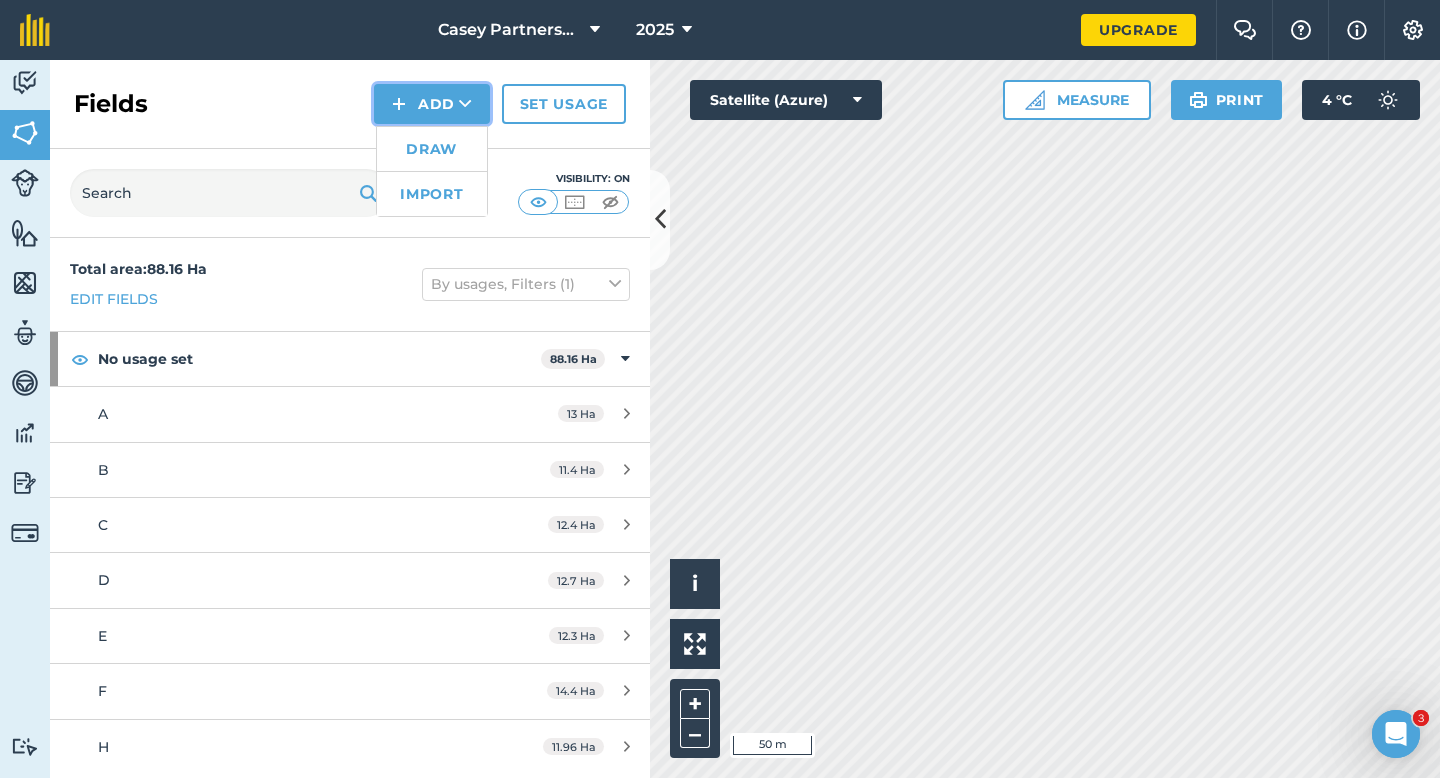 click on "Add   Draw Import" at bounding box center [432, 104] 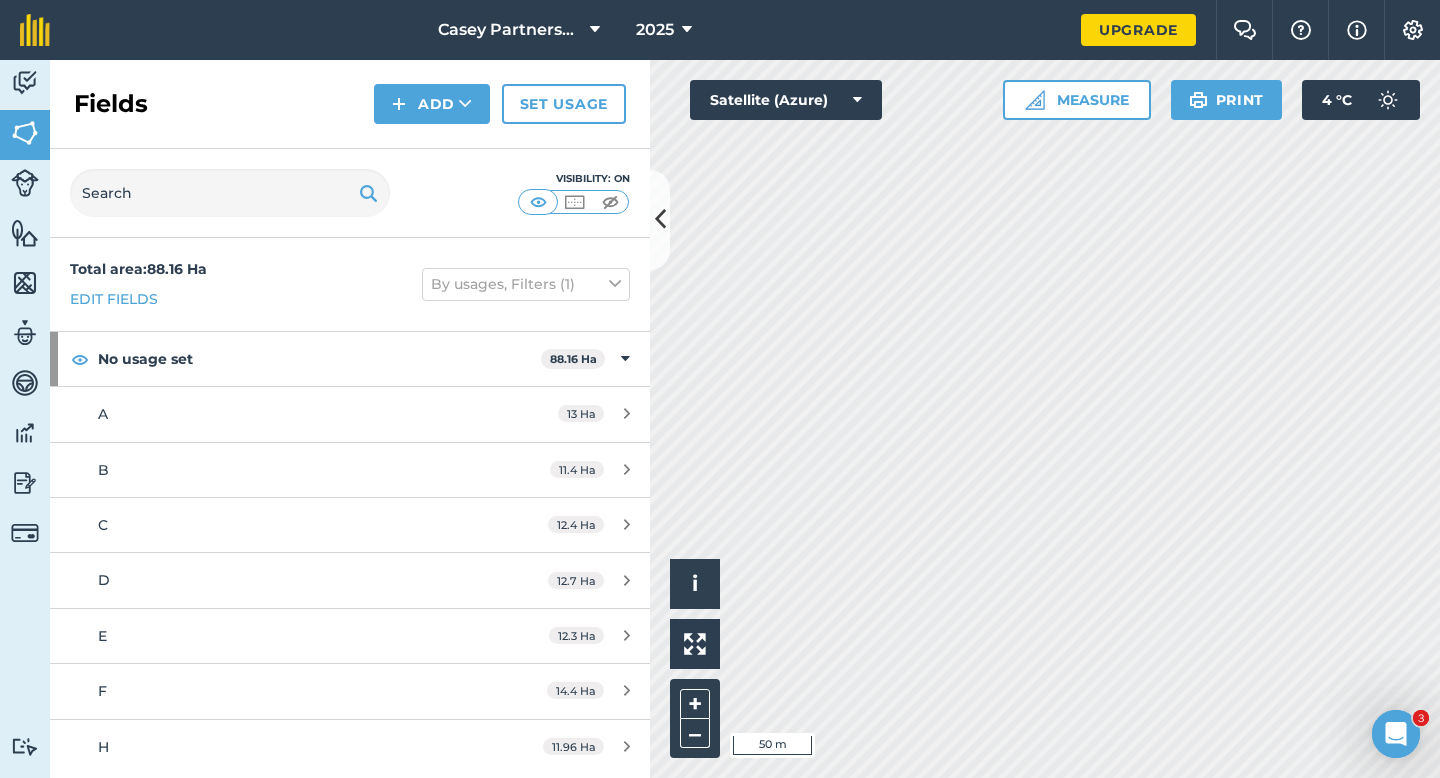 click on "Fields   Add   Set usage" at bounding box center [350, 104] 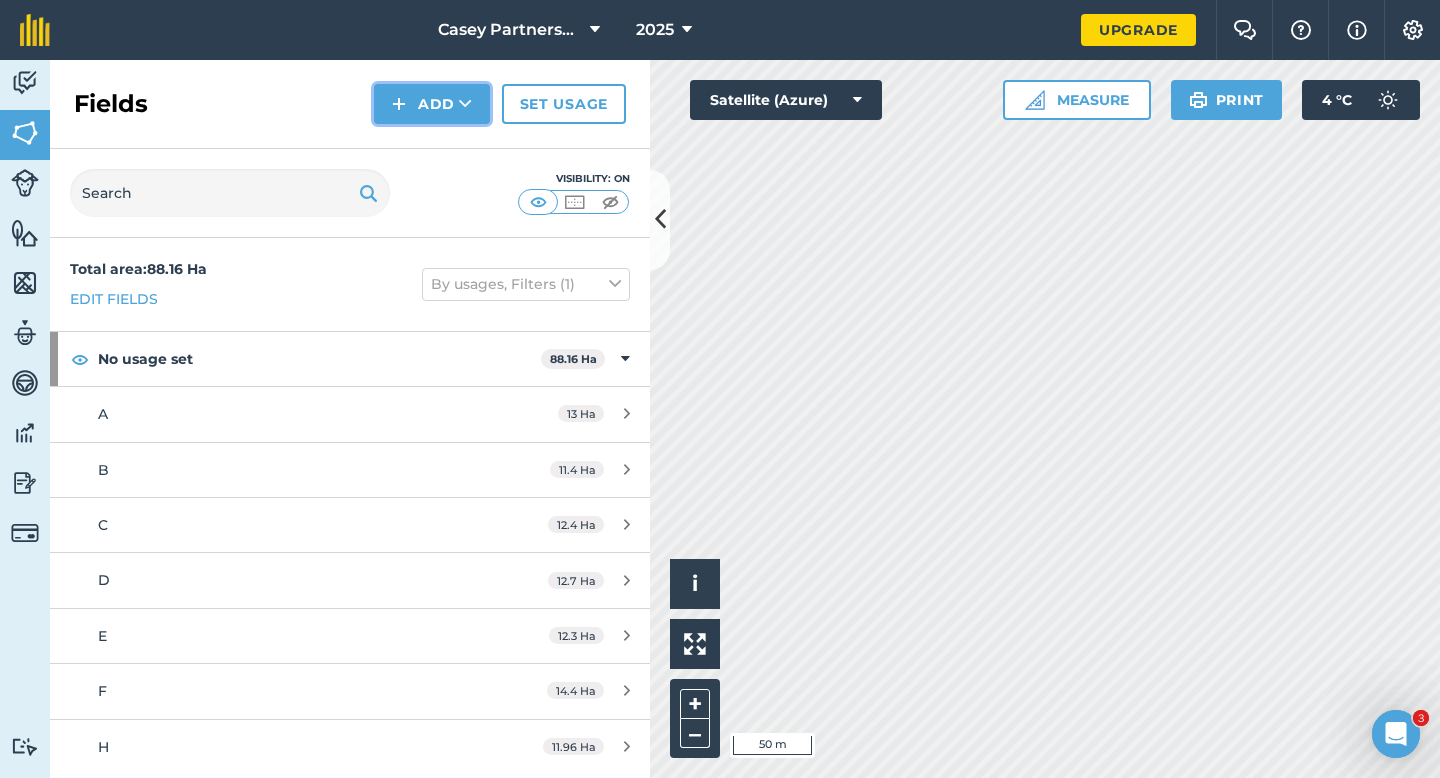 click on "Add" at bounding box center [432, 104] 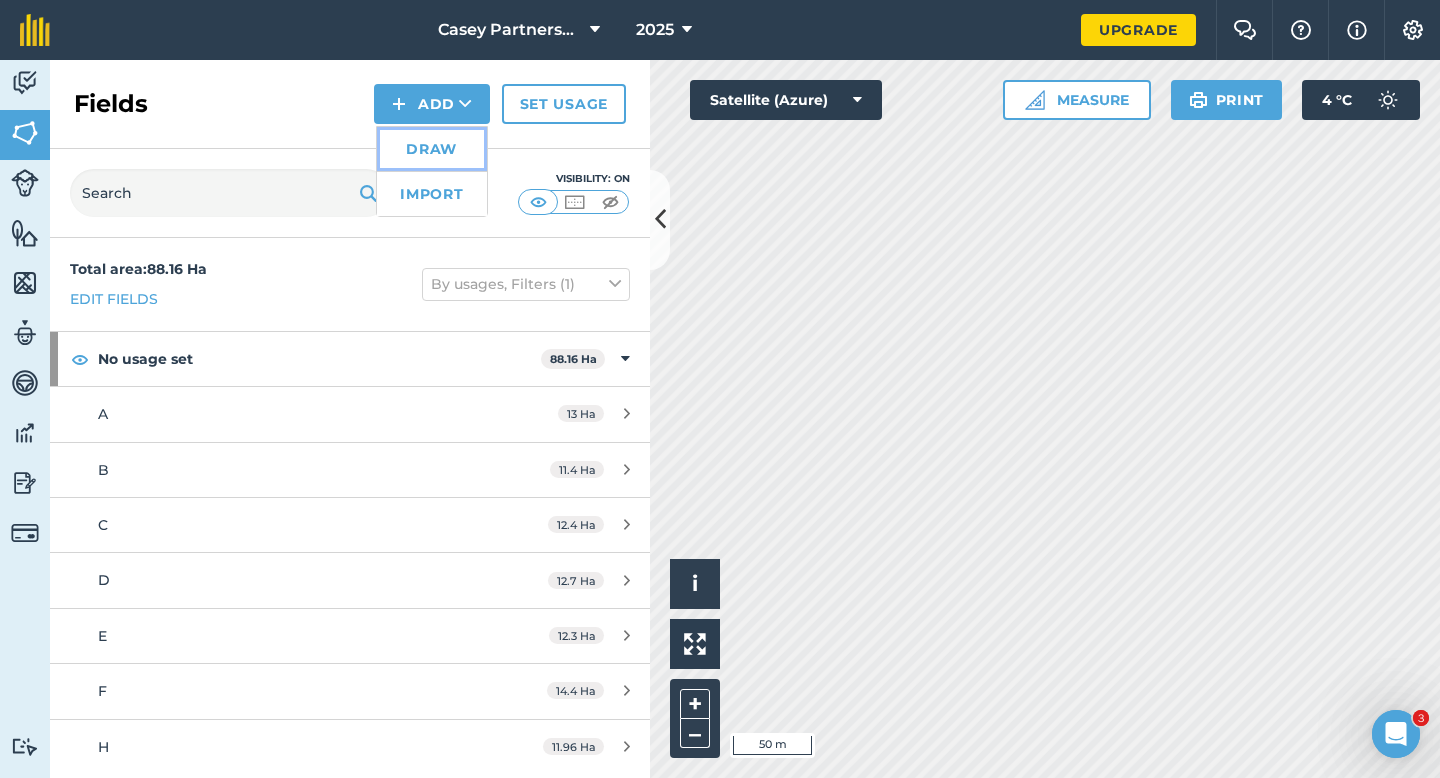 click on "Draw" at bounding box center [432, 149] 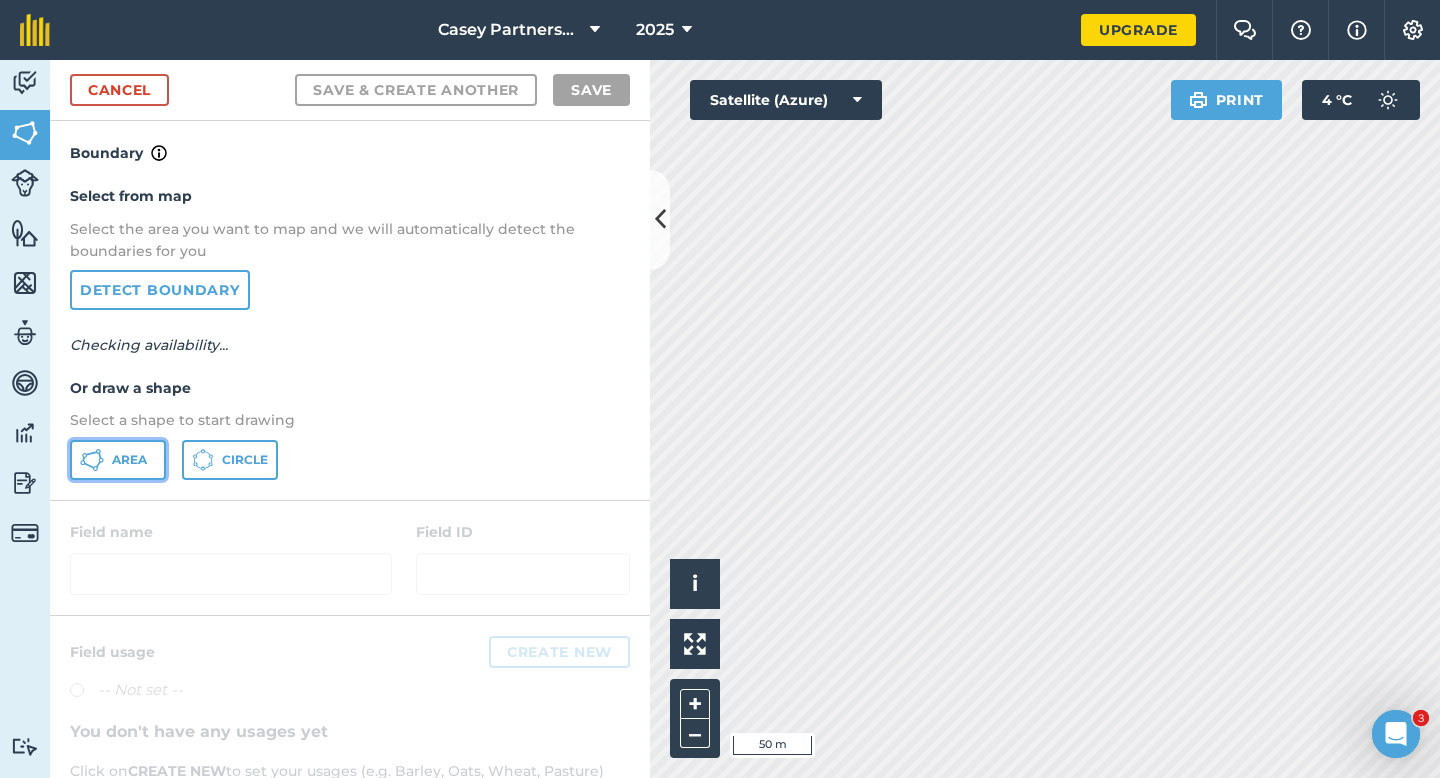 click on "Area" at bounding box center (129, 460) 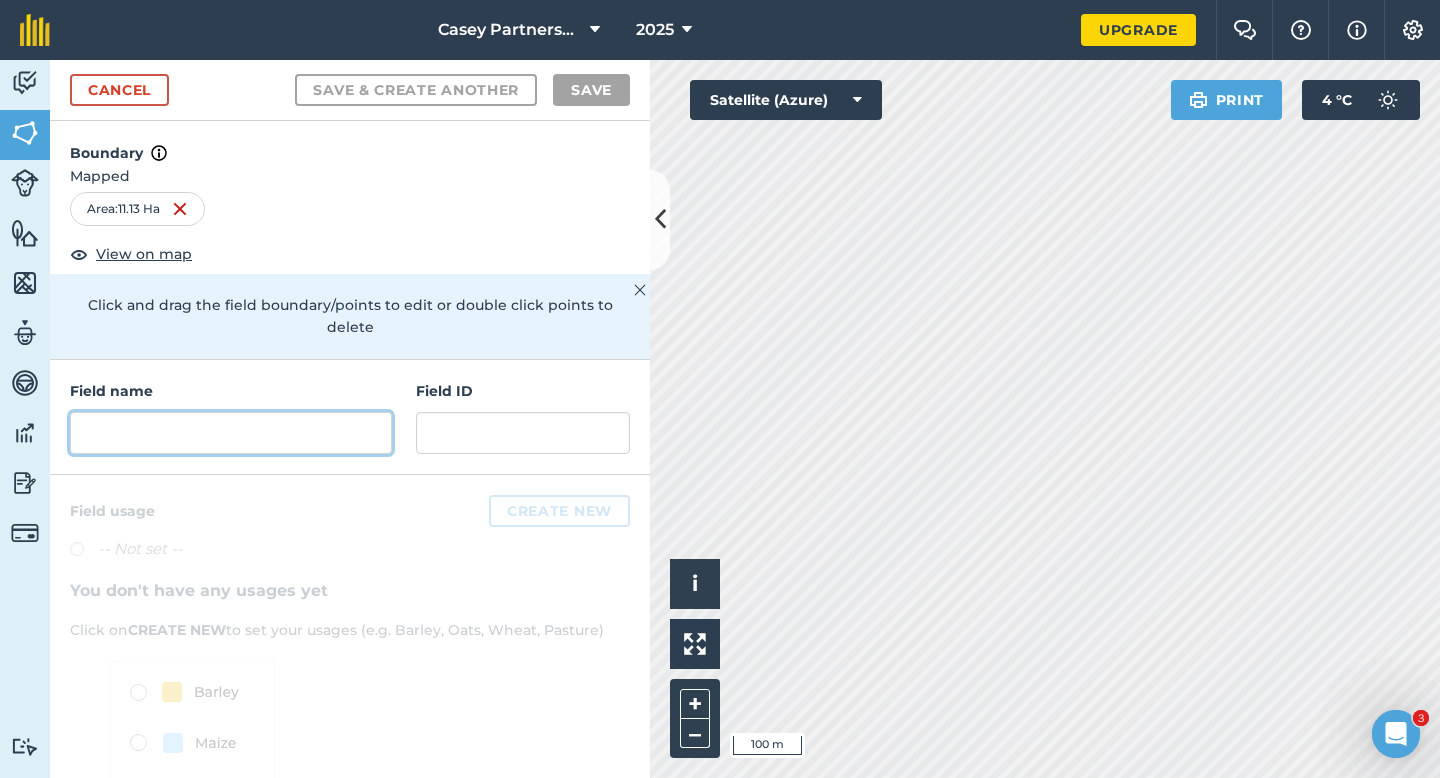 click at bounding box center (231, 433) 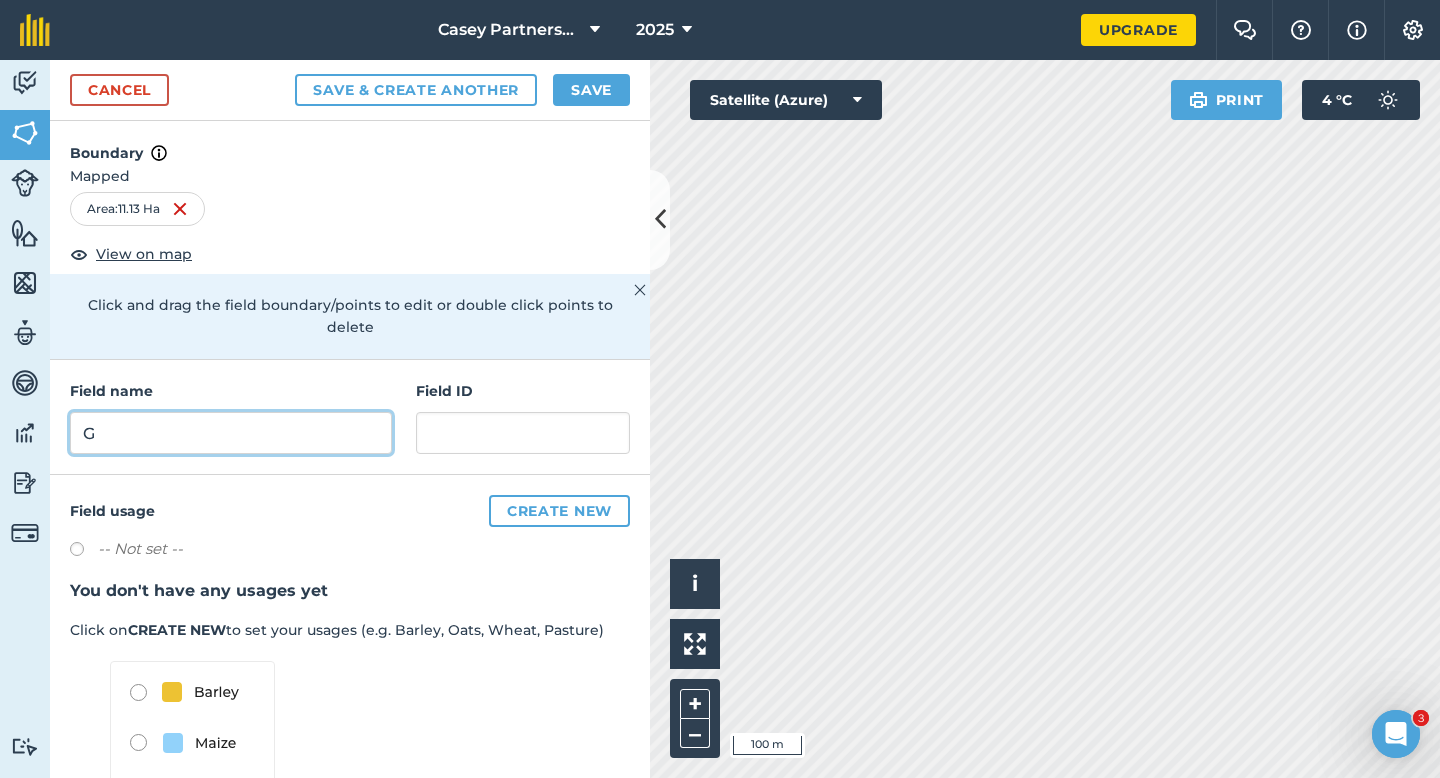 type on "G" 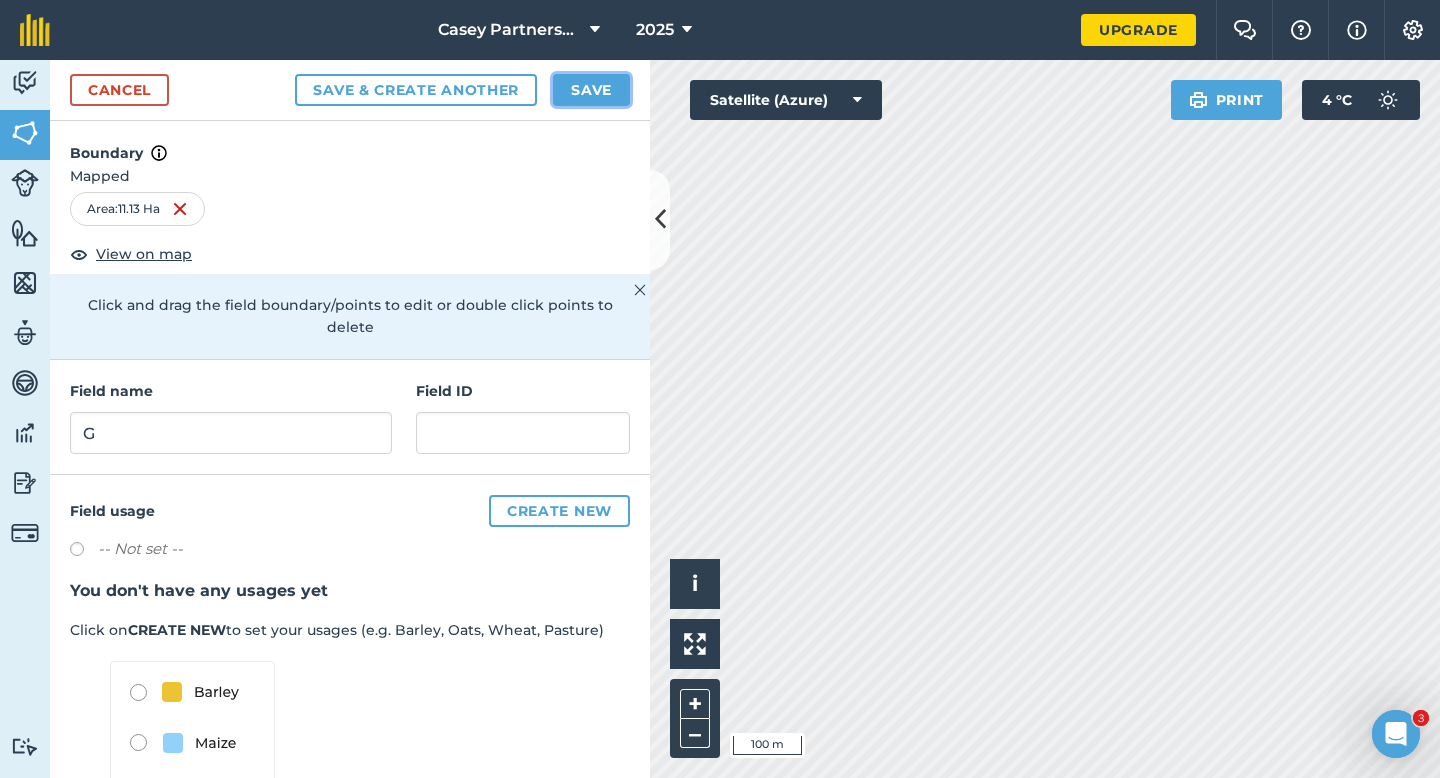click on "Save" at bounding box center [591, 90] 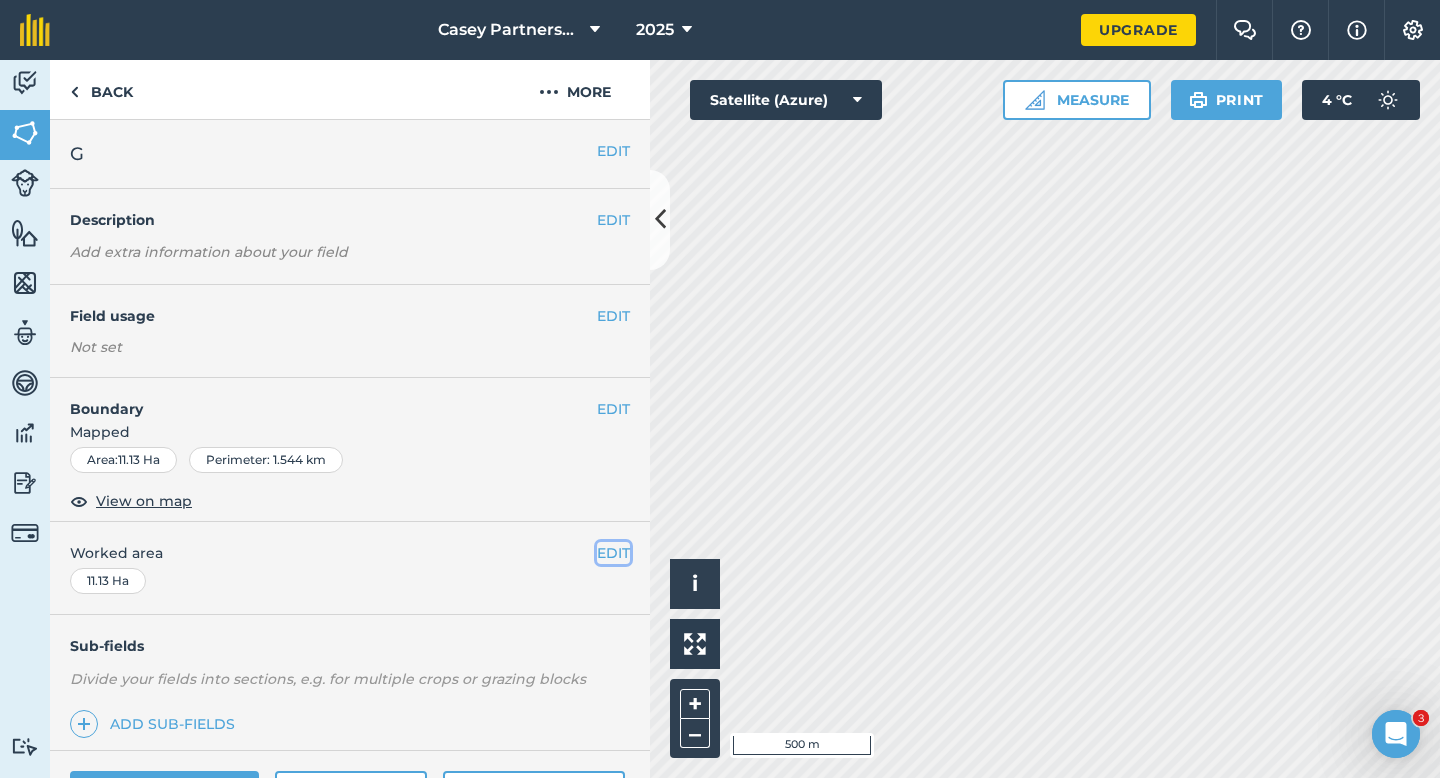 click on "EDIT" at bounding box center [613, 553] 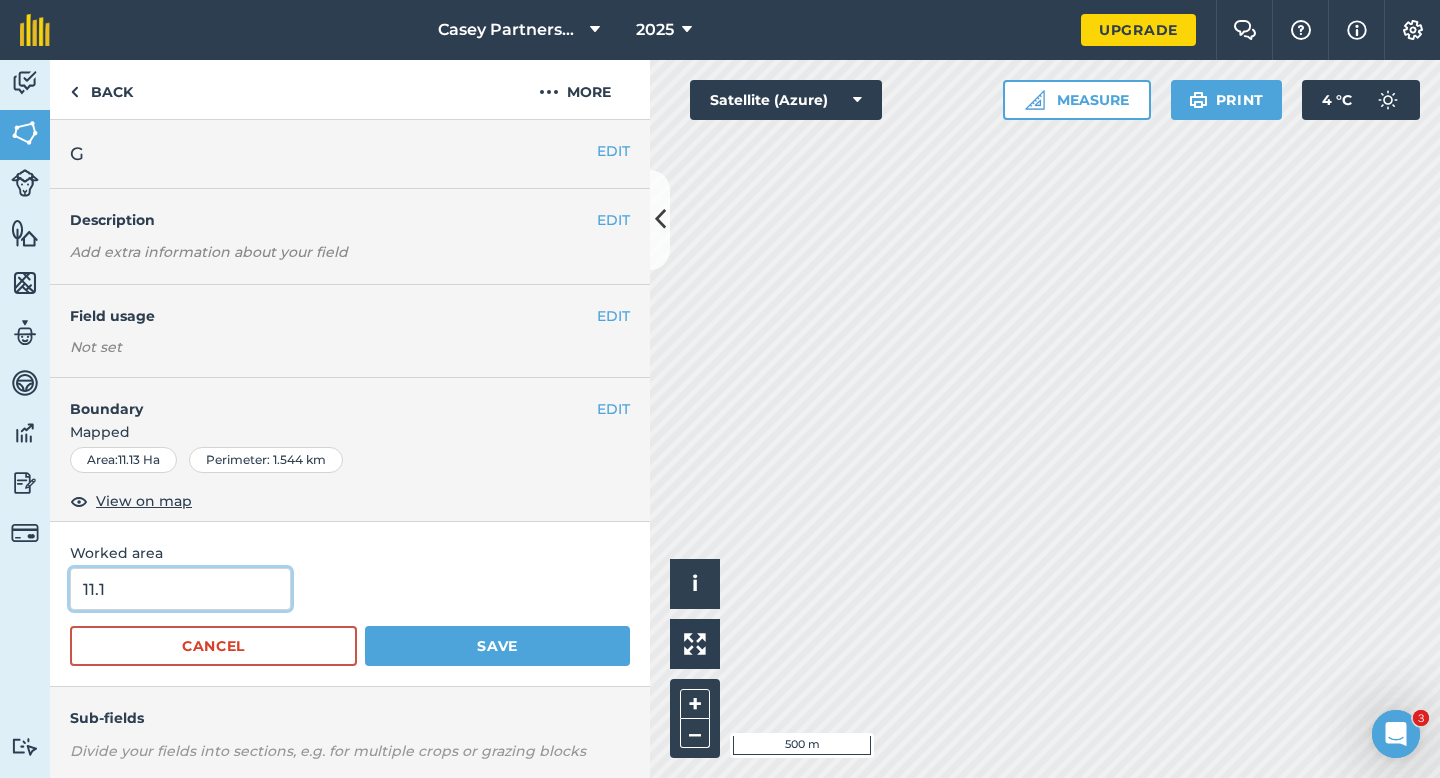 click on "11.1" at bounding box center [180, 589] 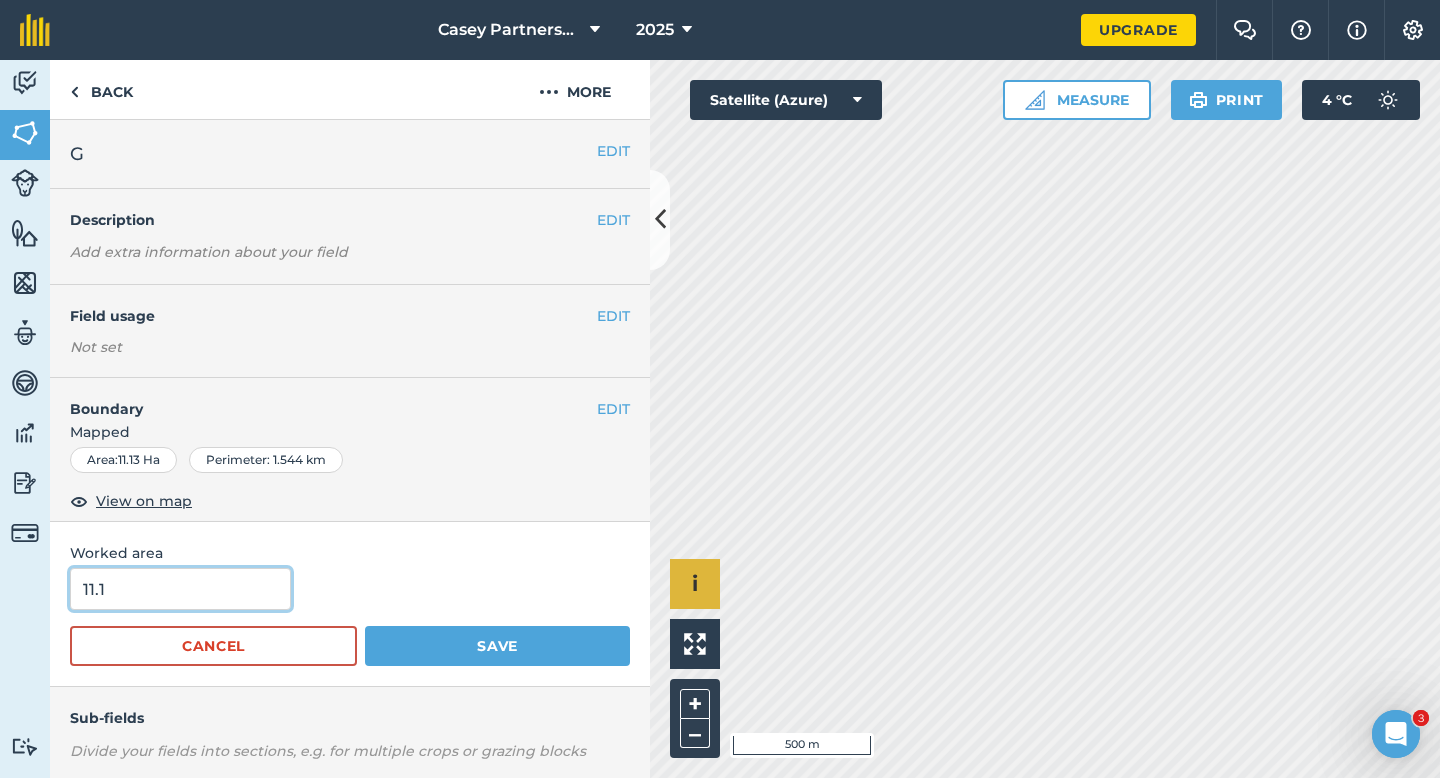 type on "11.1" 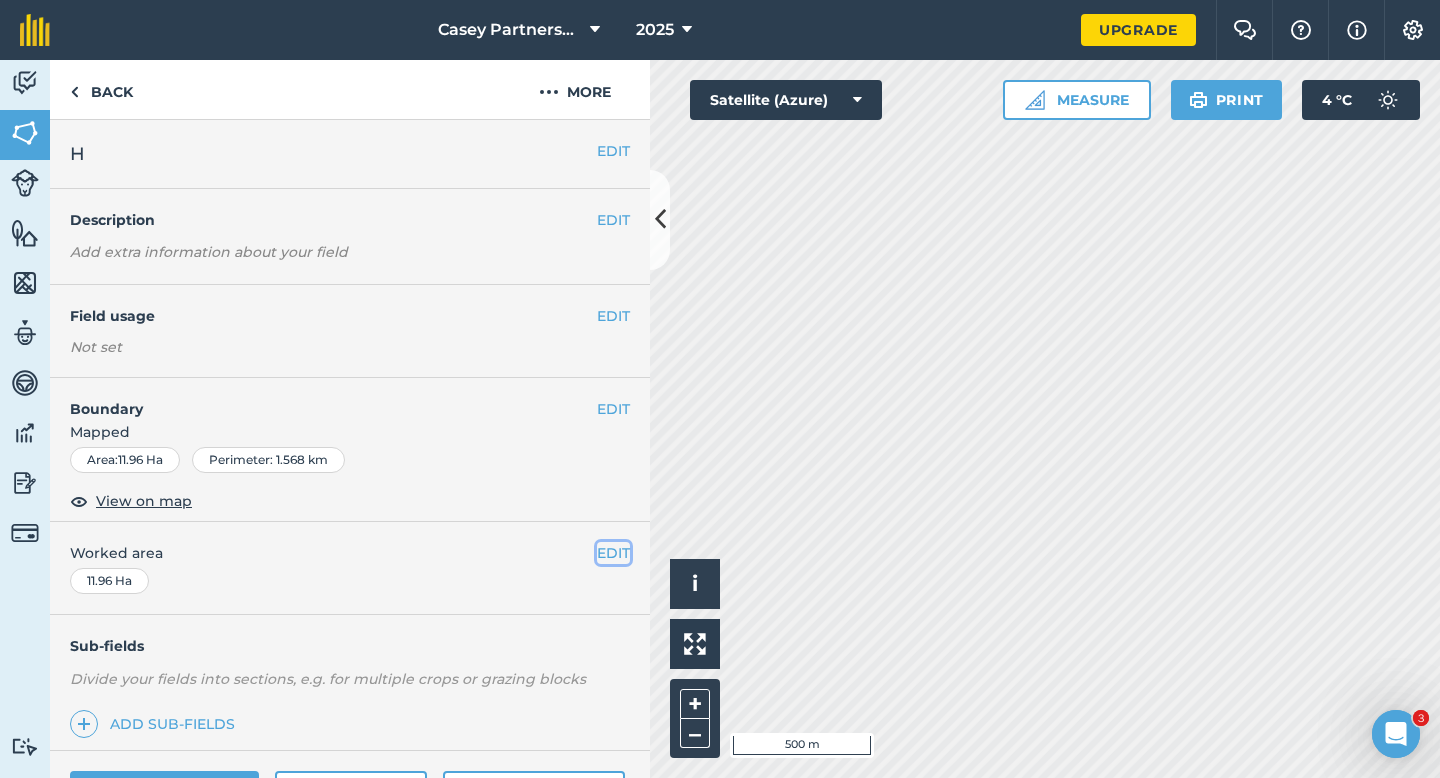click on "EDIT" at bounding box center [613, 553] 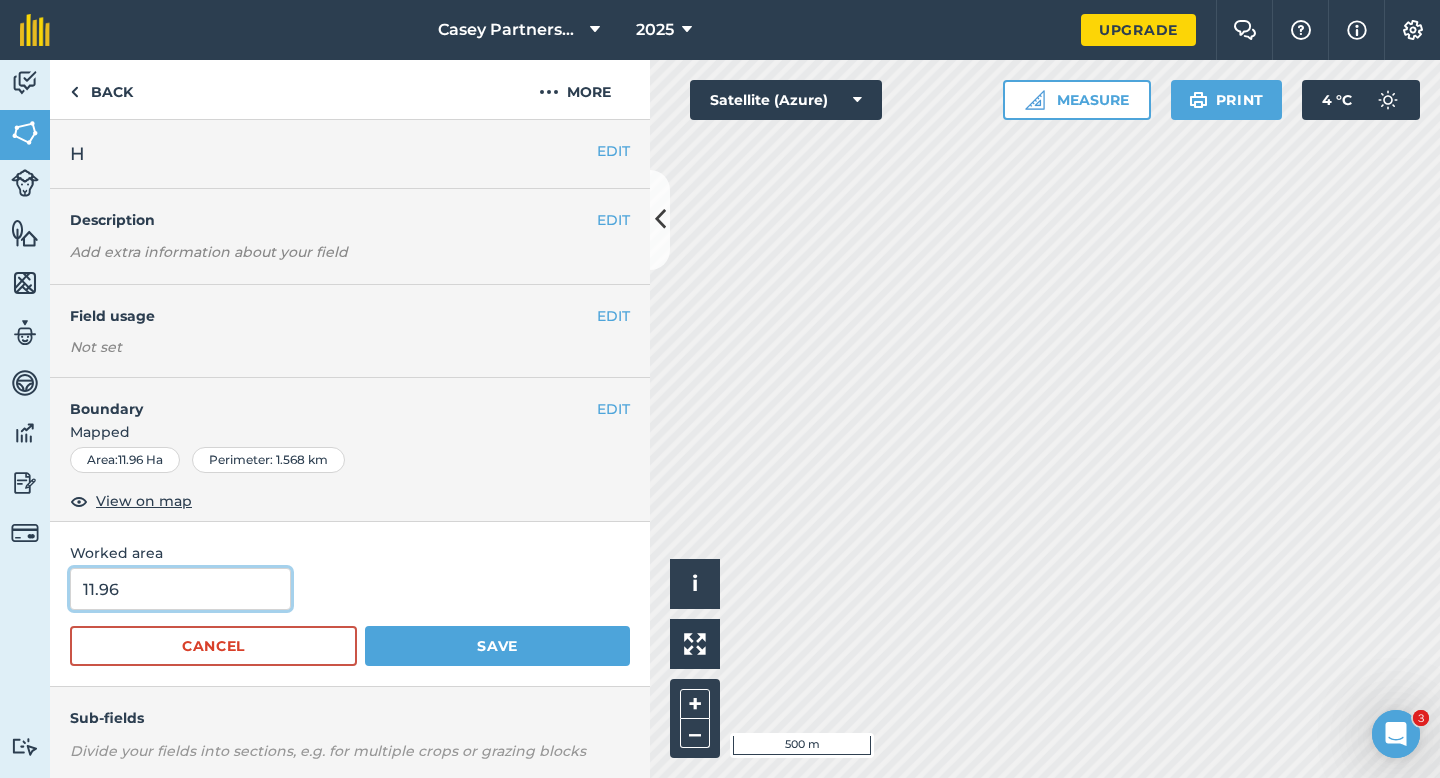 click on "11.96" at bounding box center [180, 589] 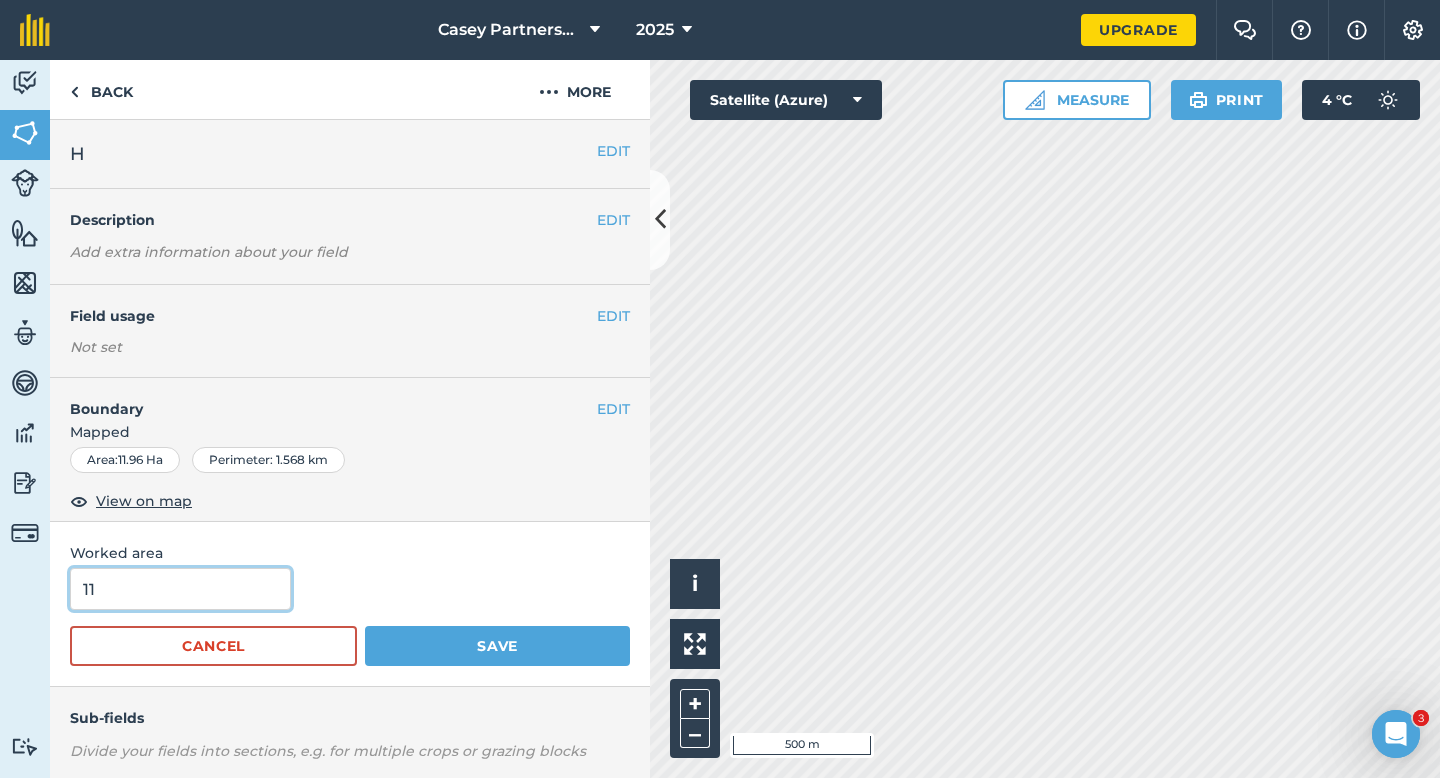 type on "12" 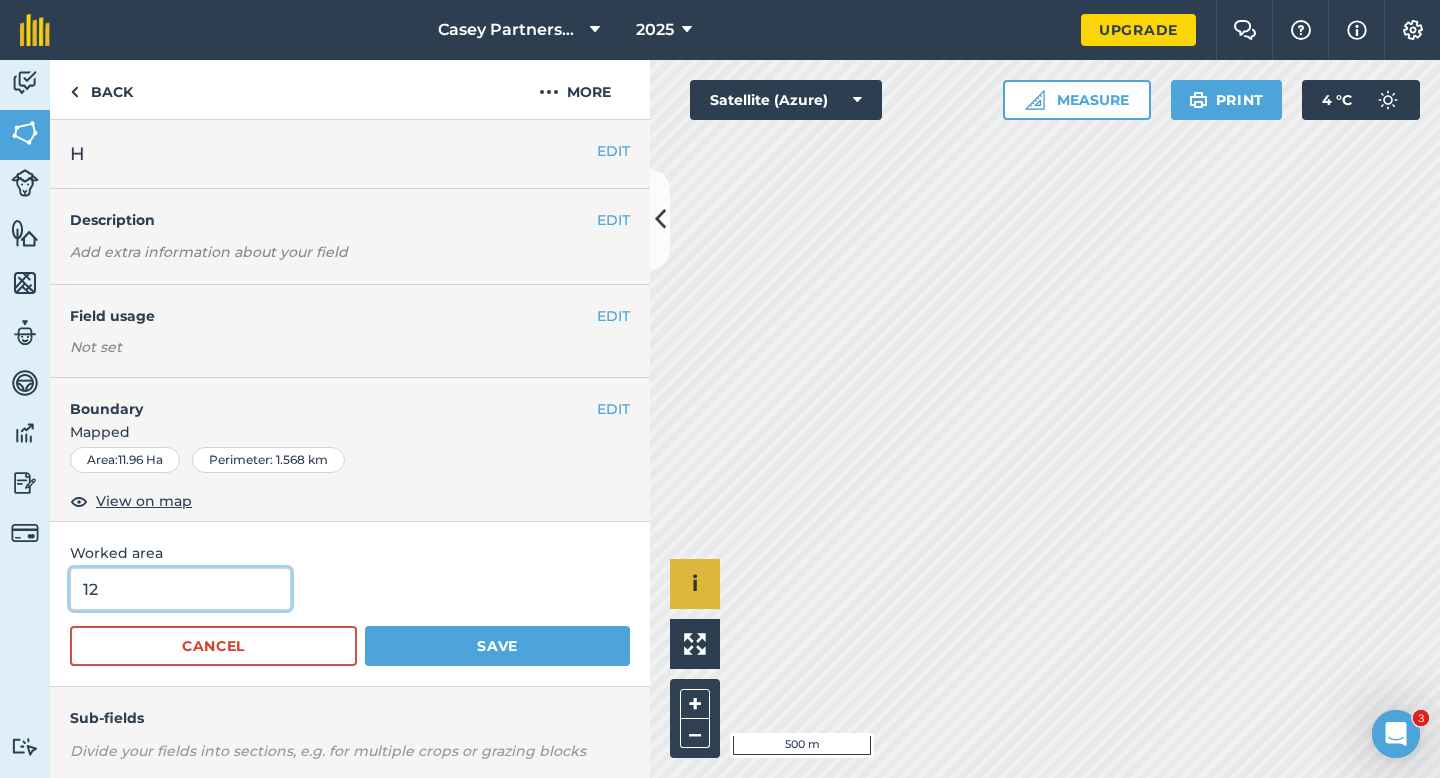 click on "Save" at bounding box center [497, 646] 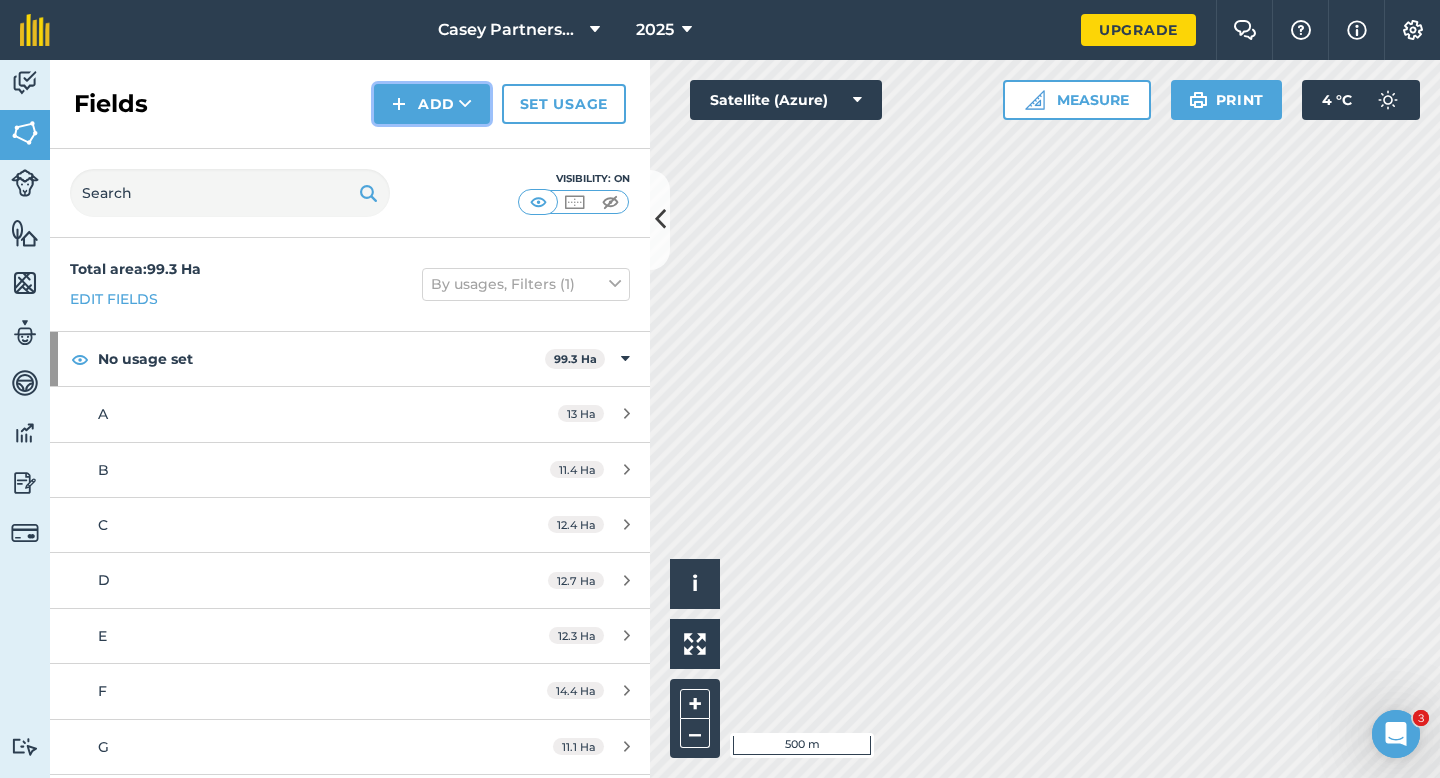 click on "Add" at bounding box center (432, 104) 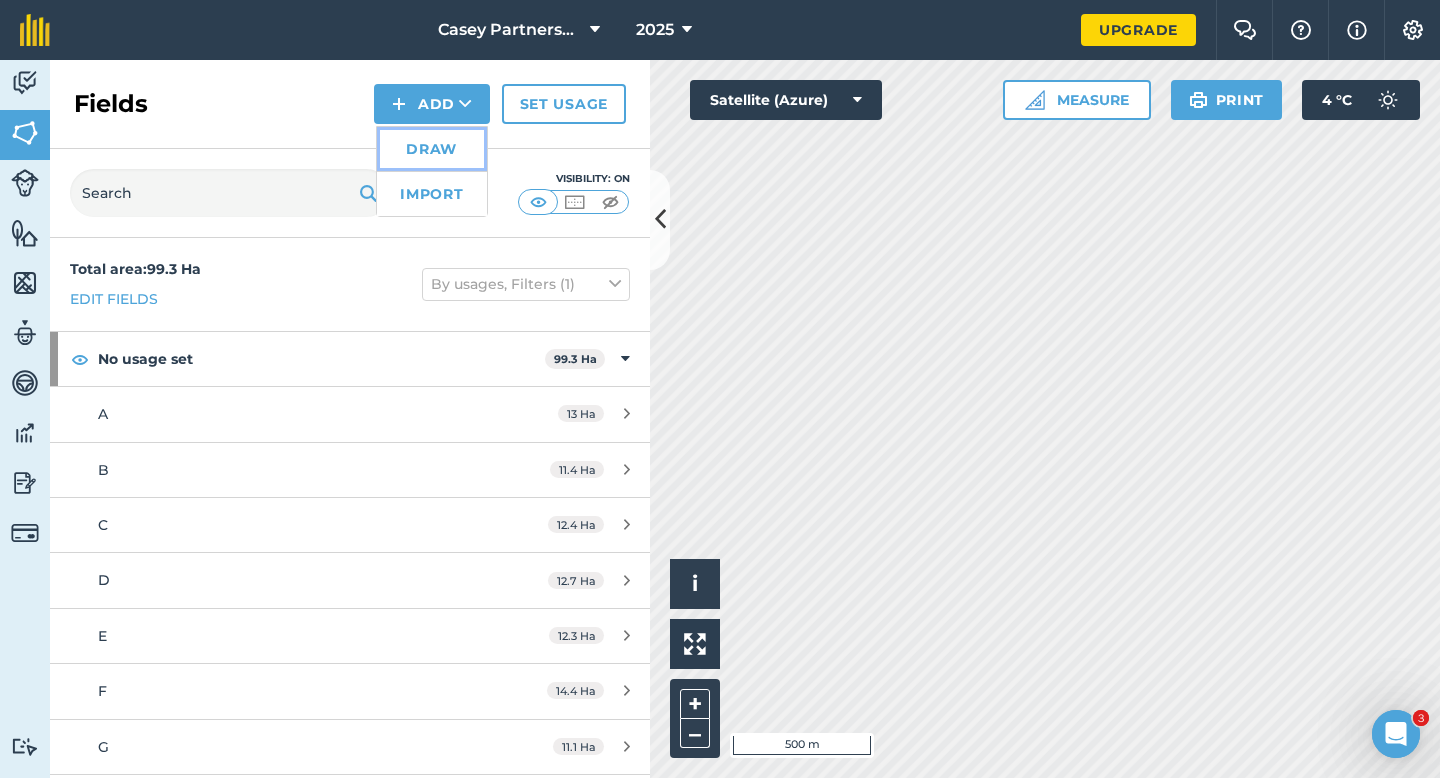 click on "Draw" at bounding box center (432, 149) 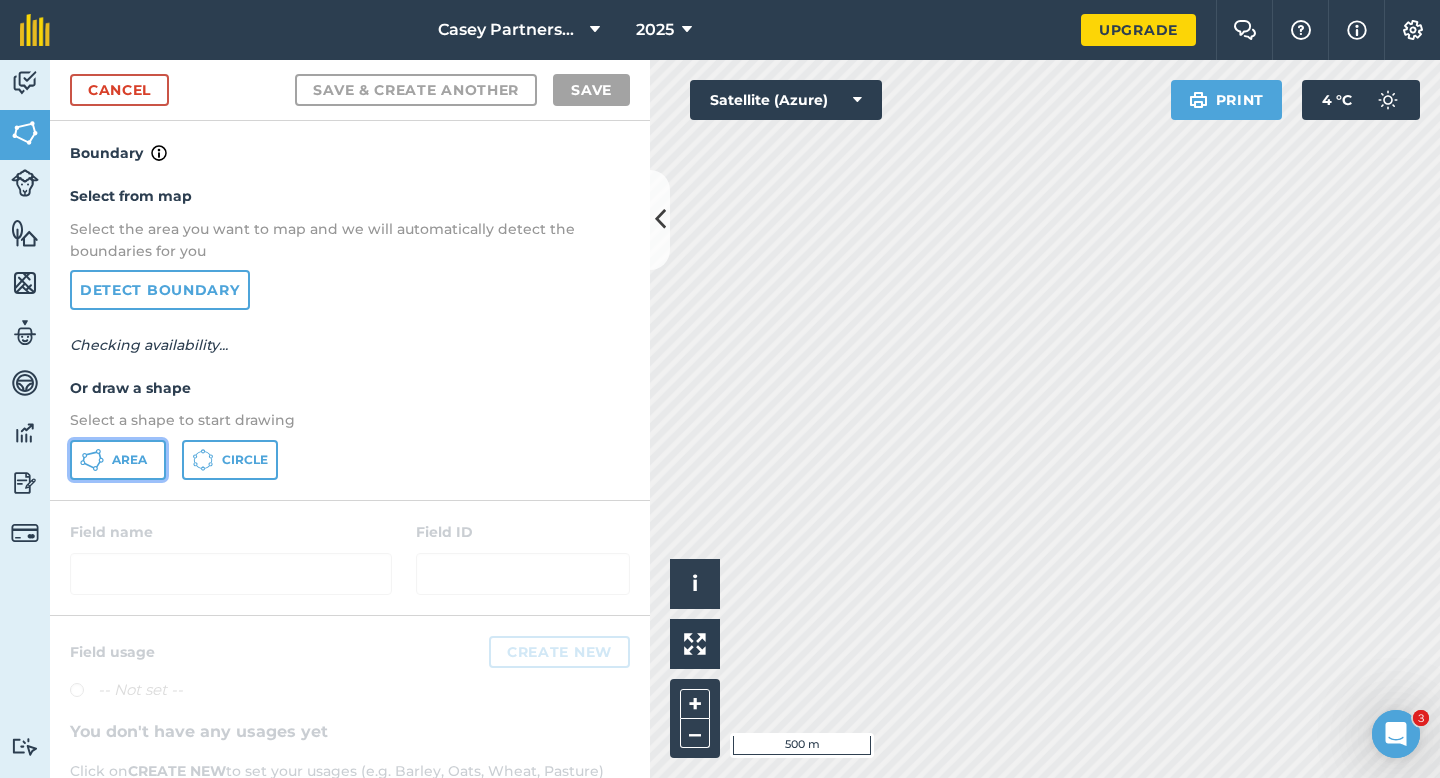 click on "Area" at bounding box center [118, 460] 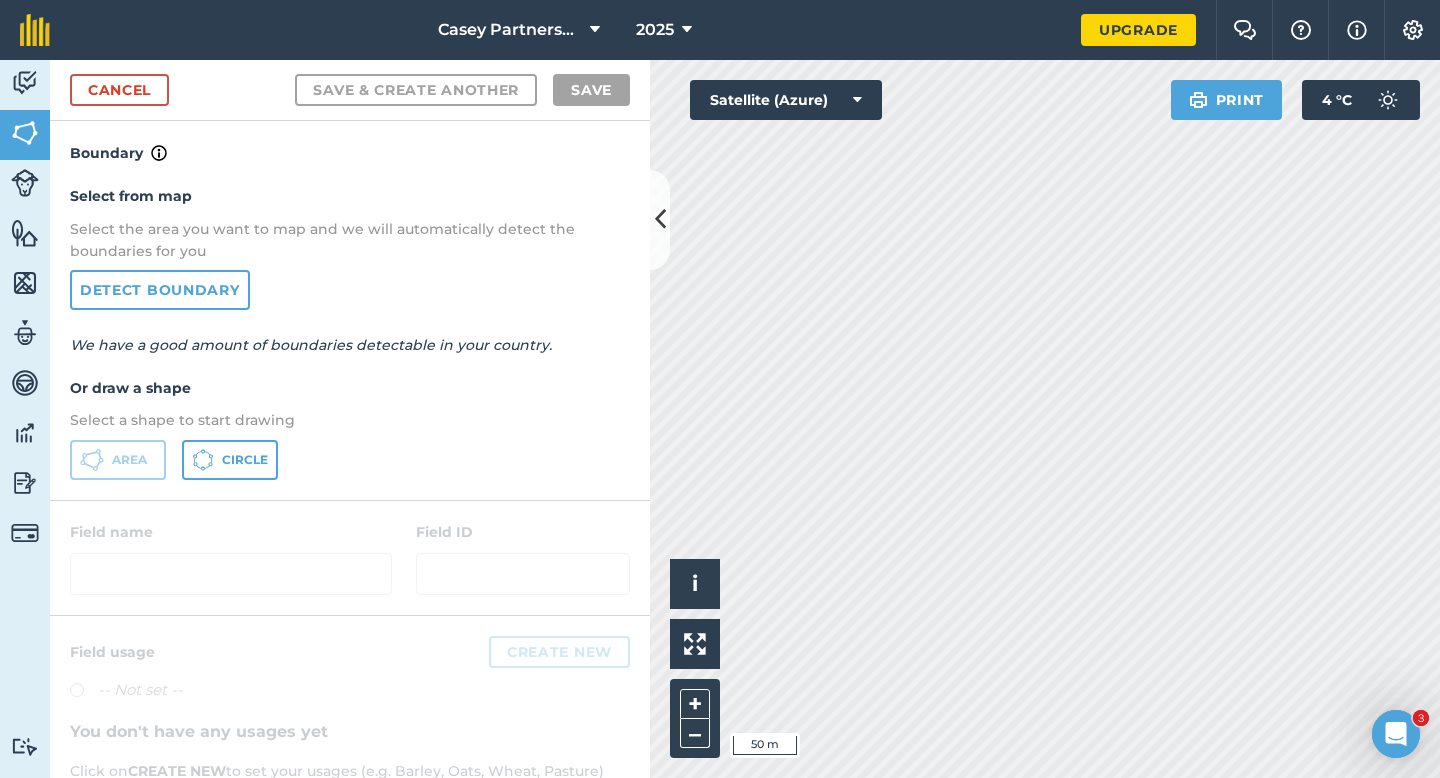 click on "Activity Fields Livestock Features Maps Team Vehicles Data Reporting Billing Tutorials Tutorials Cancel Save & Create Another Save Boundary   Select from map Select the area you want to map and we will automatically detect the boundaries for you Detect boundary We have a good amount of boundaries detectable in your country. Or draw a shape Select a shape to start drawing Area Circle Field name Field ID Field usage   Create new -- Not set -- You don't have any usages yet Click on  CREATE NEW  to set your usages (e.g. Barley, Oats, Wheat, Pasture) Click to start drawing i © [YEAR] TomTom, Microsoft 50 m + – Satellite (Azure) Print 4   ° C" at bounding box center [720, 419] 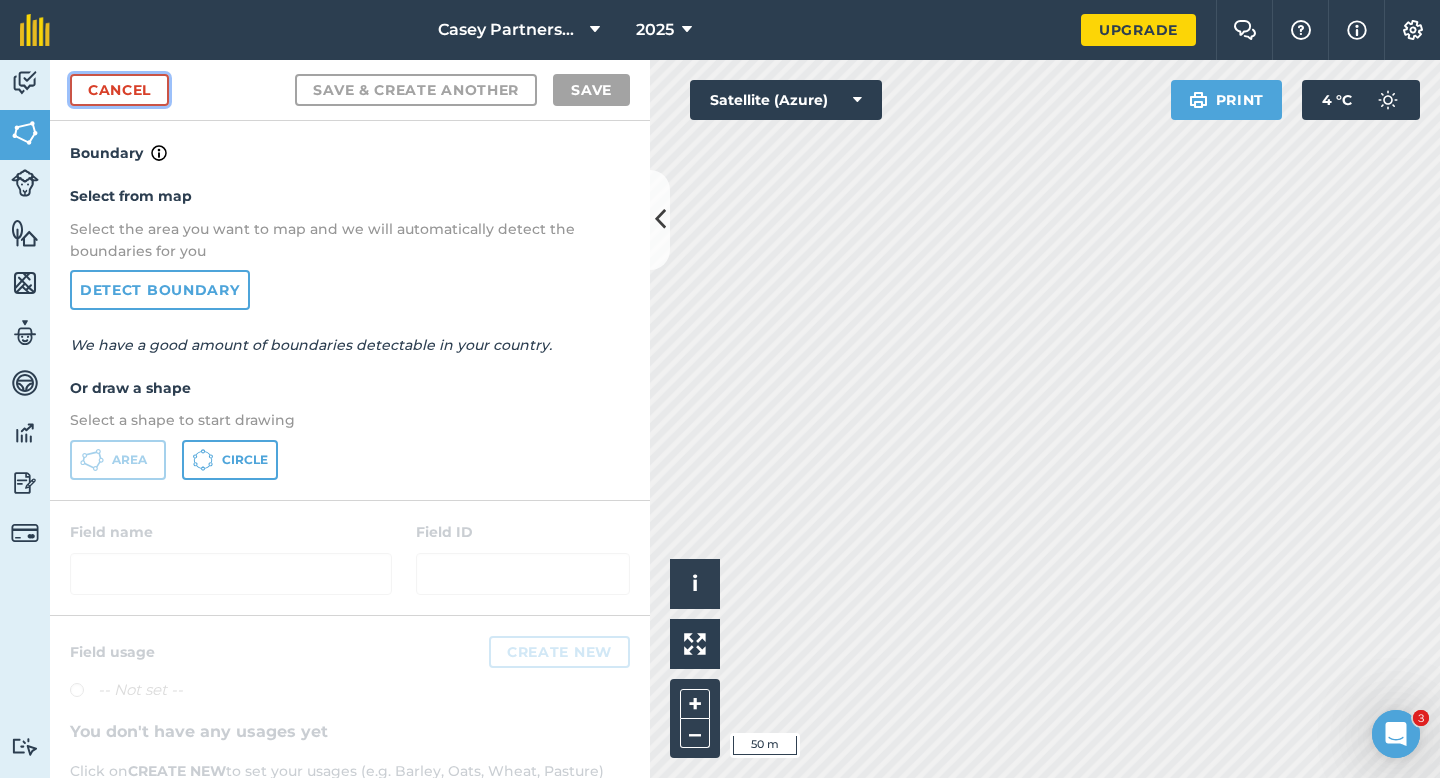 click on "Cancel" at bounding box center (119, 90) 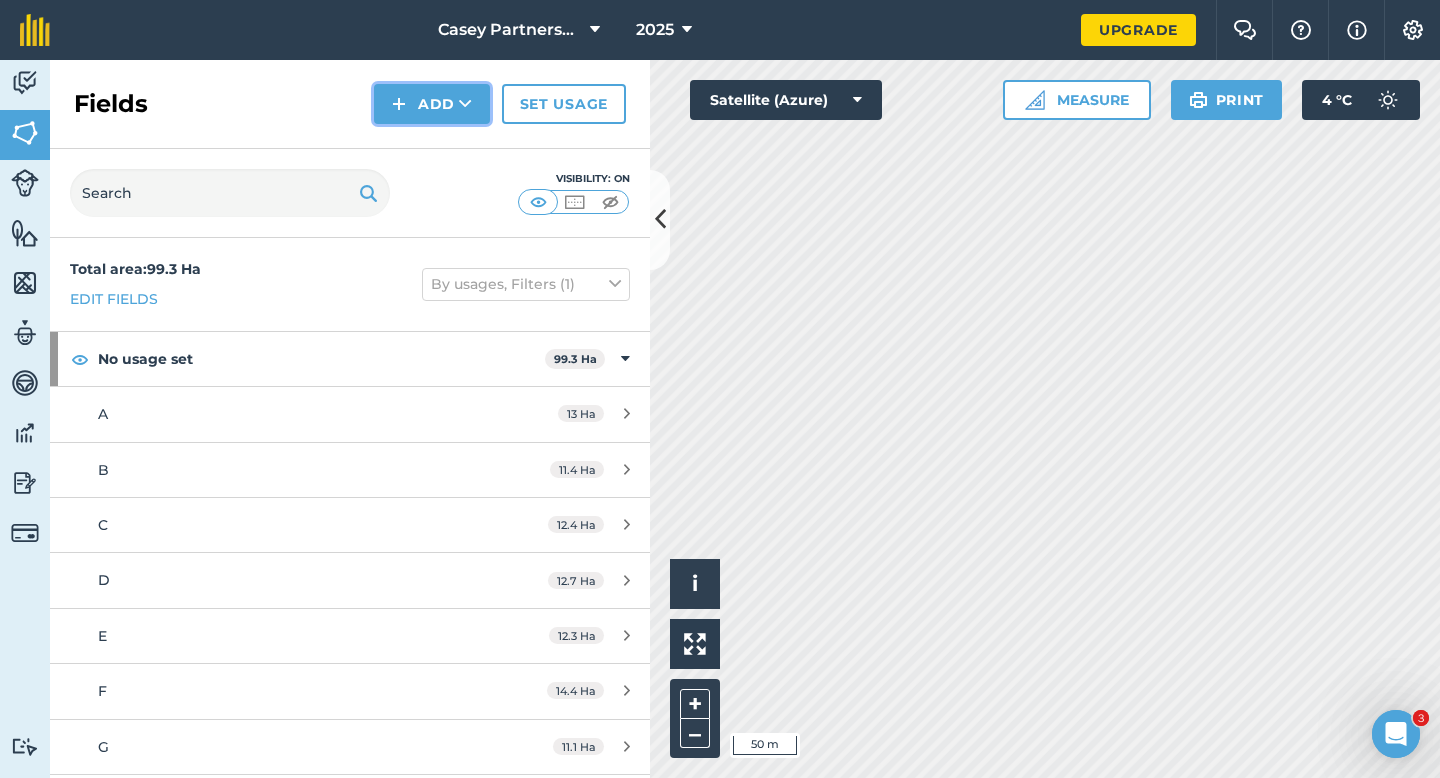click on "Add" at bounding box center (432, 104) 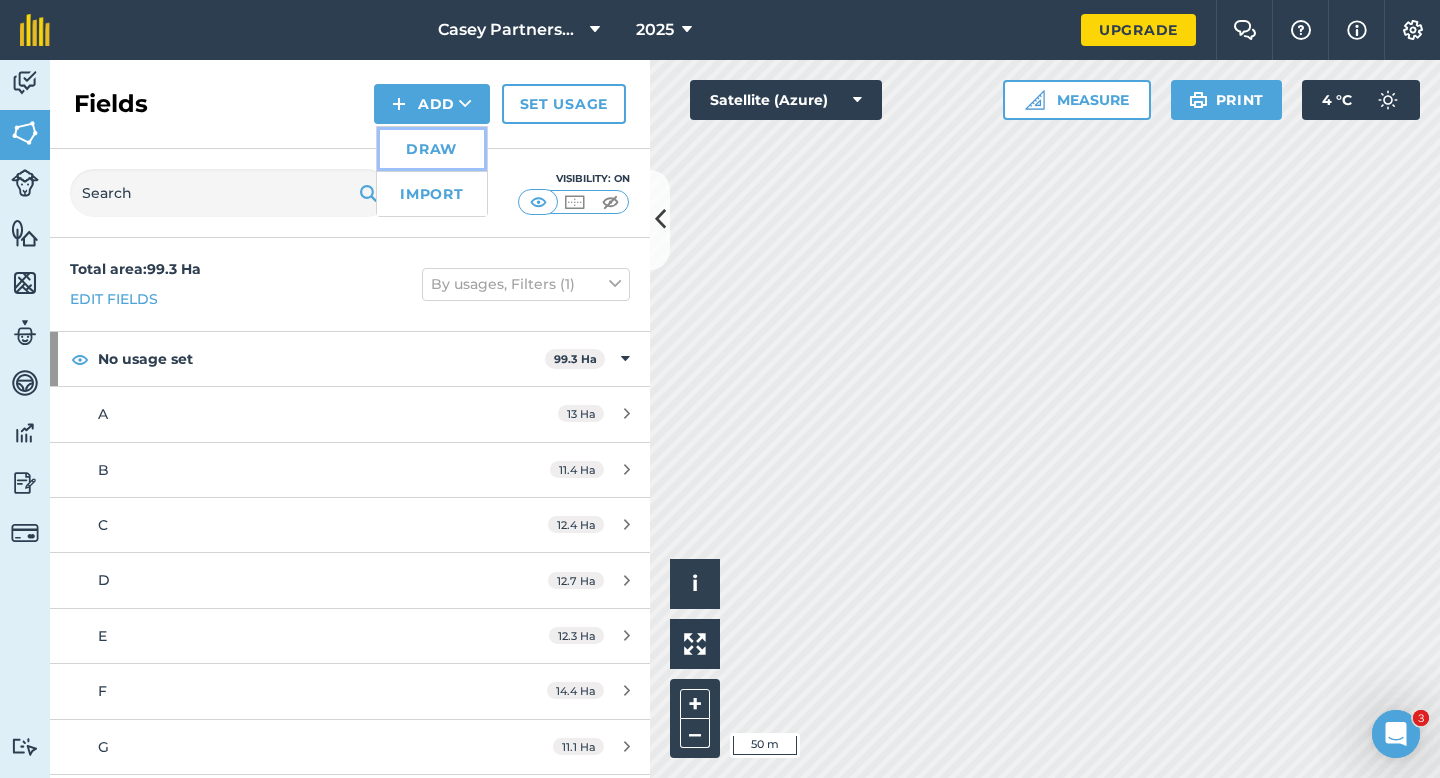 click on "Draw" at bounding box center (432, 149) 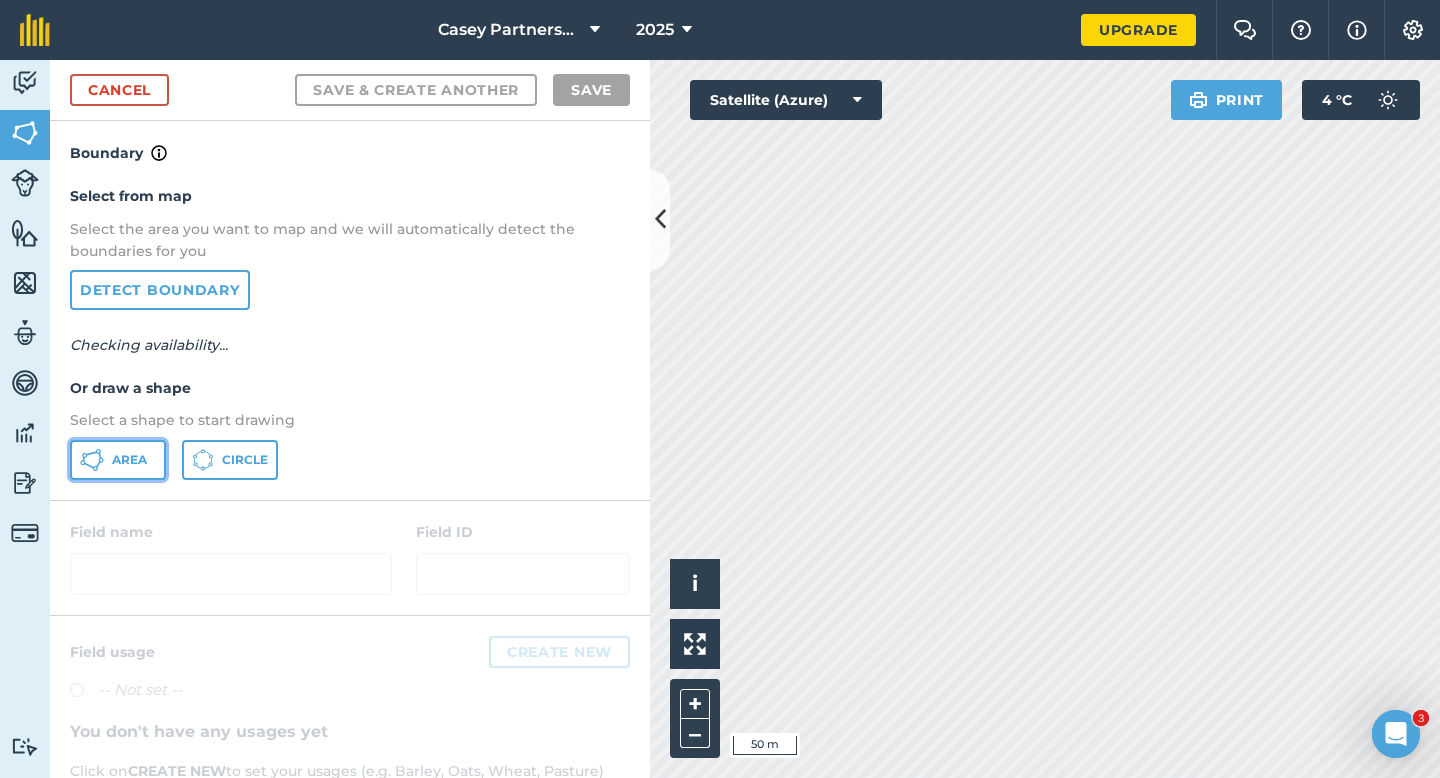 click on "Area" at bounding box center (118, 460) 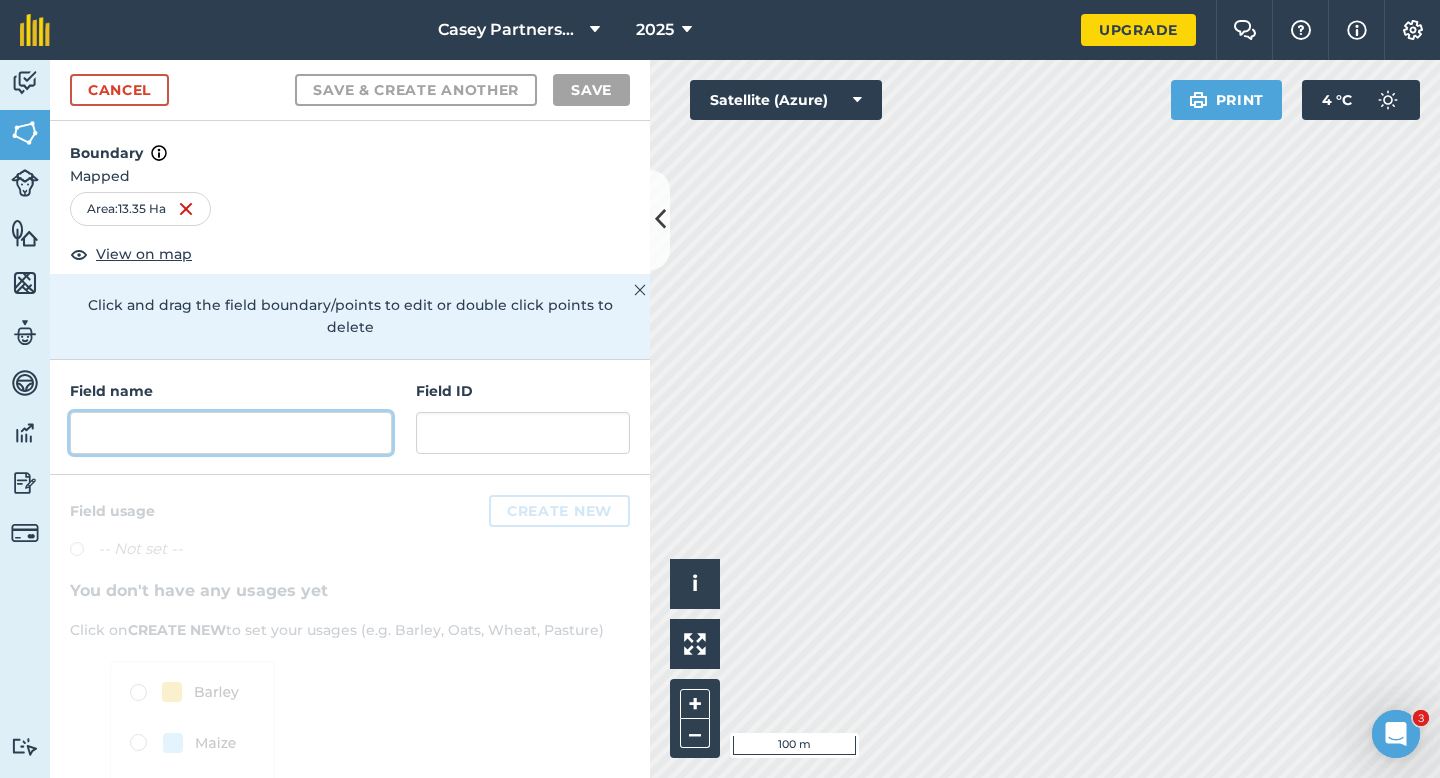 click at bounding box center (231, 433) 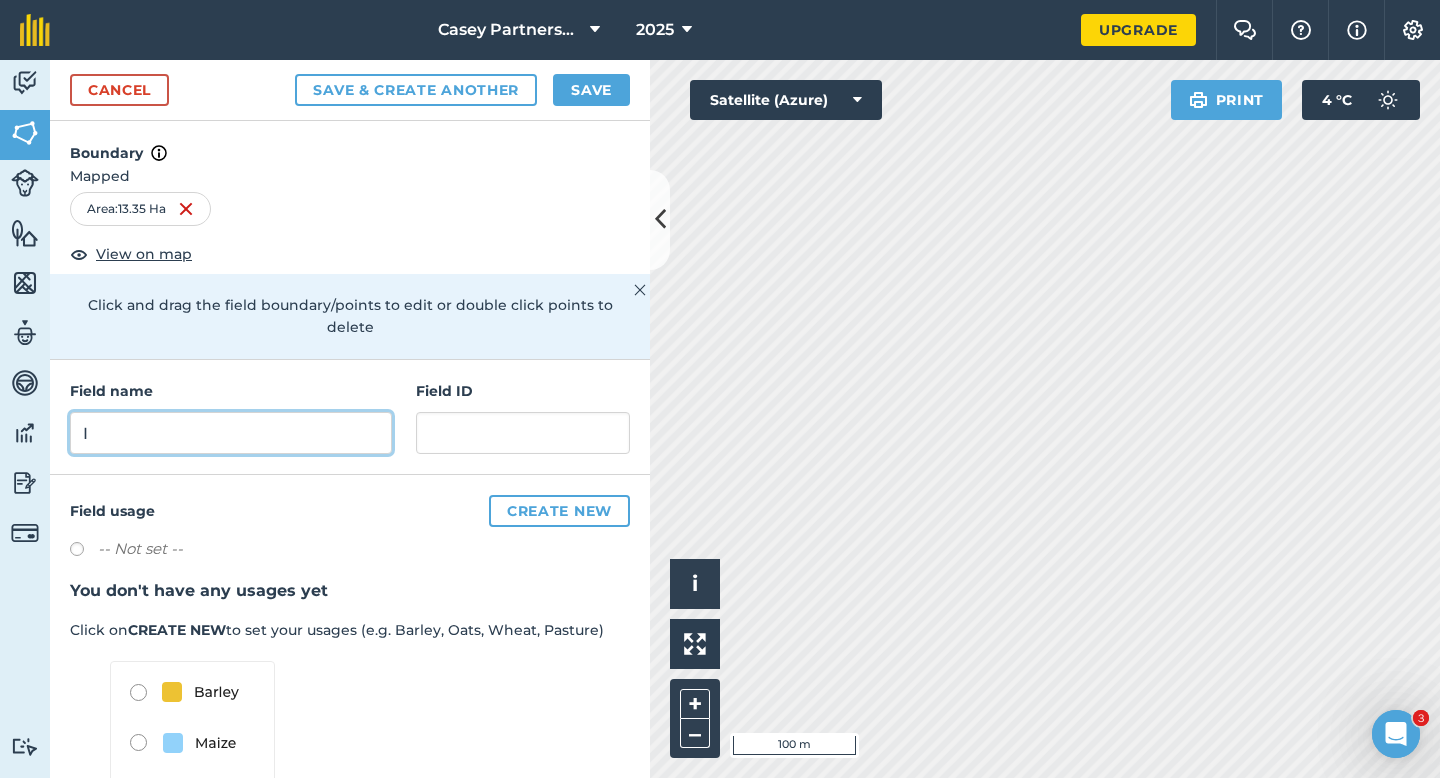 type on "I" 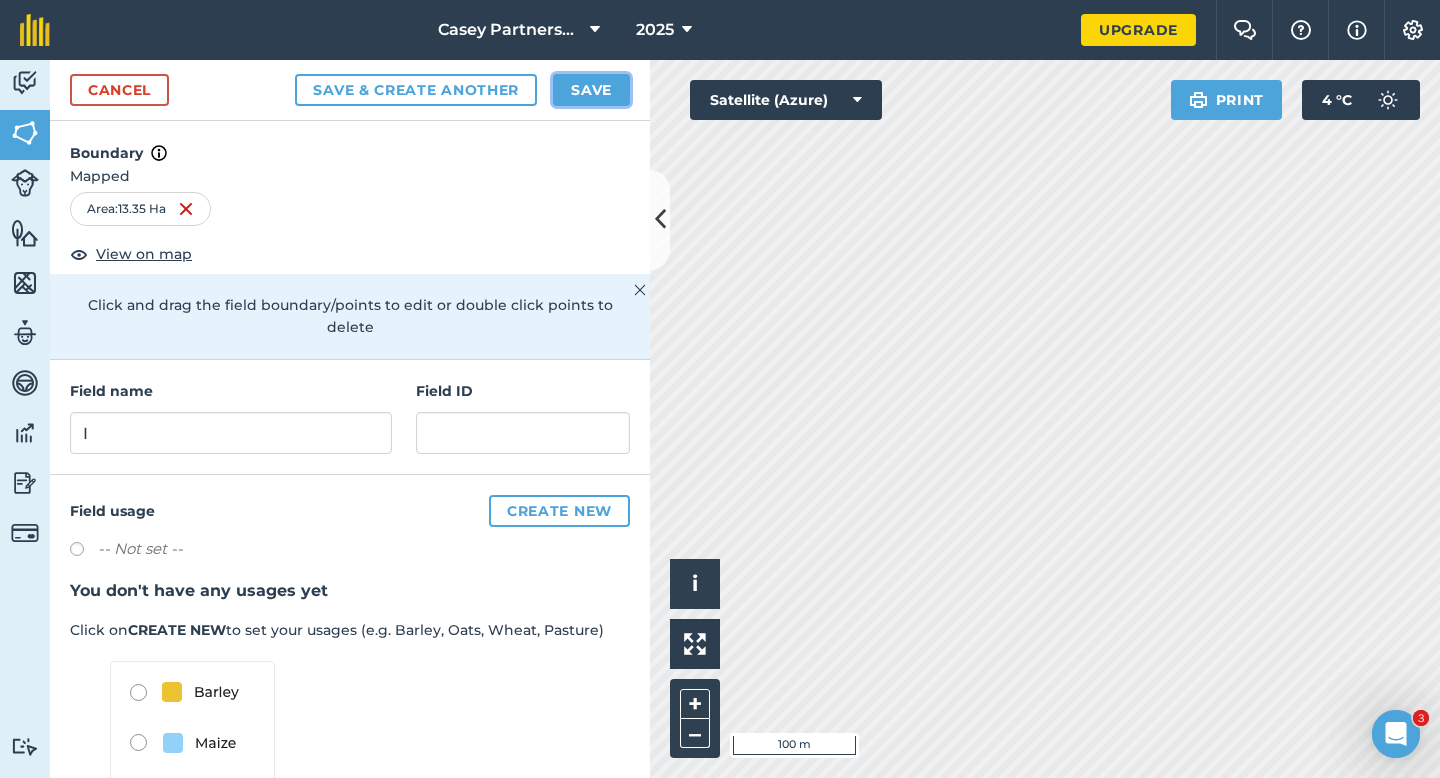 click on "Save" at bounding box center [591, 90] 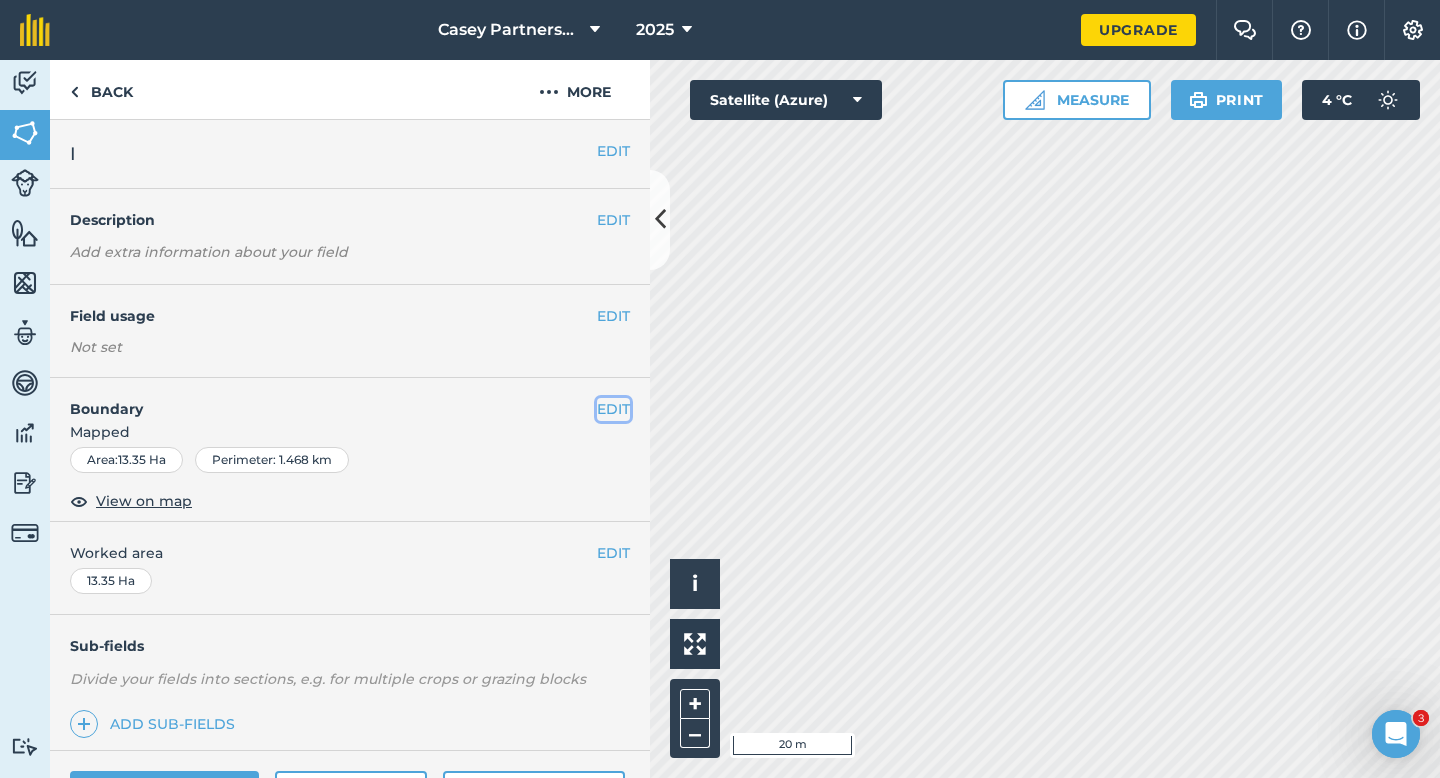 click on "EDIT" at bounding box center (613, 409) 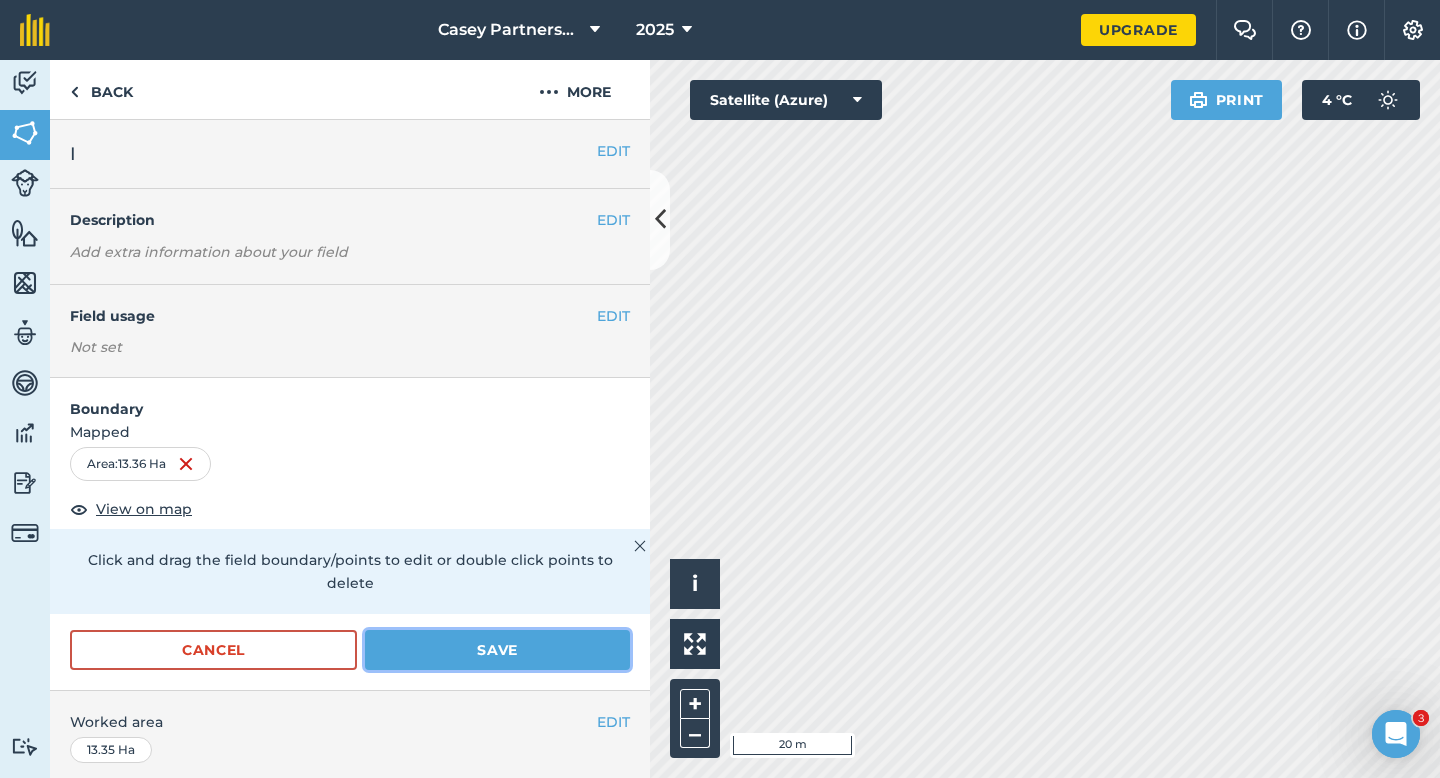 click on "Save" at bounding box center [497, 650] 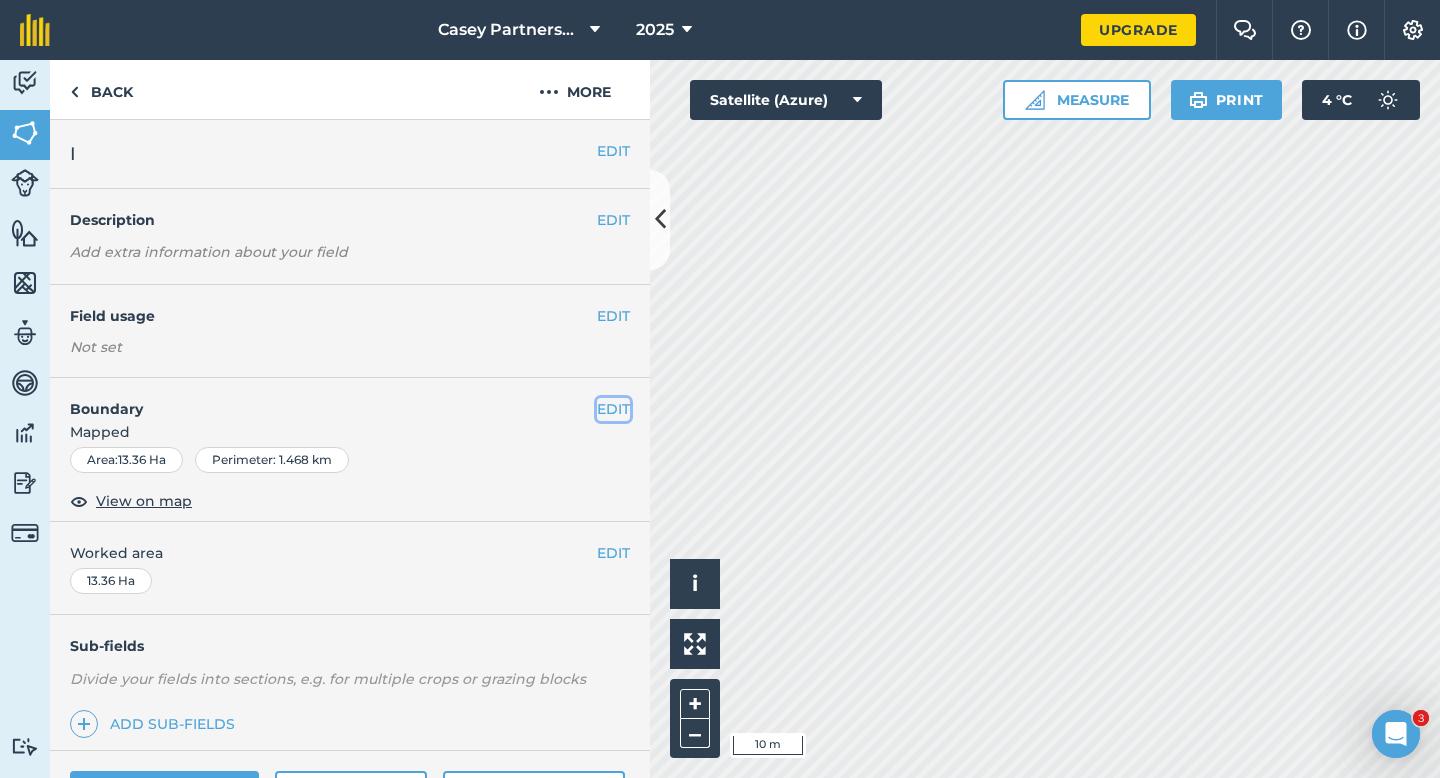 click on "EDIT" at bounding box center (613, 409) 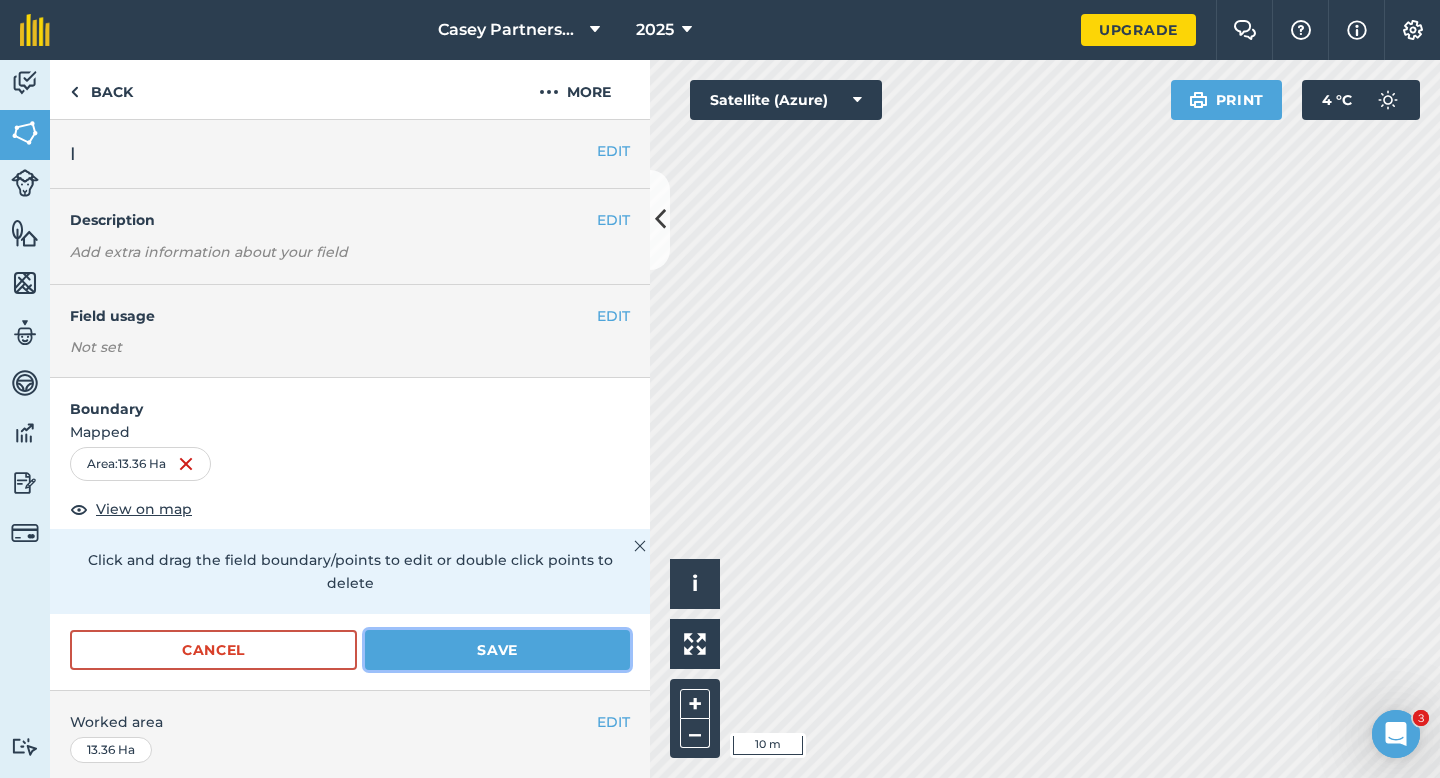 click on "Save" at bounding box center (497, 650) 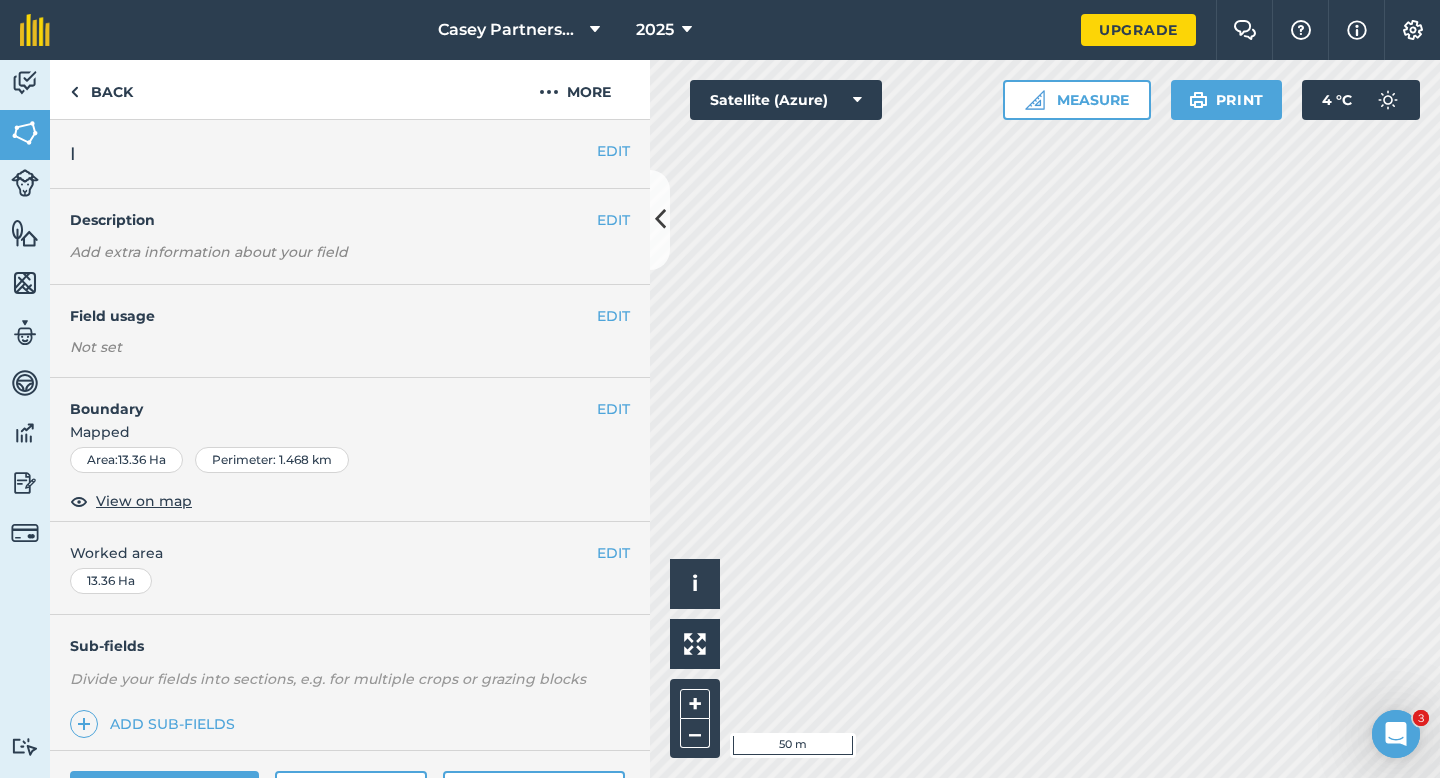 click on "EDIT Worked area 13.36   Ha" at bounding box center (350, 568) 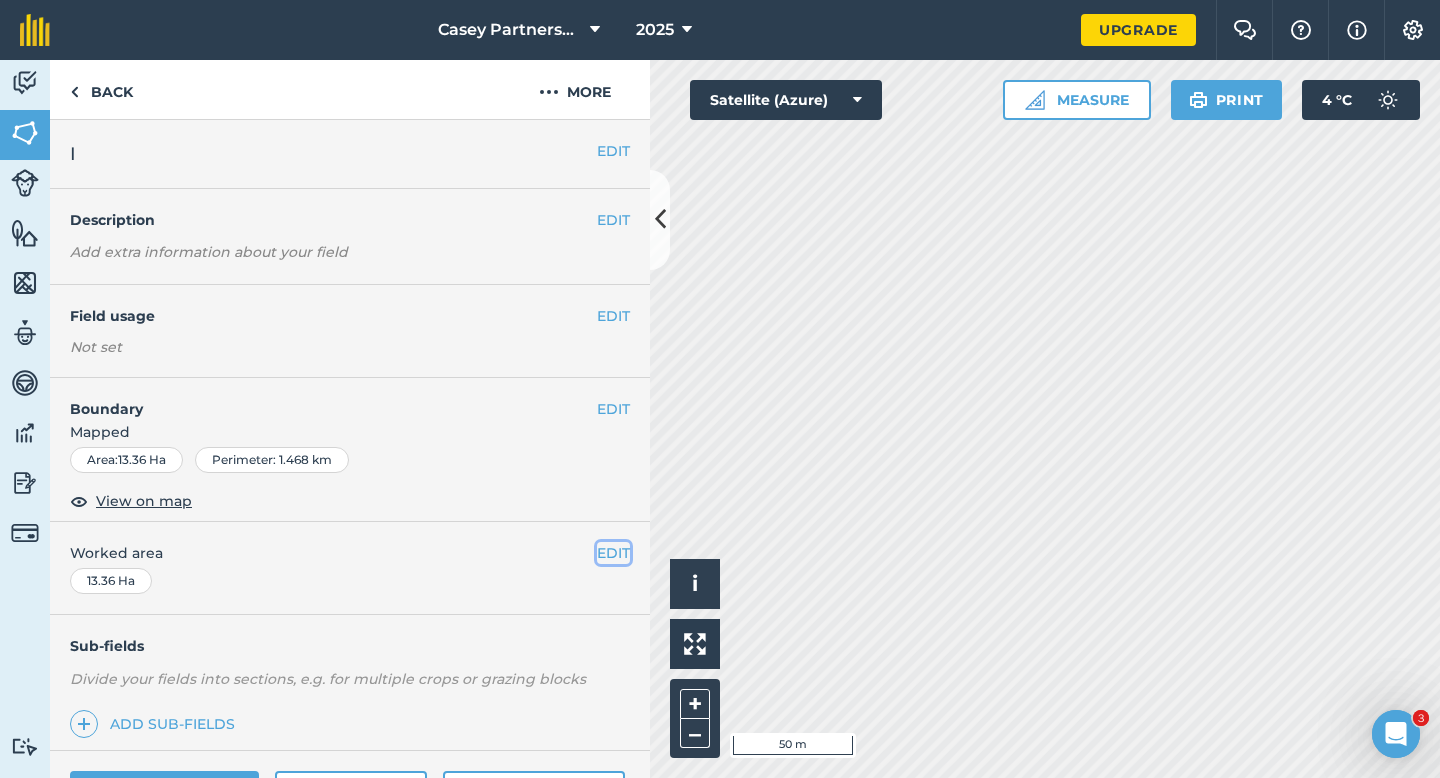 click on "EDIT" at bounding box center (613, 553) 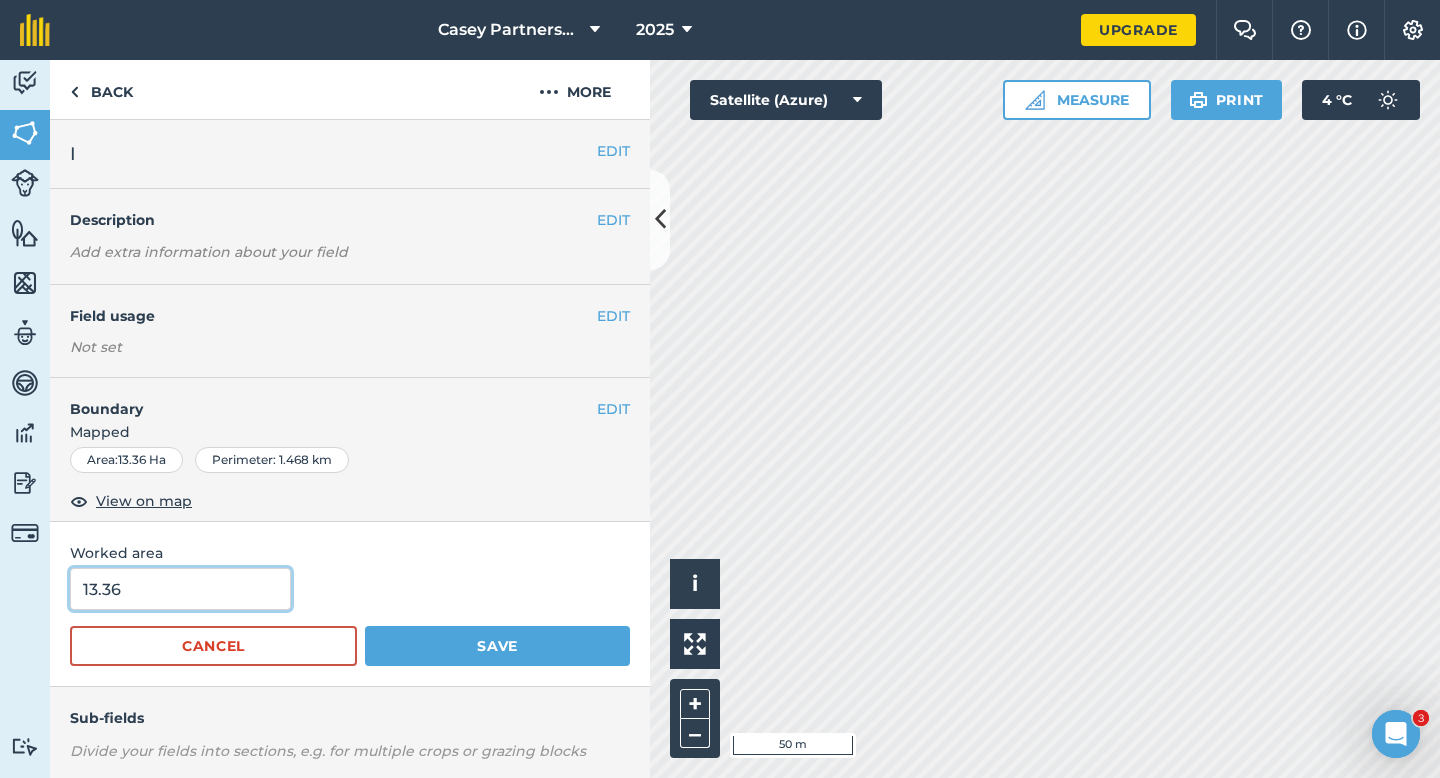 click on "13.36" at bounding box center (180, 589) 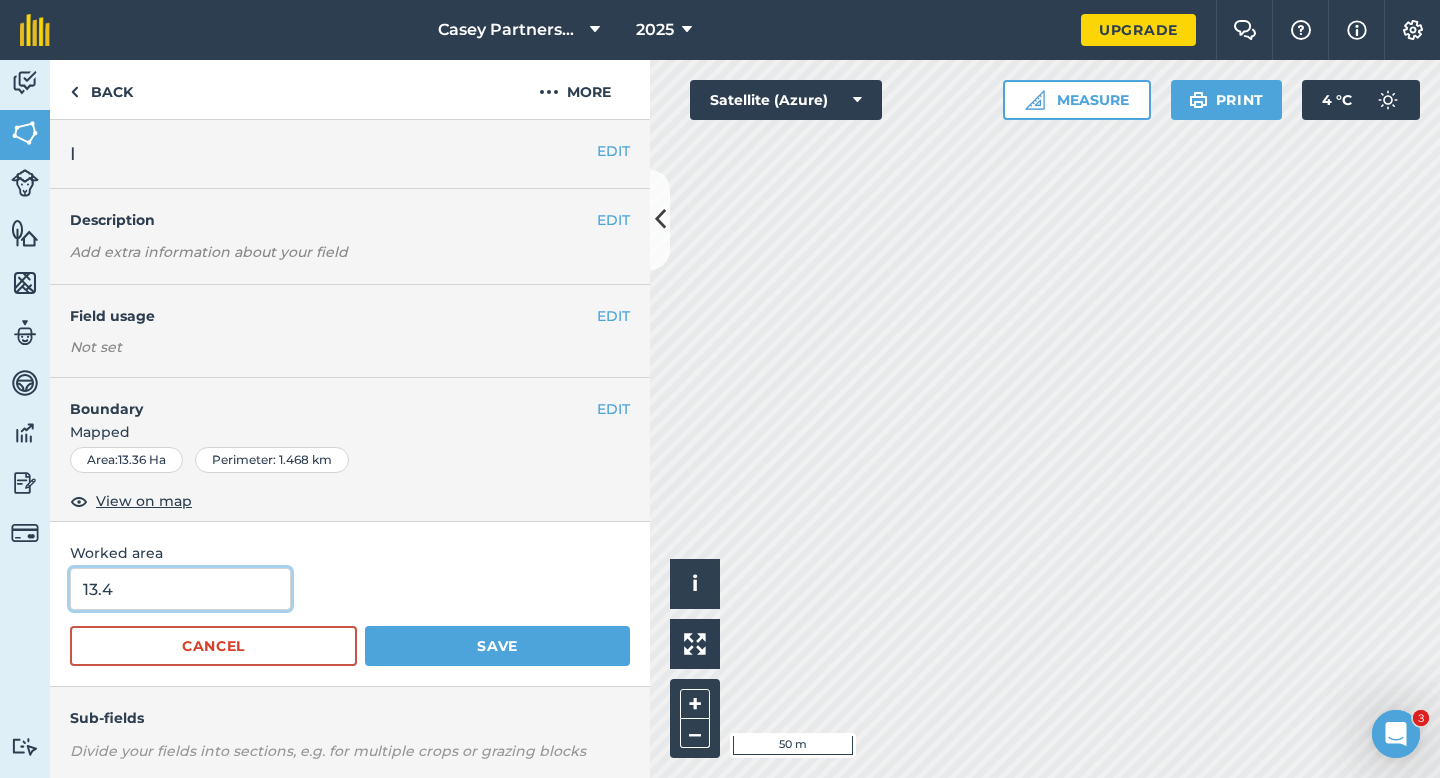 type on "13.4" 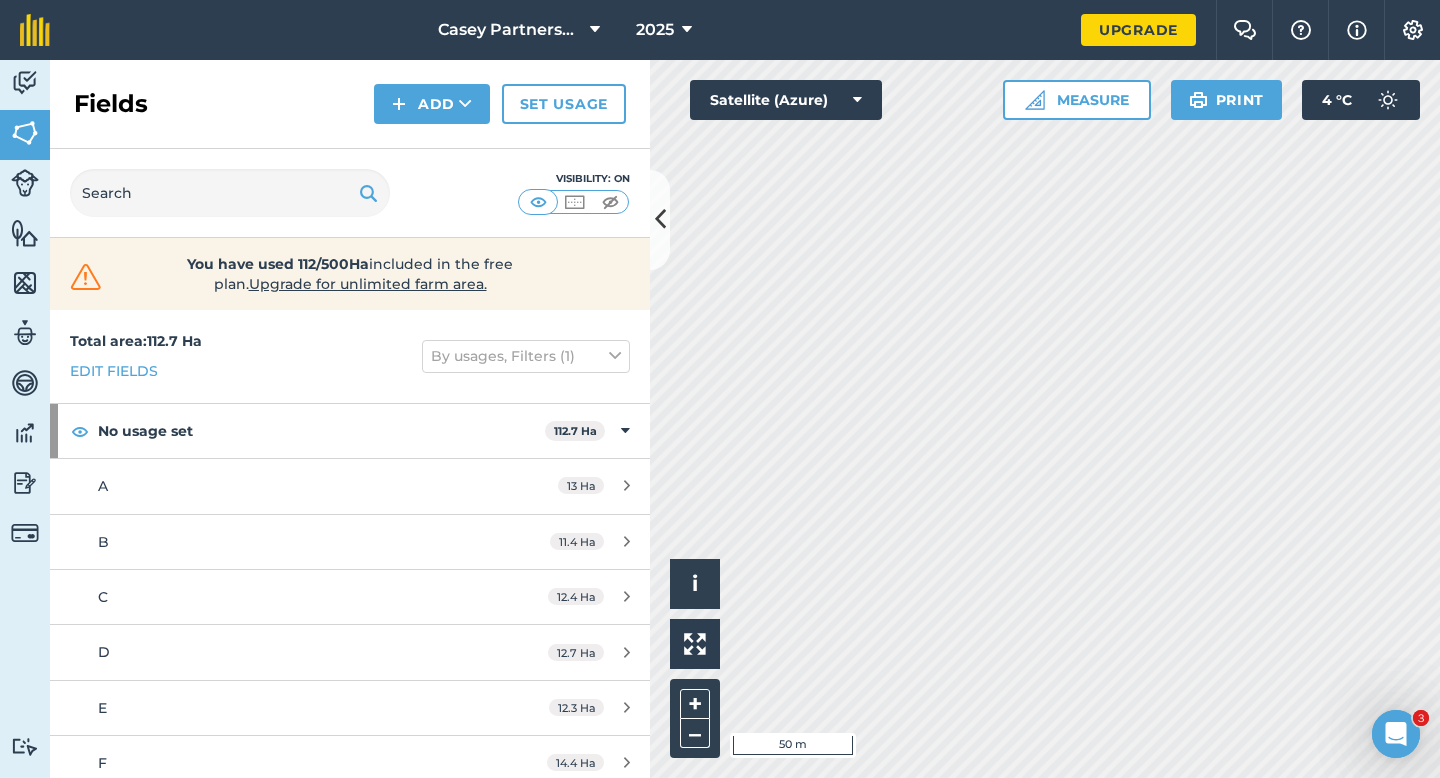 click on "Fields   Add   Set usage" at bounding box center [350, 104] 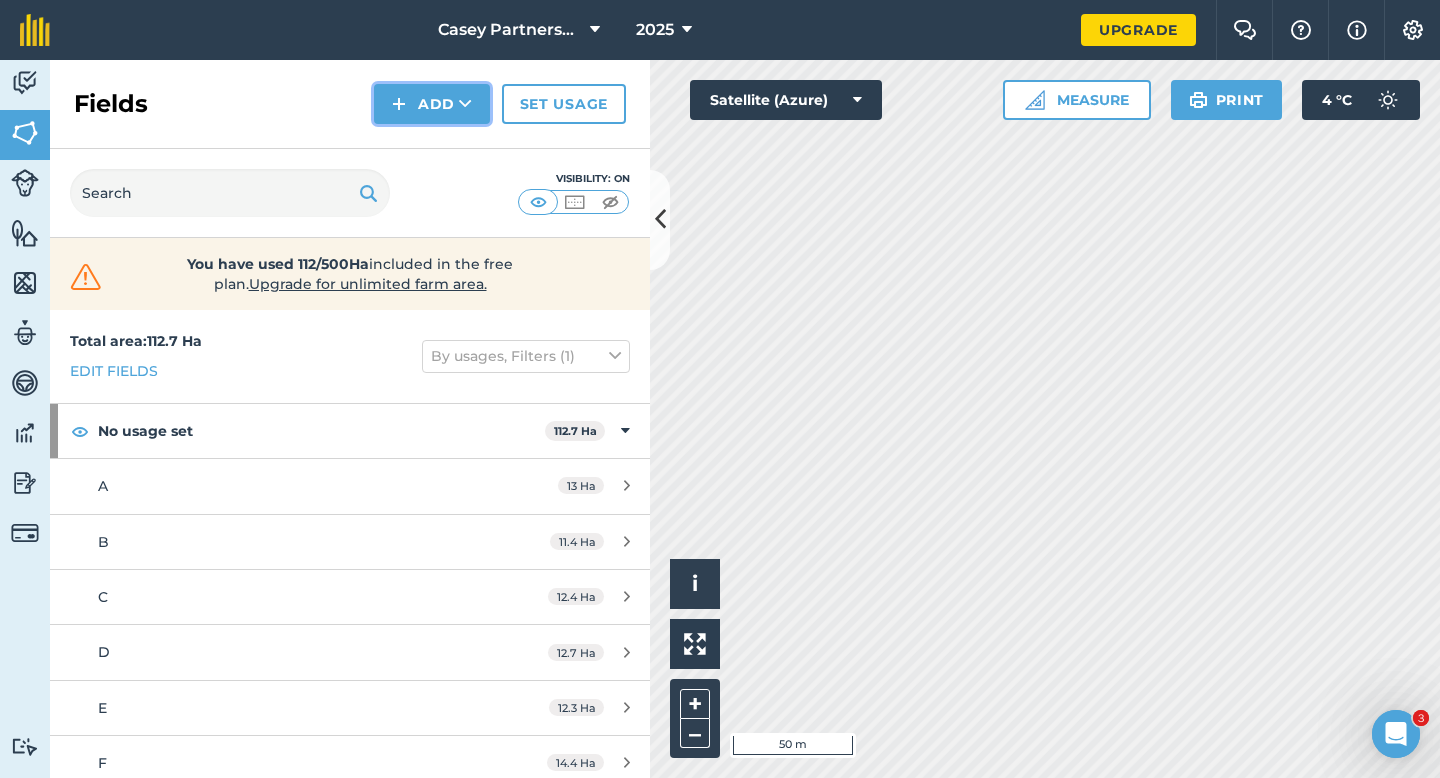 click on "Add" at bounding box center [432, 104] 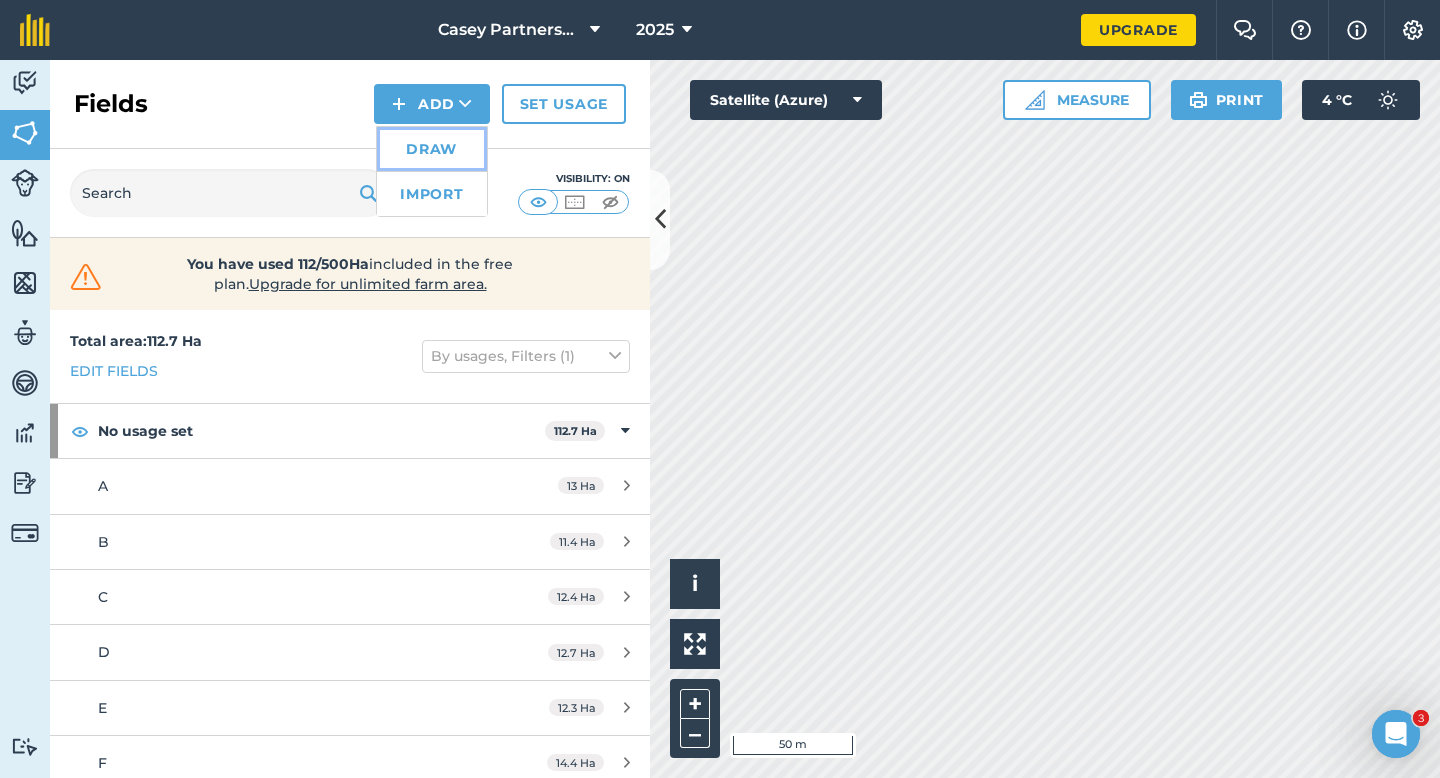 click on "Draw" at bounding box center (432, 149) 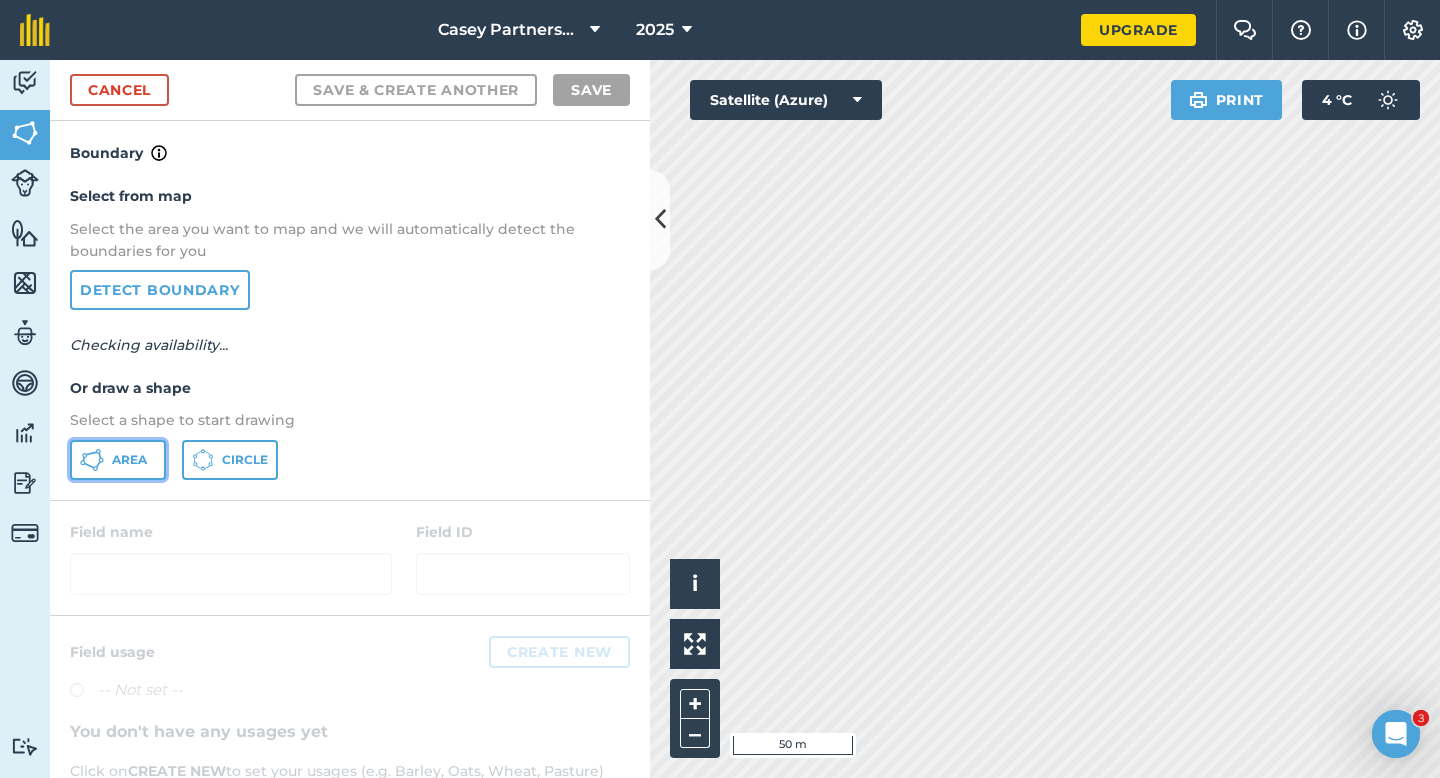 click on "Area" at bounding box center [118, 460] 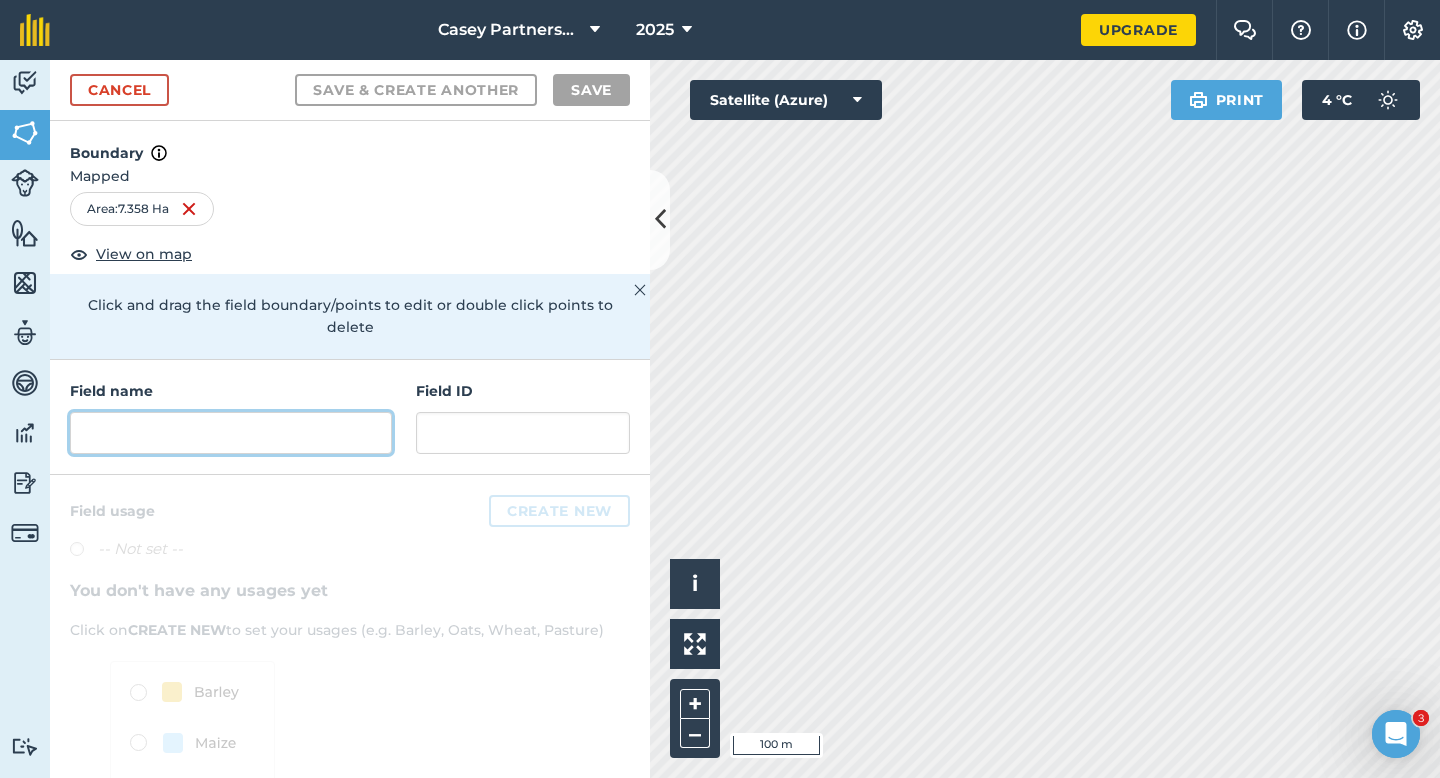 click at bounding box center (231, 433) 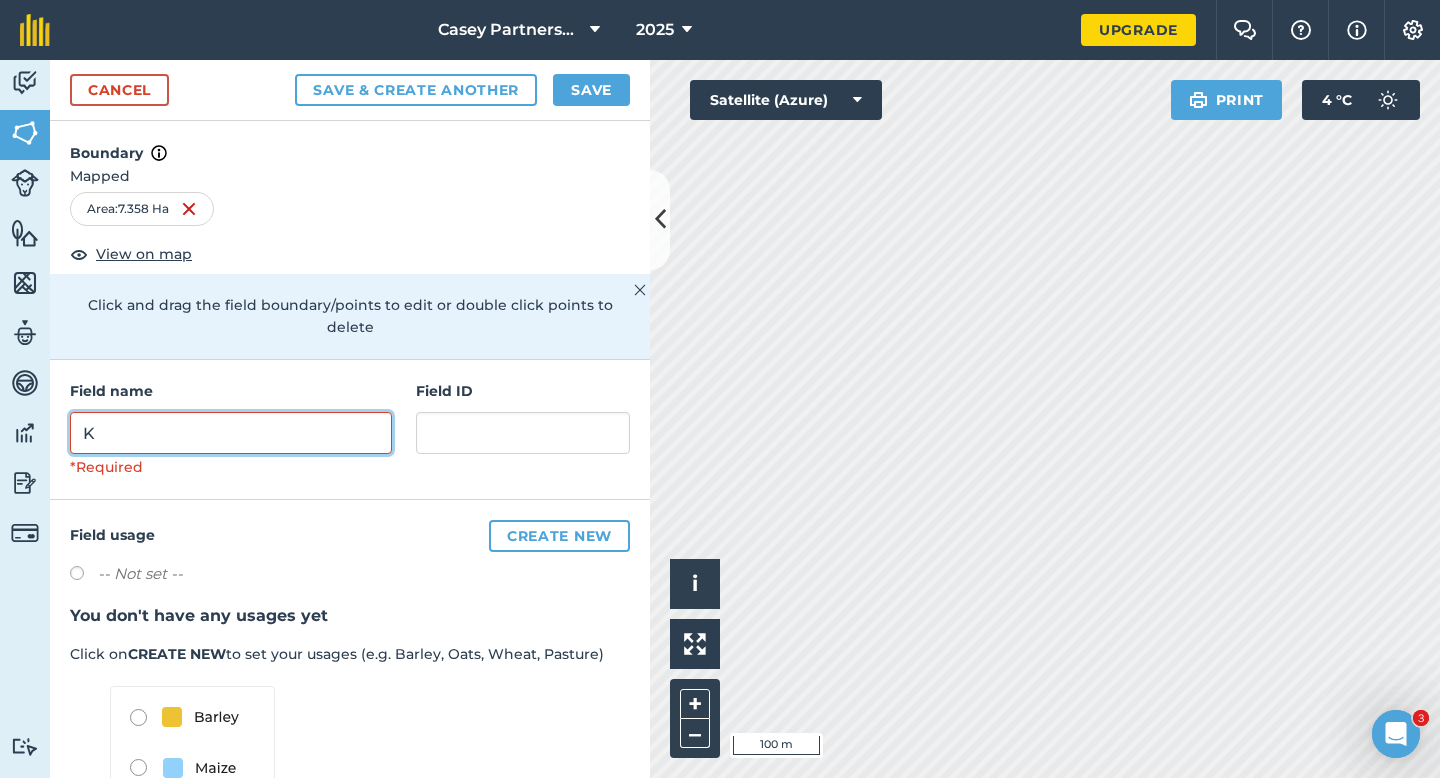 type on "K" 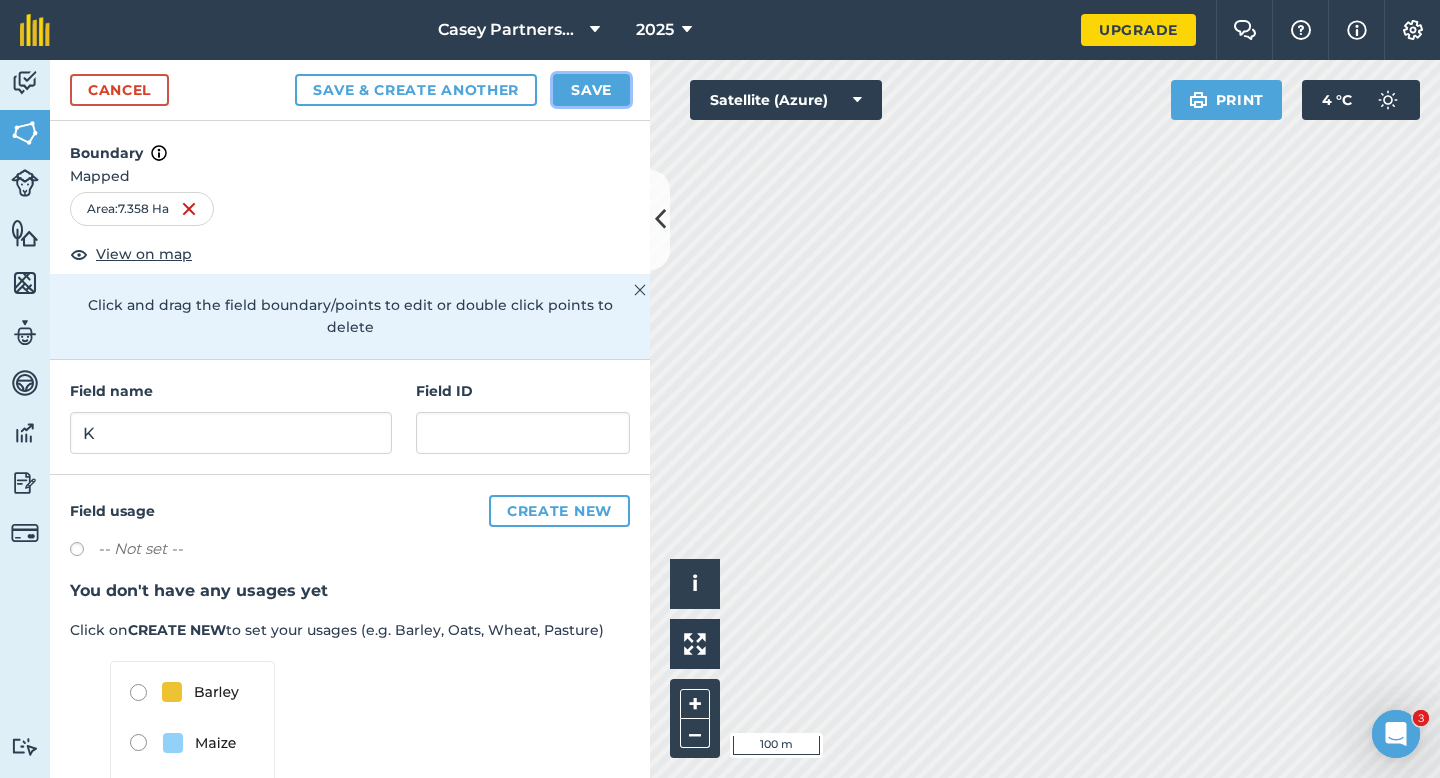 click on "Save" at bounding box center (591, 90) 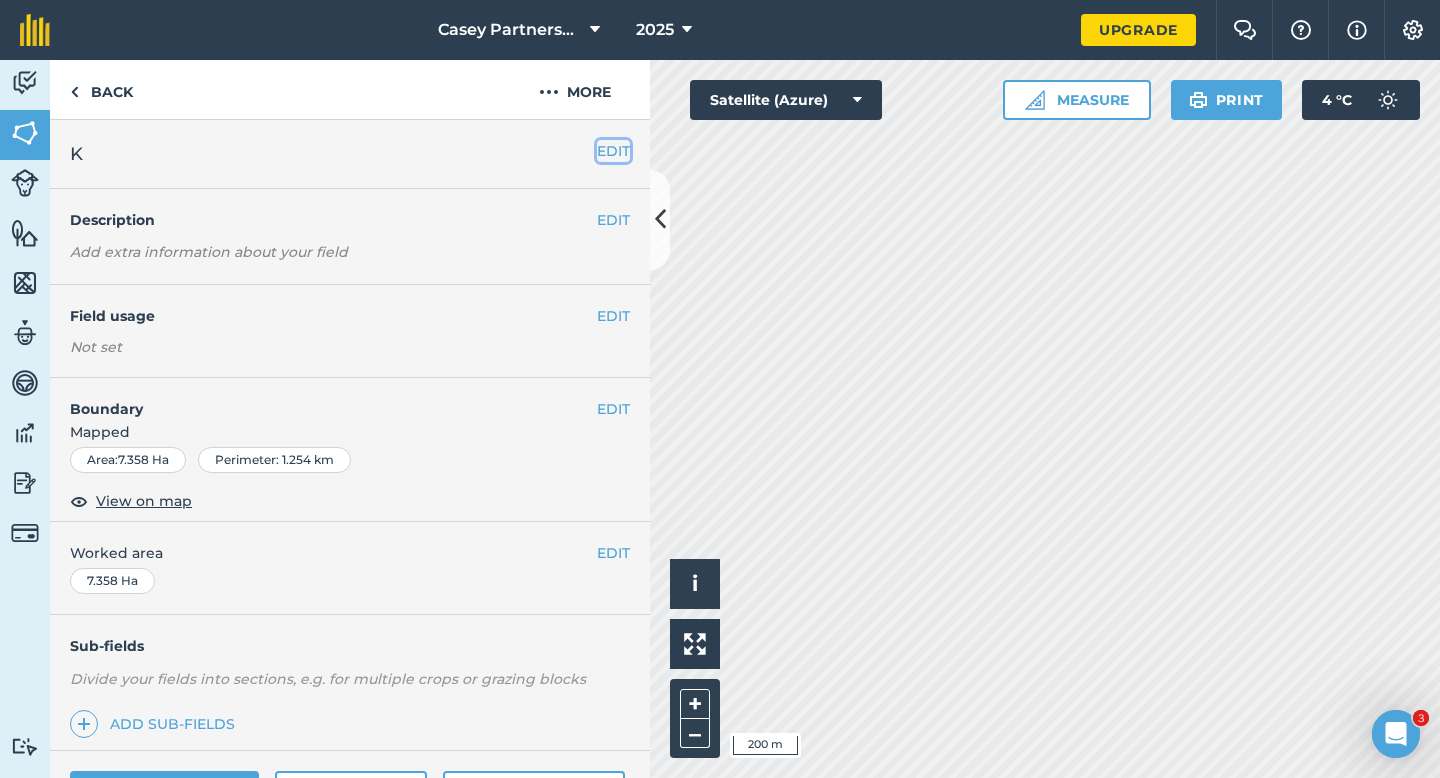 click on "EDIT" at bounding box center (613, 151) 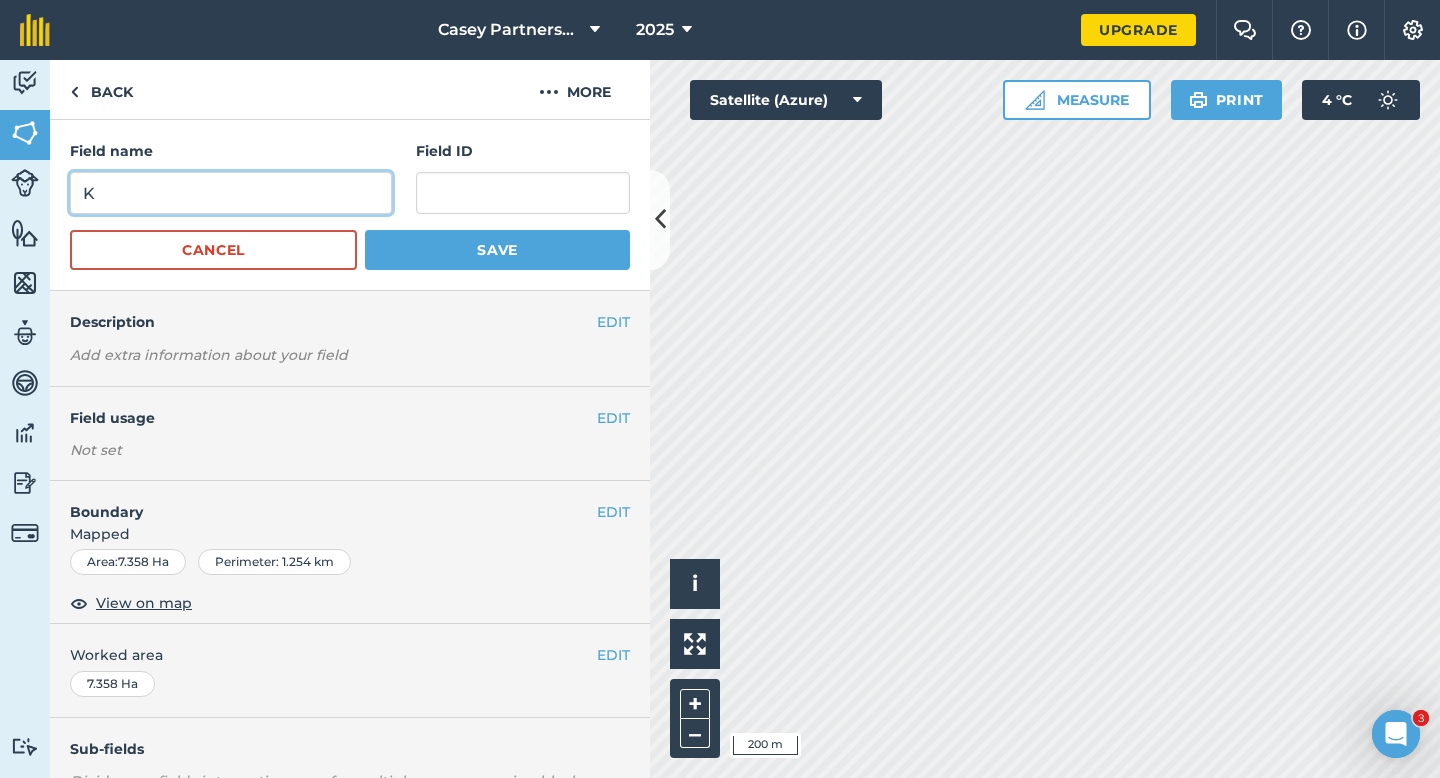click on "K" at bounding box center [231, 193] 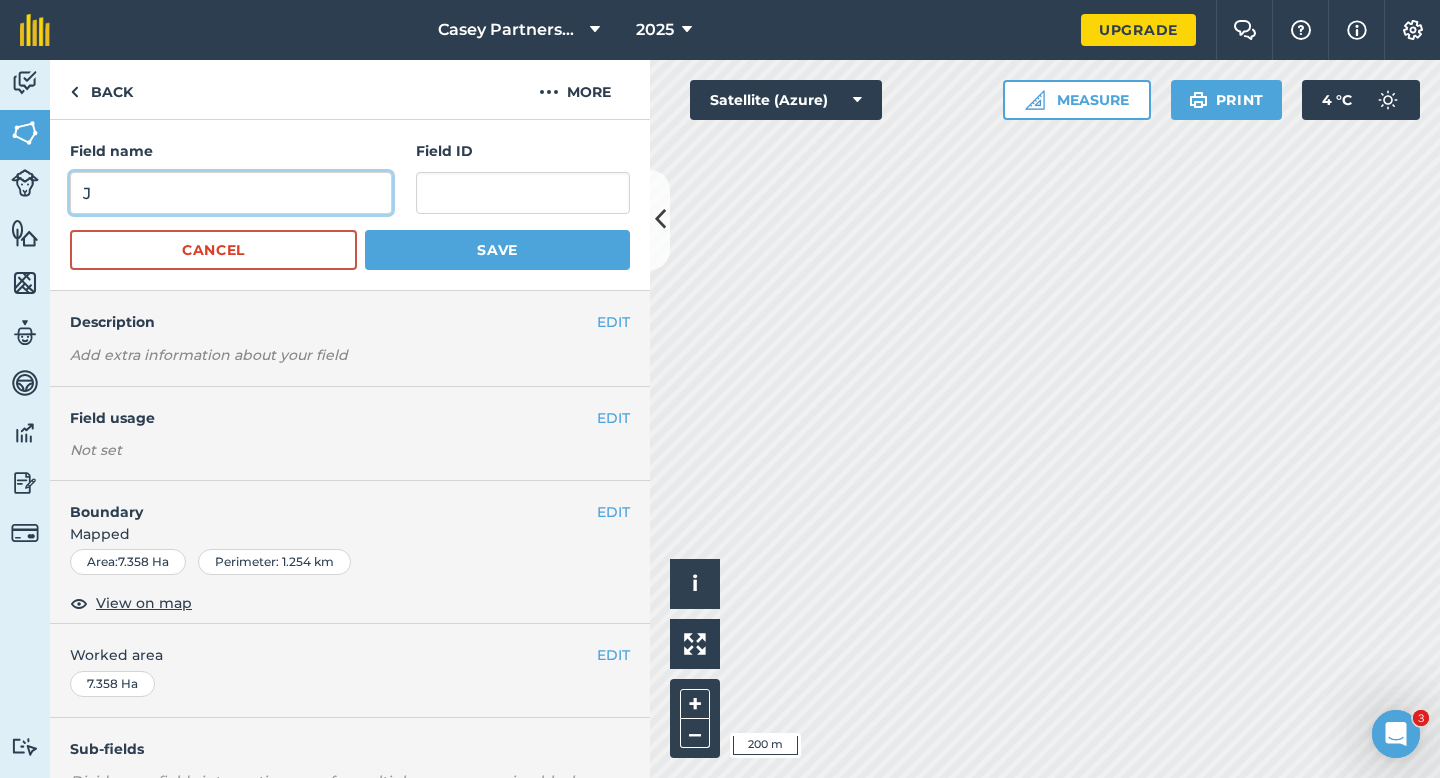 type on "J" 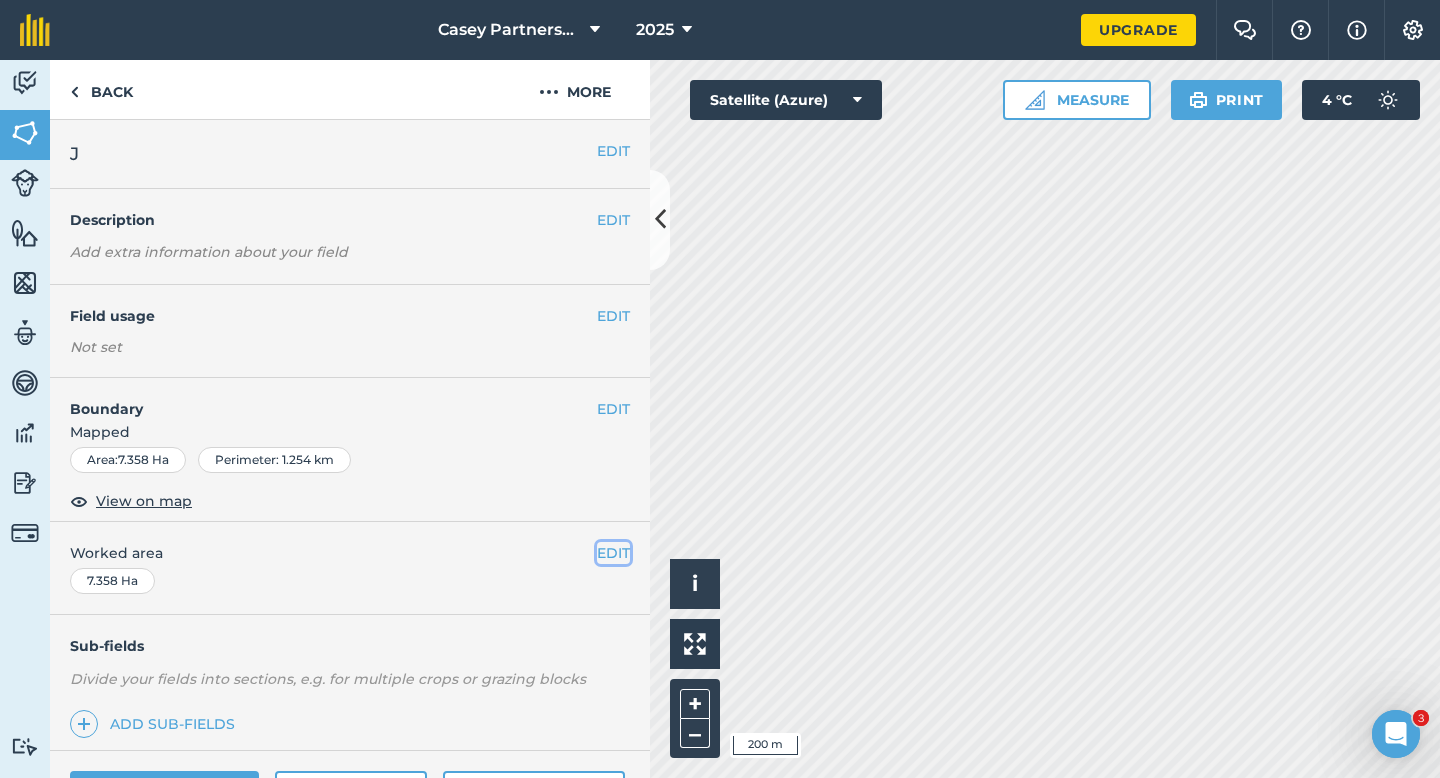 click on "EDIT" at bounding box center [613, 553] 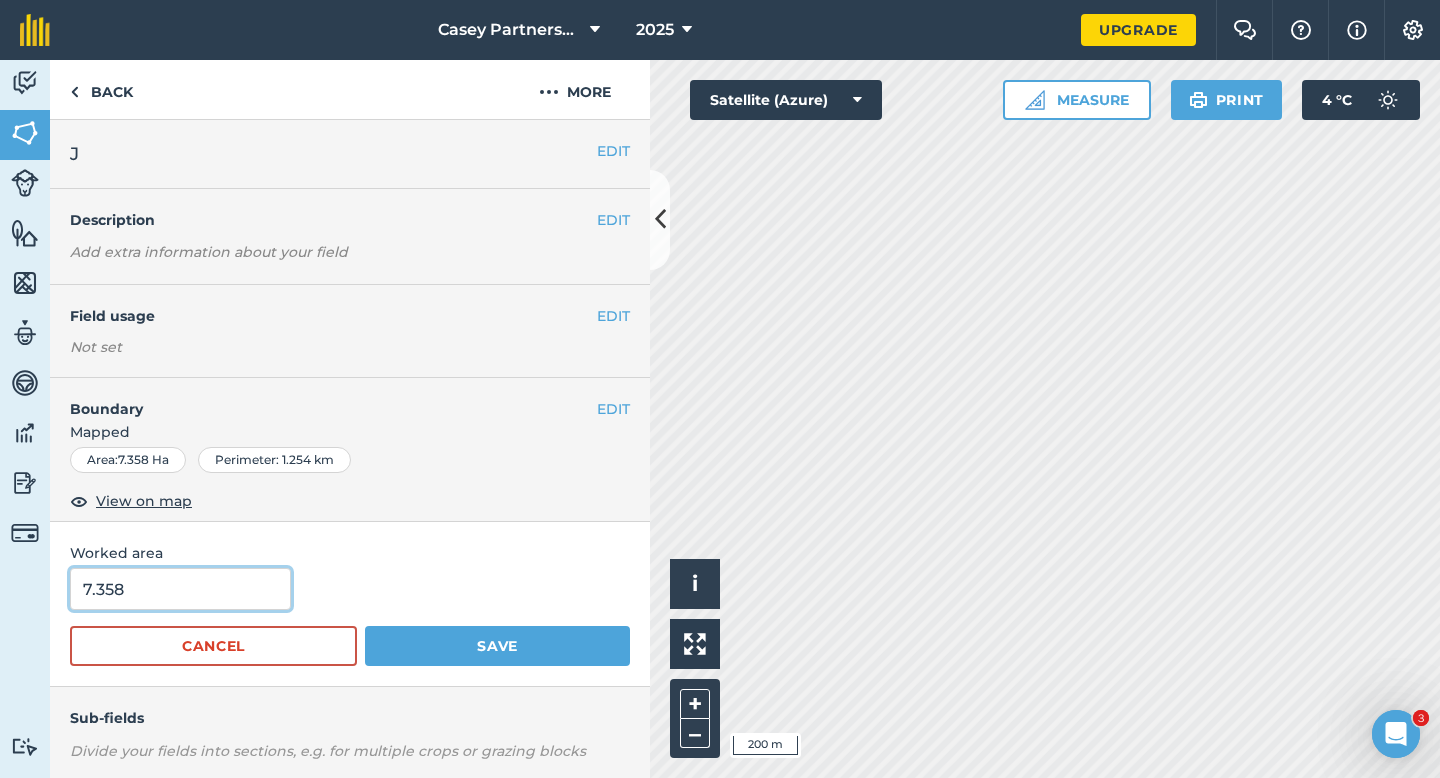 click on "7.358" at bounding box center [180, 589] 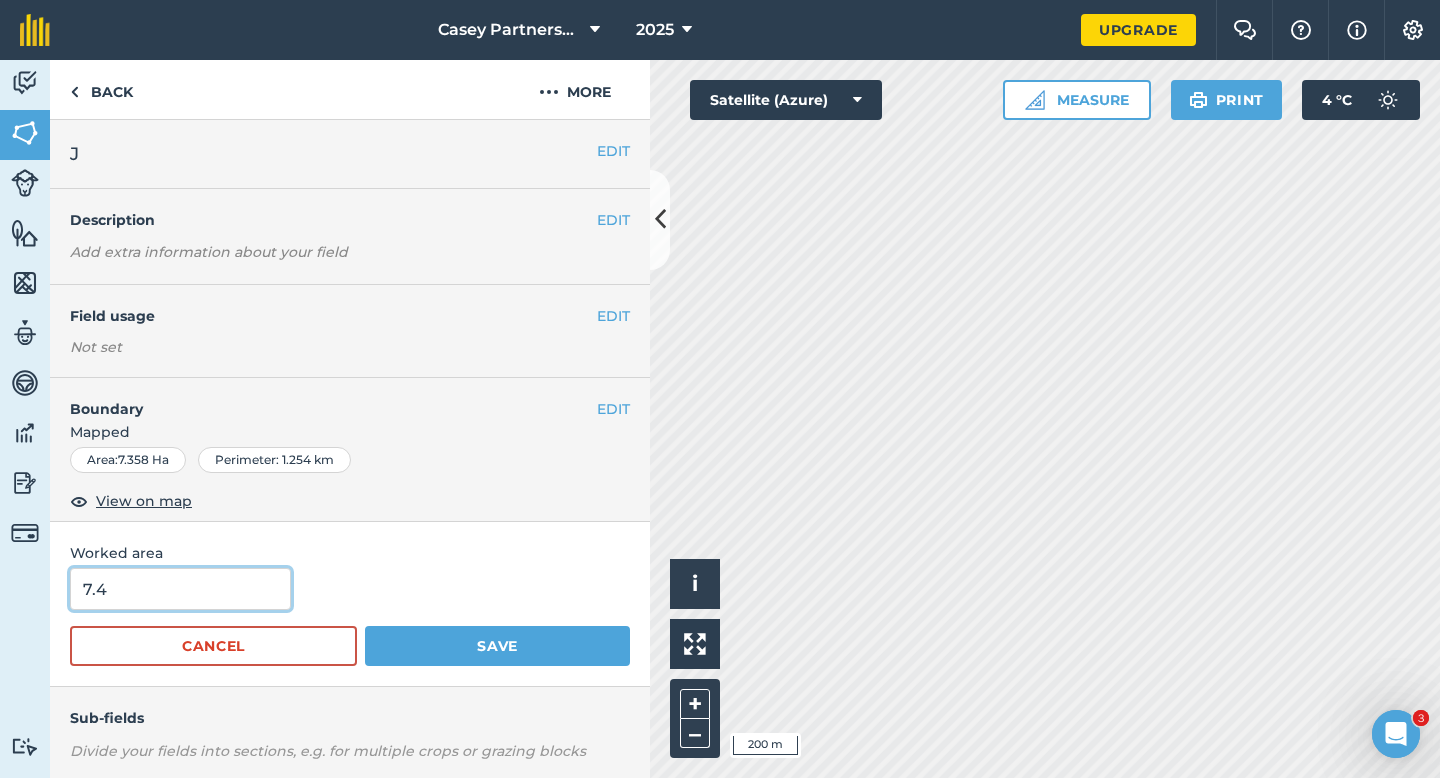 type on "7.4" 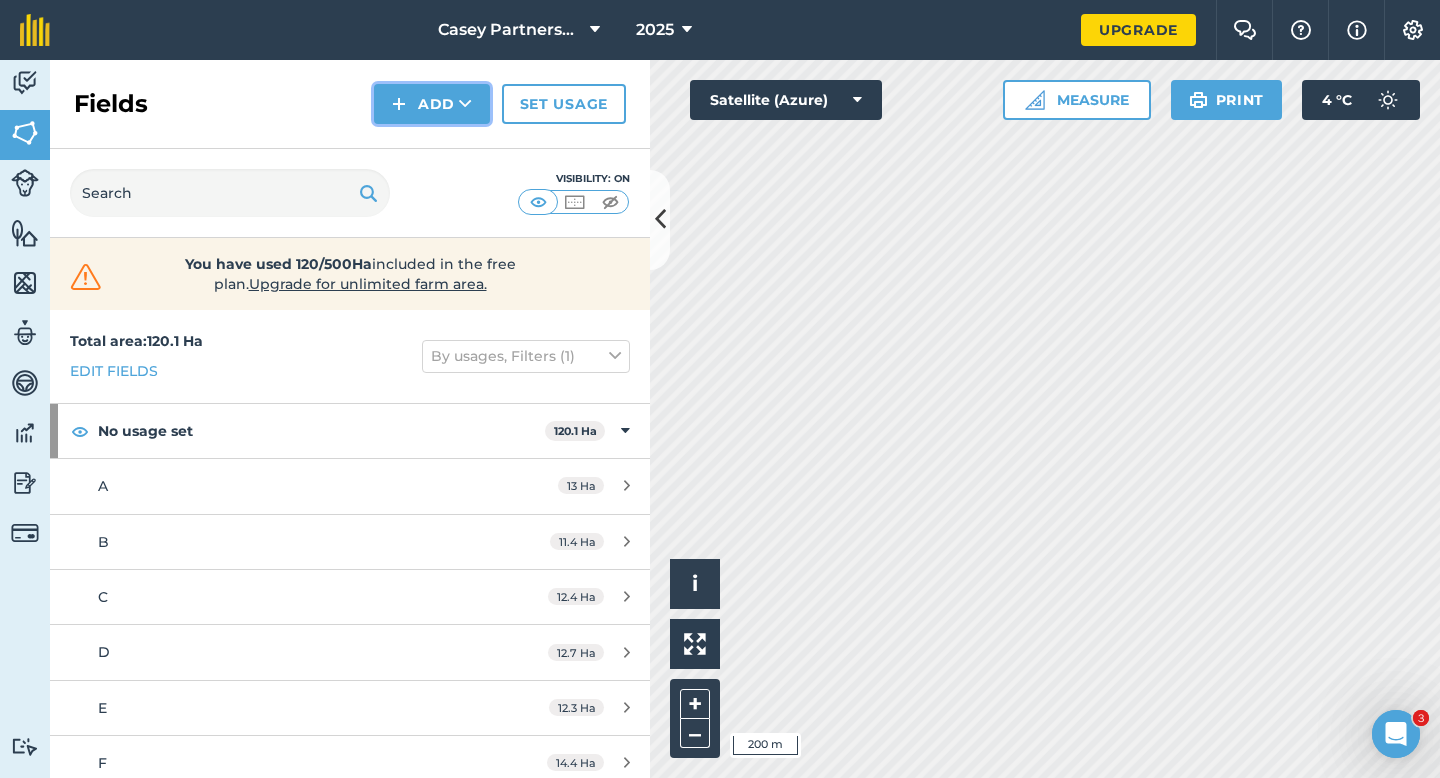 click at bounding box center [399, 104] 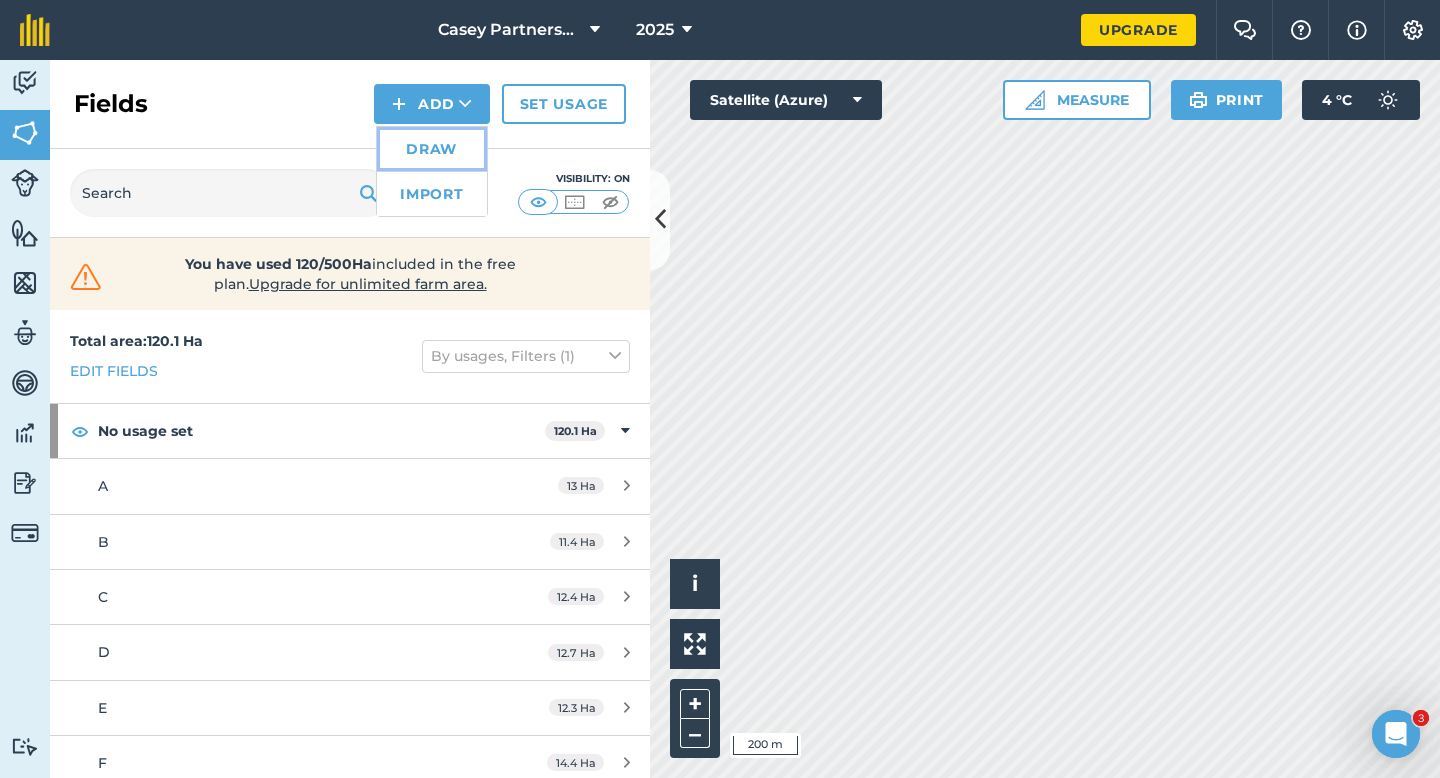 click on "Draw" at bounding box center [432, 149] 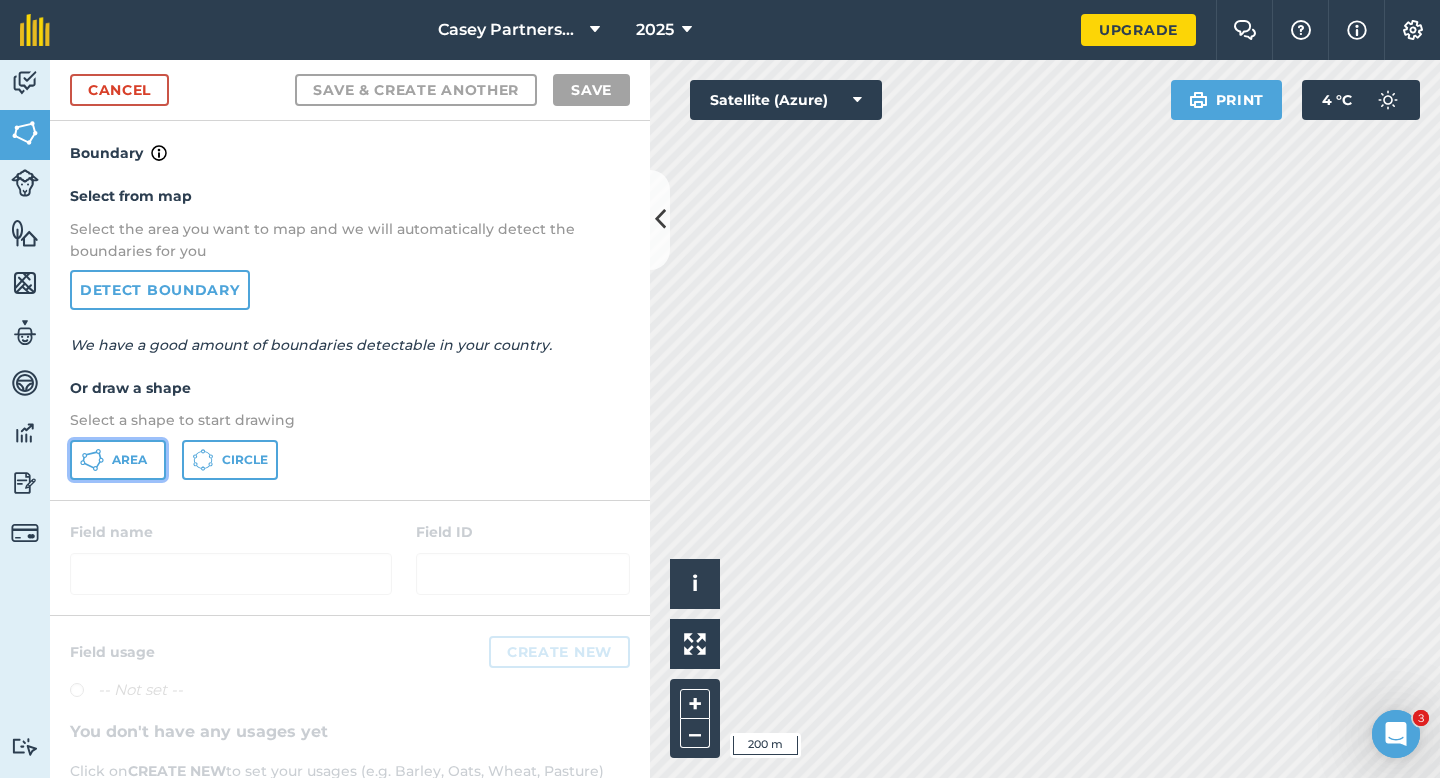 click on "Area" at bounding box center [118, 460] 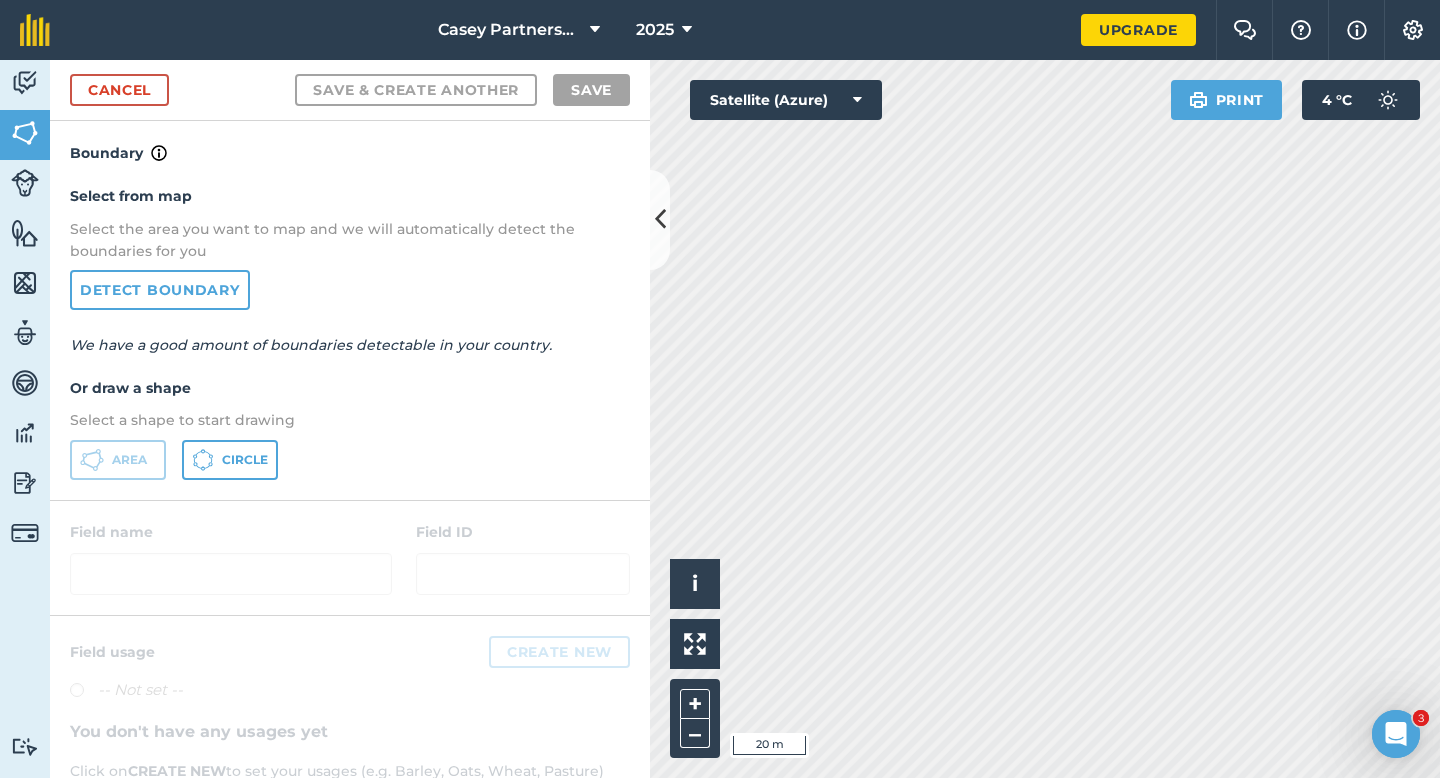 click on "[COMPANY] Partnership LTD [YEAR] Upgrade Farm Chat Help Info Settings Map printing is not available on our free plan Please upgrade to our Essentials, Plus or Pro plan to access this feature. Activity Fields Livestock Features Maps Team Vehicles Data Reporting Billing Tutorials Tutorials Cancel Save & Create Another Save Boundary   Select from map Select the area you want to map and we will automatically detect the boundaries for you Detect boundary We have a good amount of boundaries detectable in your country. Or draw a shape Select a shape to start drawing Area Circle Field name Field ID Field usage   Create new -- Not set -- You don't have any usages yet Click on  CREATE NEW  to set your usages (e.g. Barley, Oats, Wheat, Pasture) Click to start drawing i © [YEAR] TomTom, Microsoft 20 m + – Satellite (Azure) Print 4   ° C" at bounding box center [720, 389] 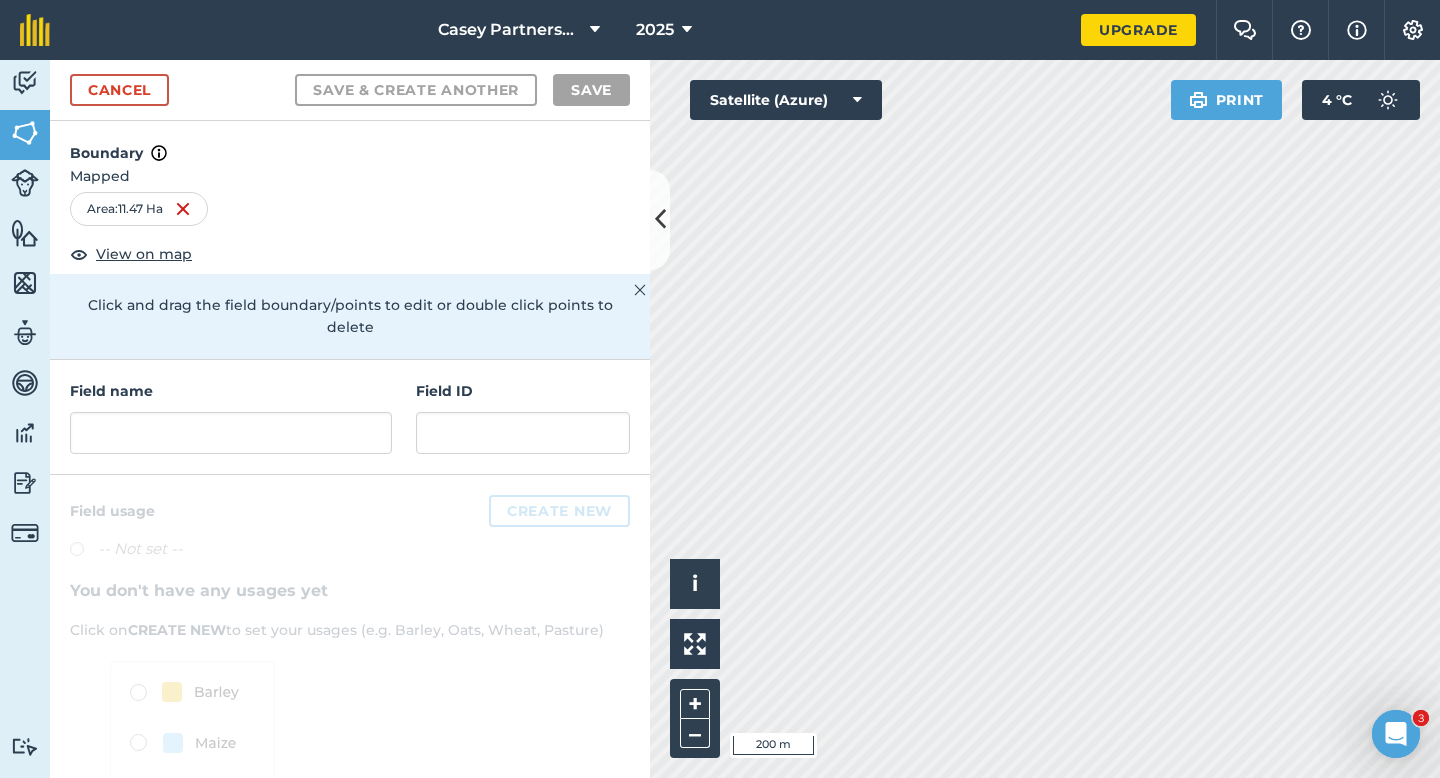 click on "Field name Field ID" at bounding box center [350, 417] 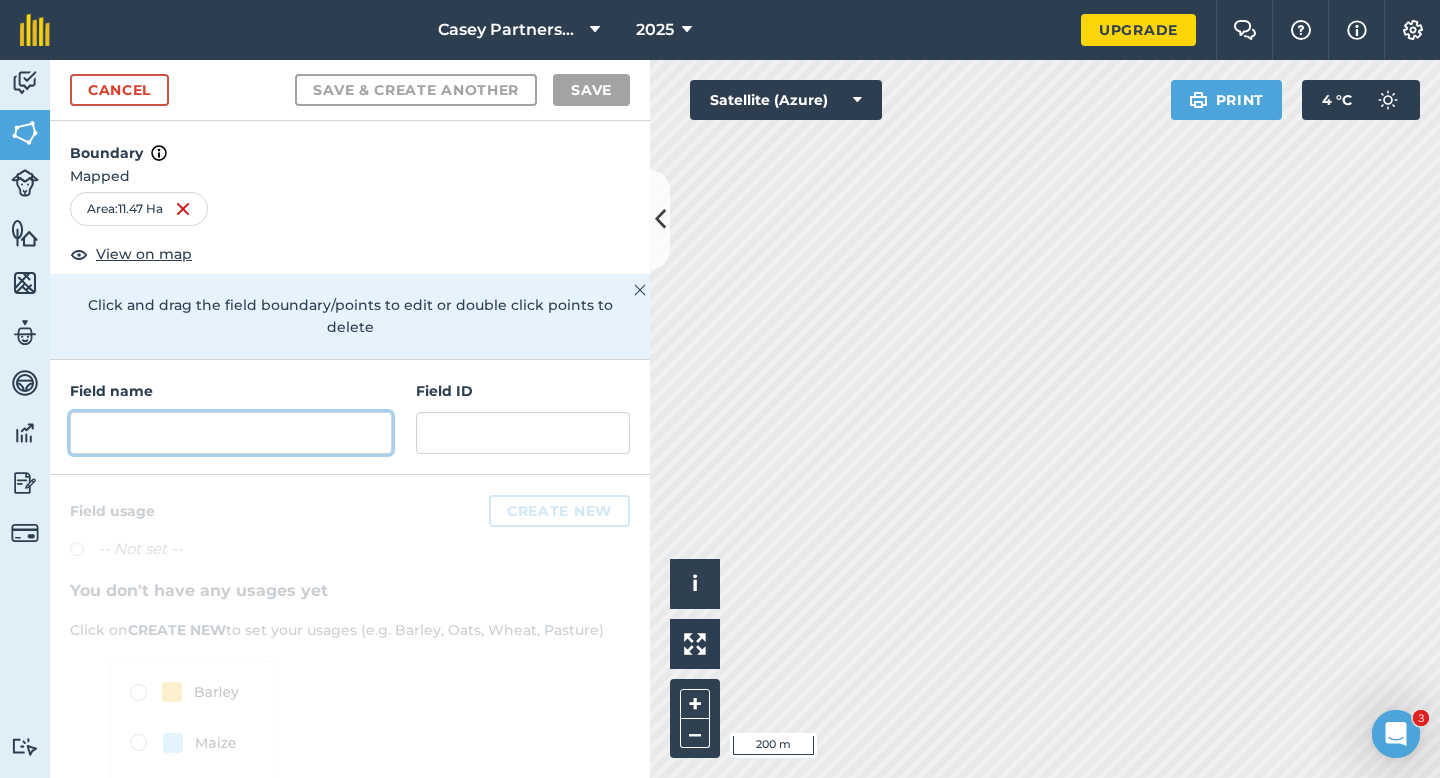 click at bounding box center (231, 433) 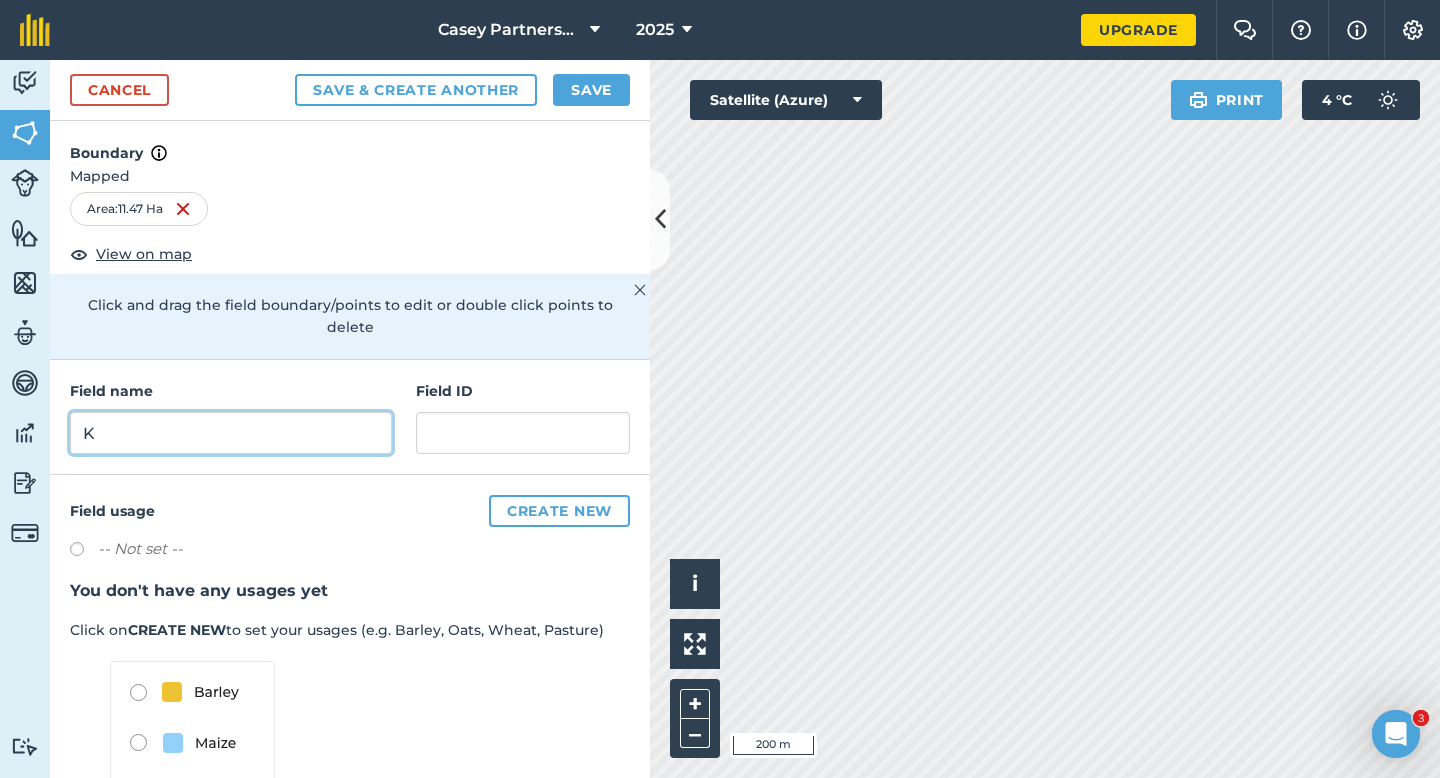 type on "K" 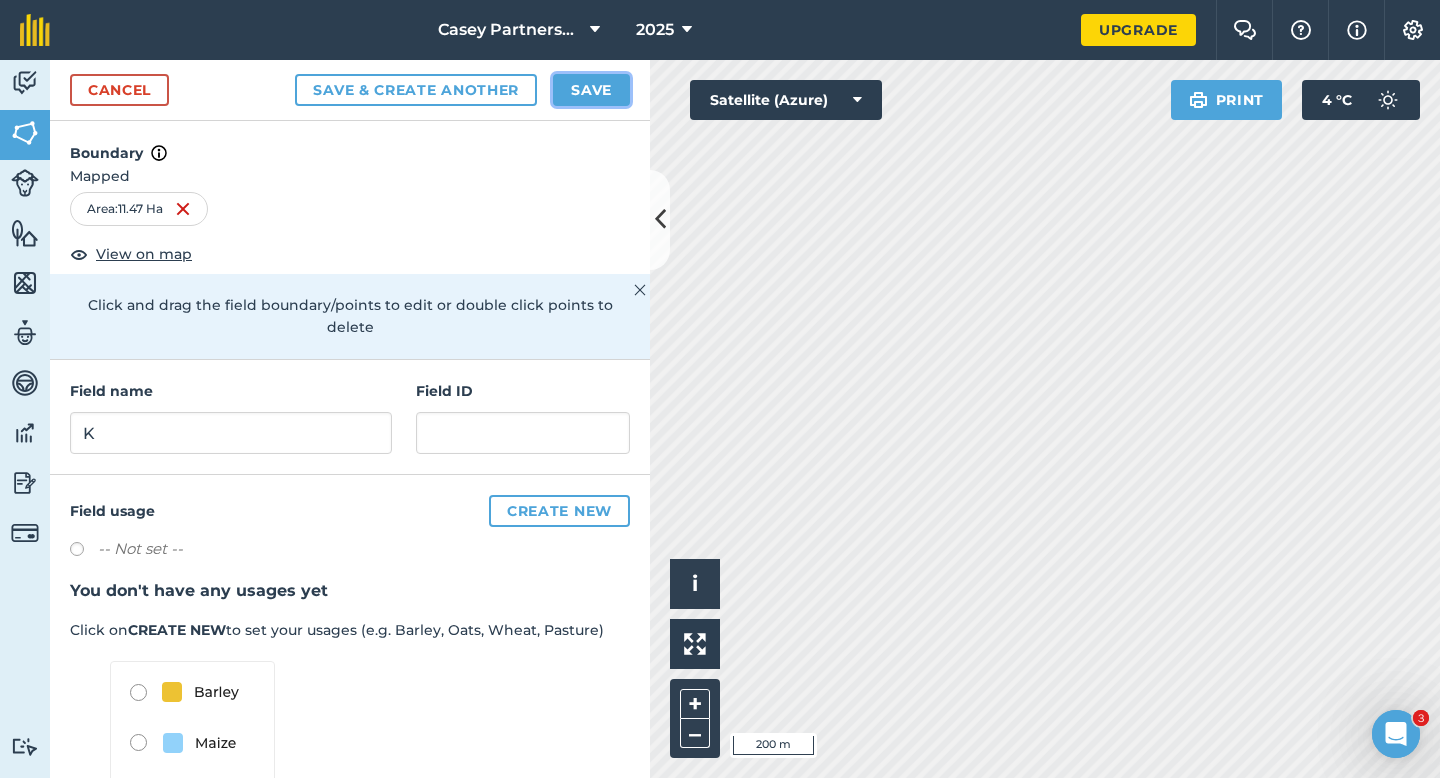 click on "Save" at bounding box center [591, 90] 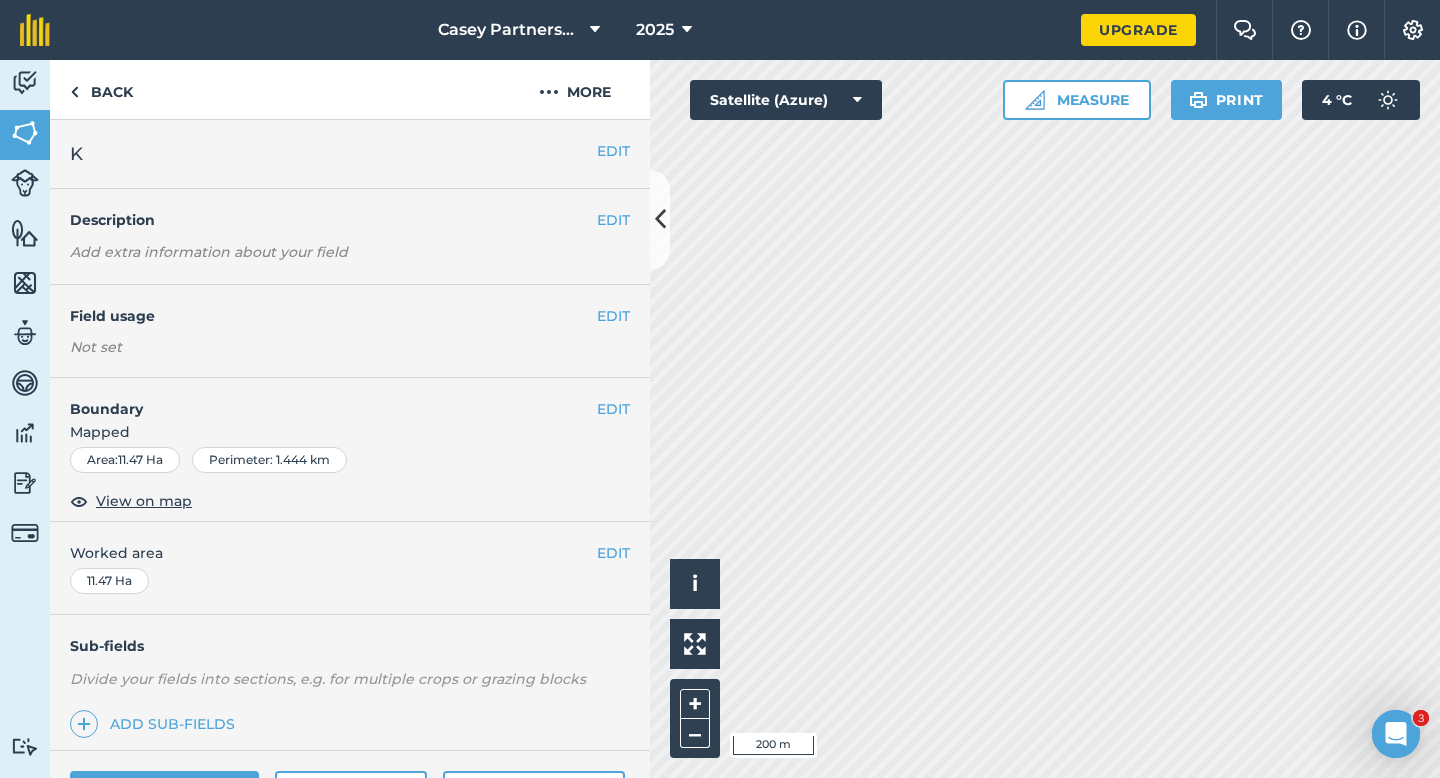 click on "Worked area" at bounding box center (350, 553) 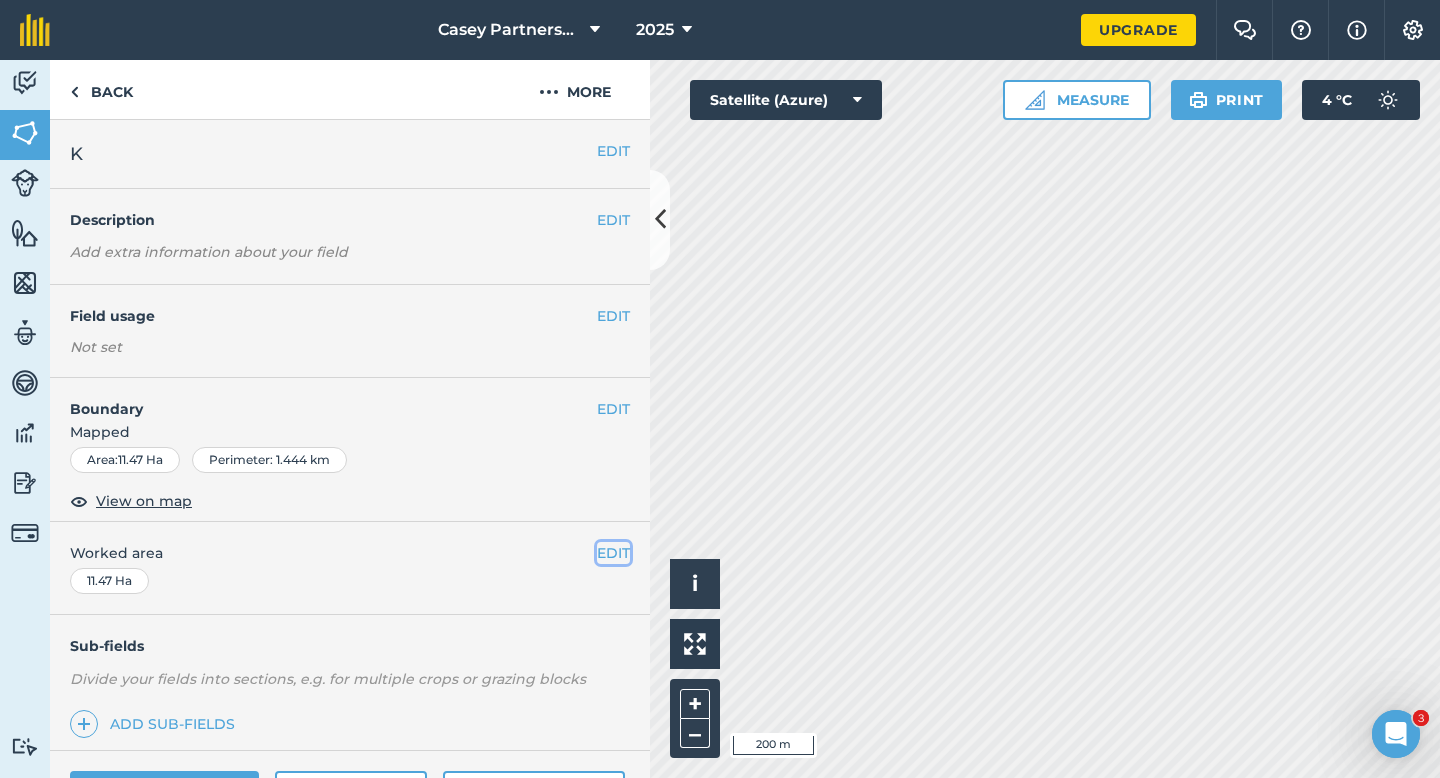 click on "EDIT" at bounding box center [613, 553] 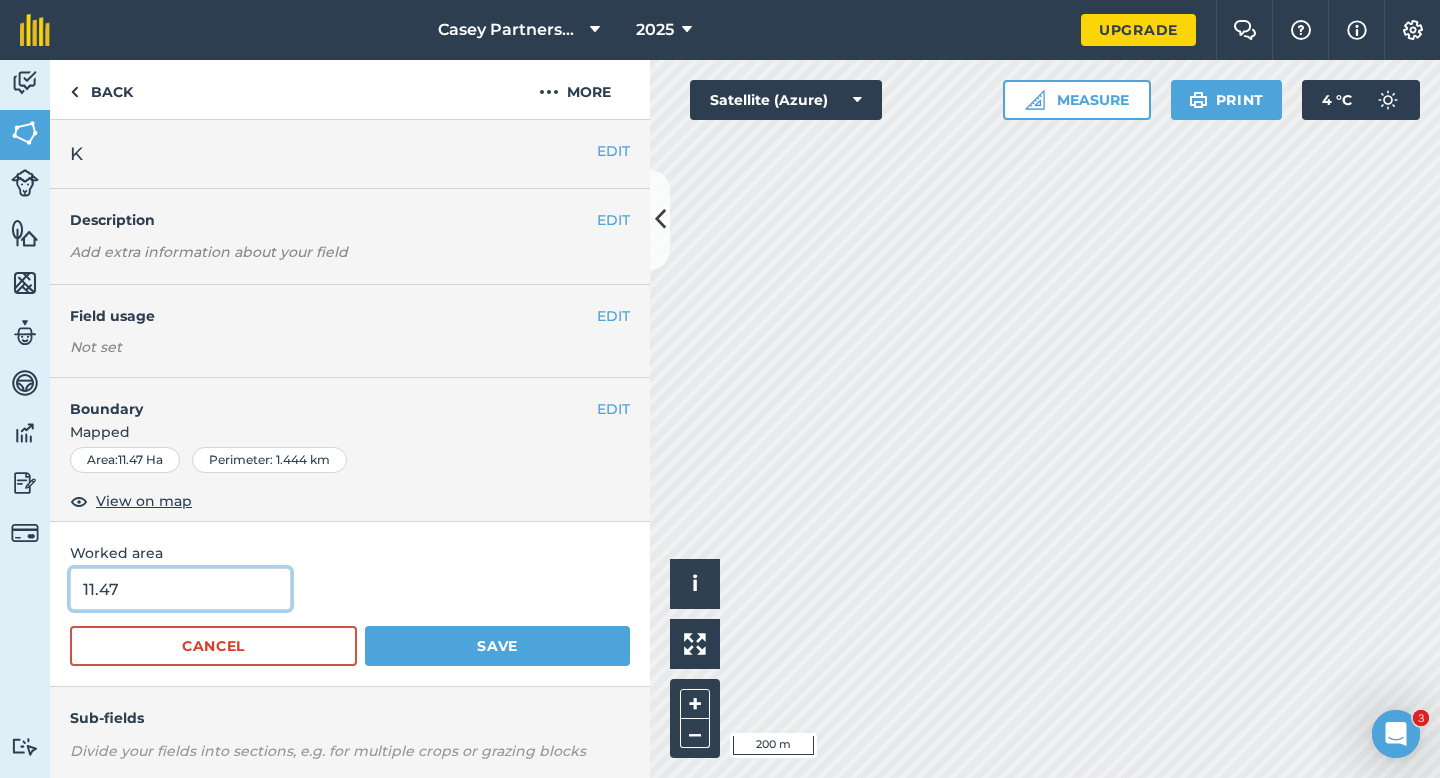 click on "11.47" at bounding box center [180, 589] 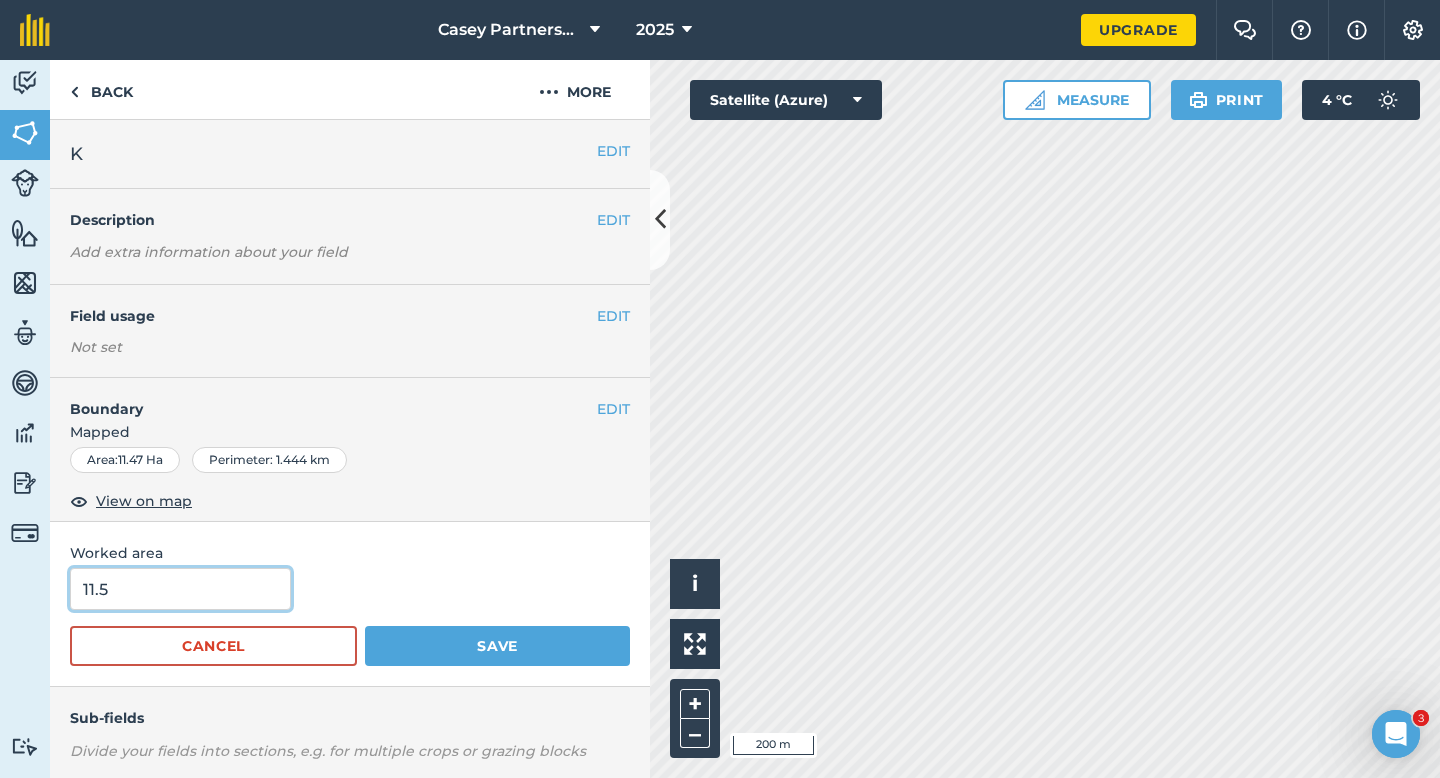 type on "11.5" 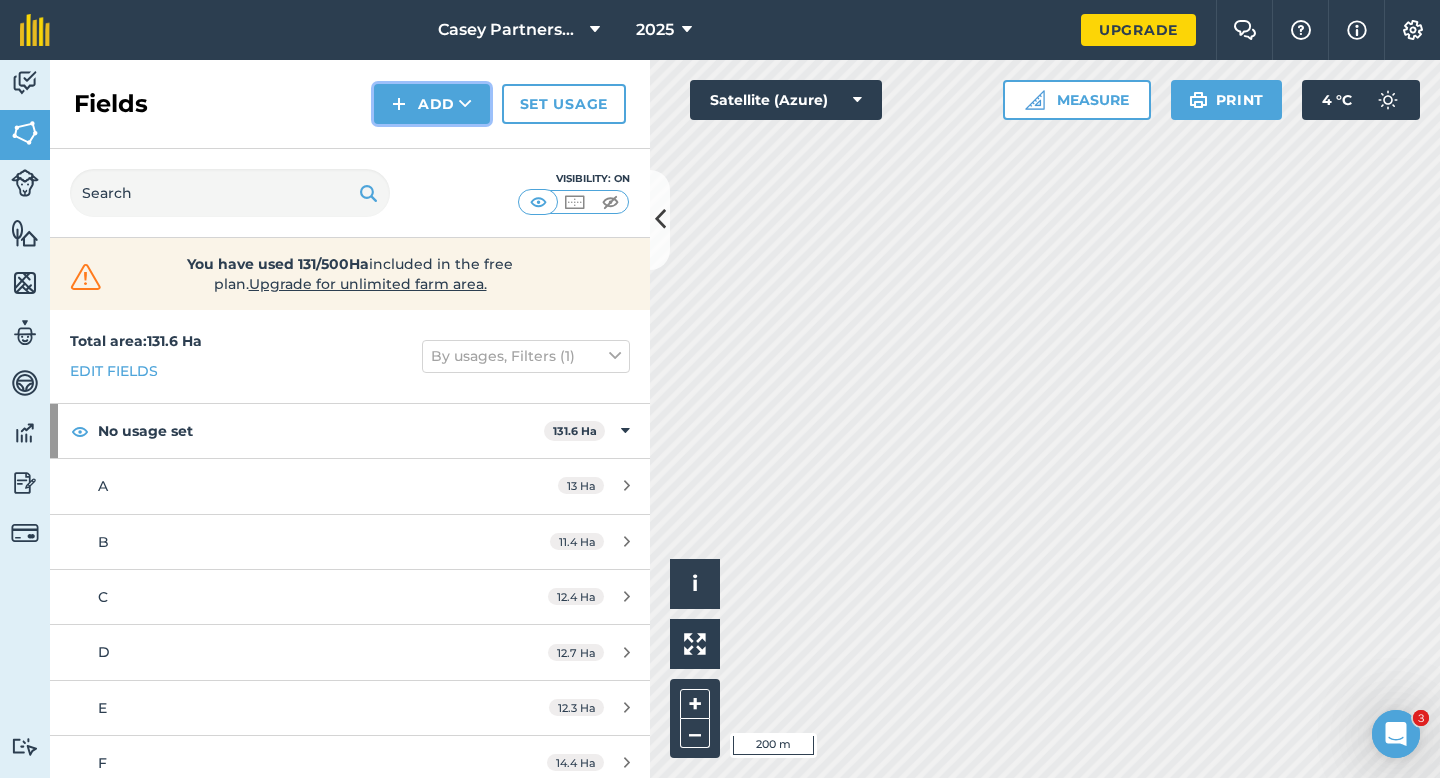 click at bounding box center (399, 104) 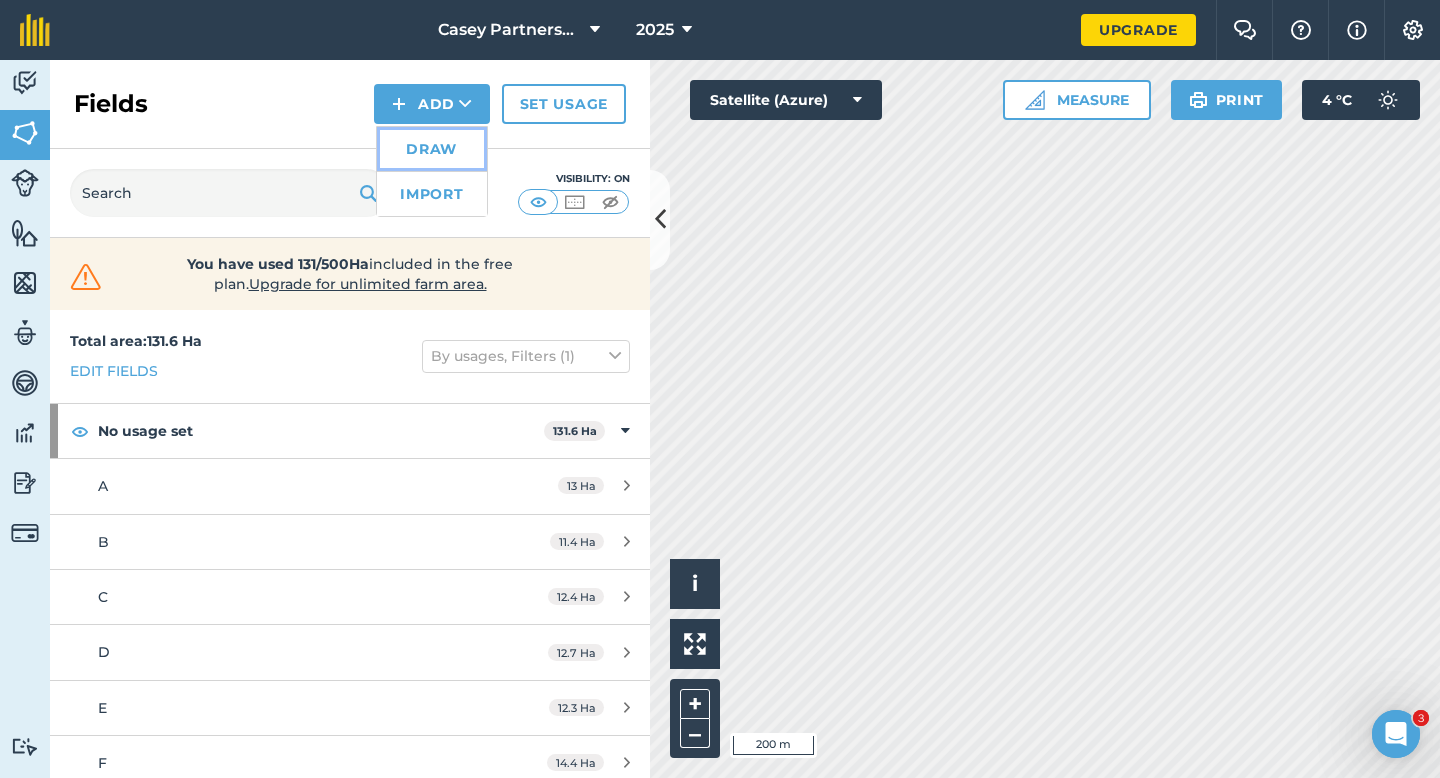 click on "Draw" at bounding box center (432, 149) 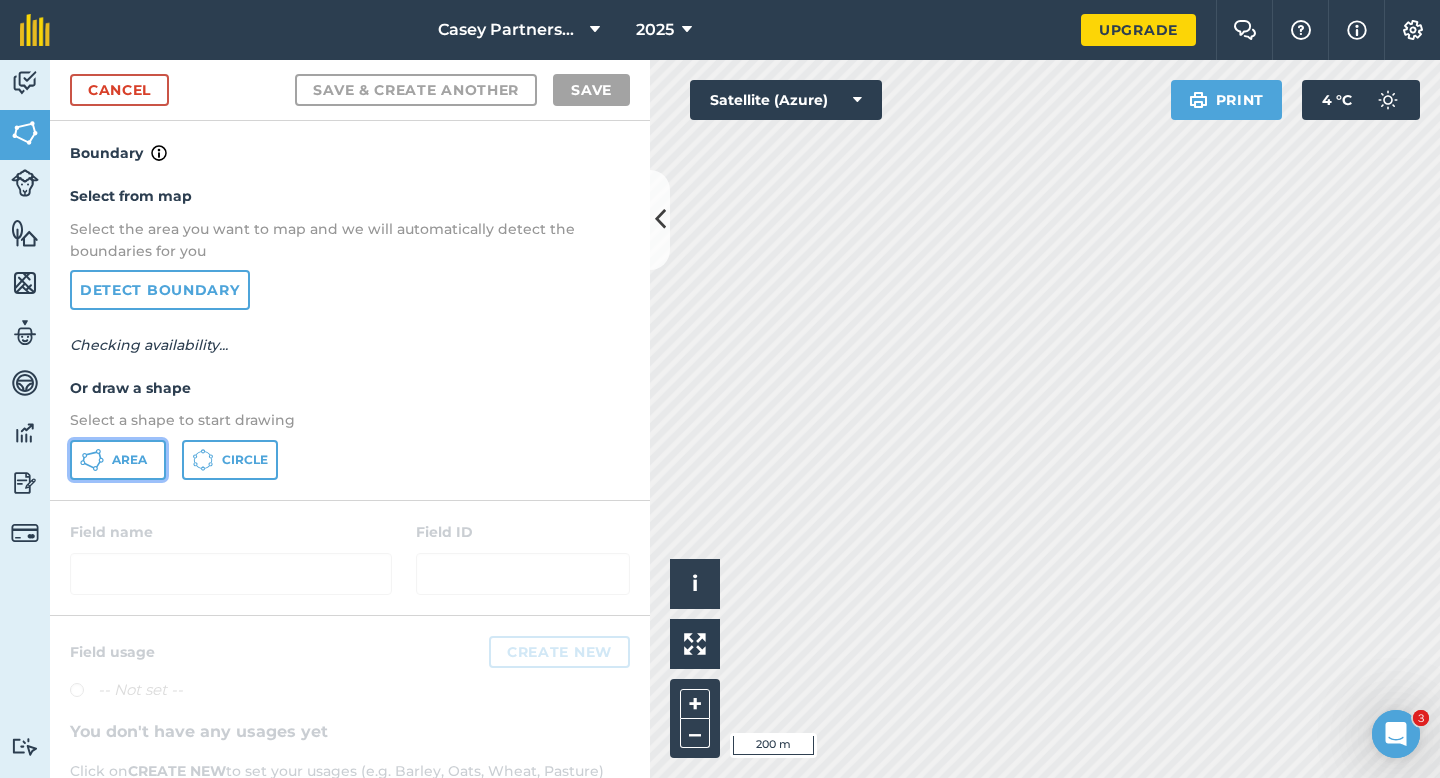 click on "Area" at bounding box center [118, 460] 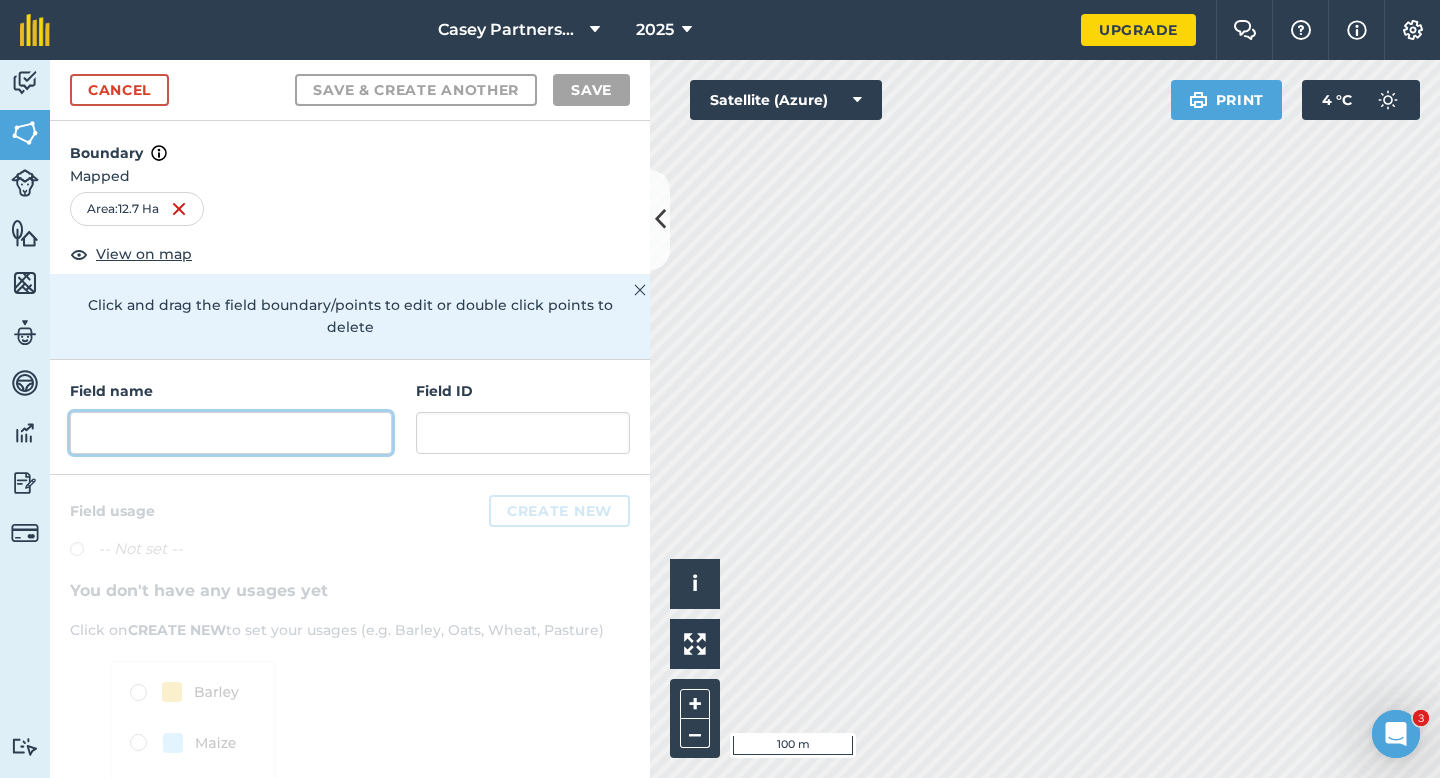 click at bounding box center (231, 433) 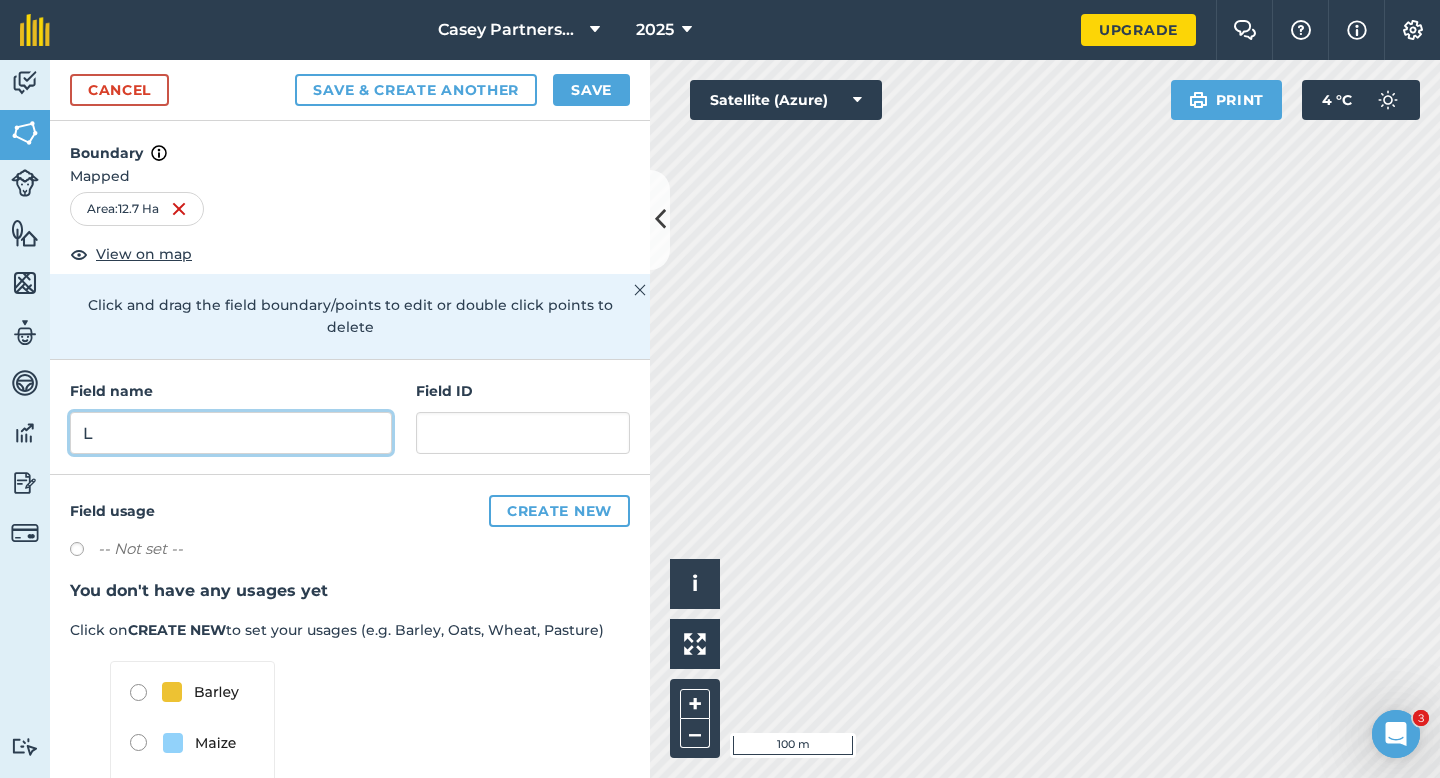 type on "L" 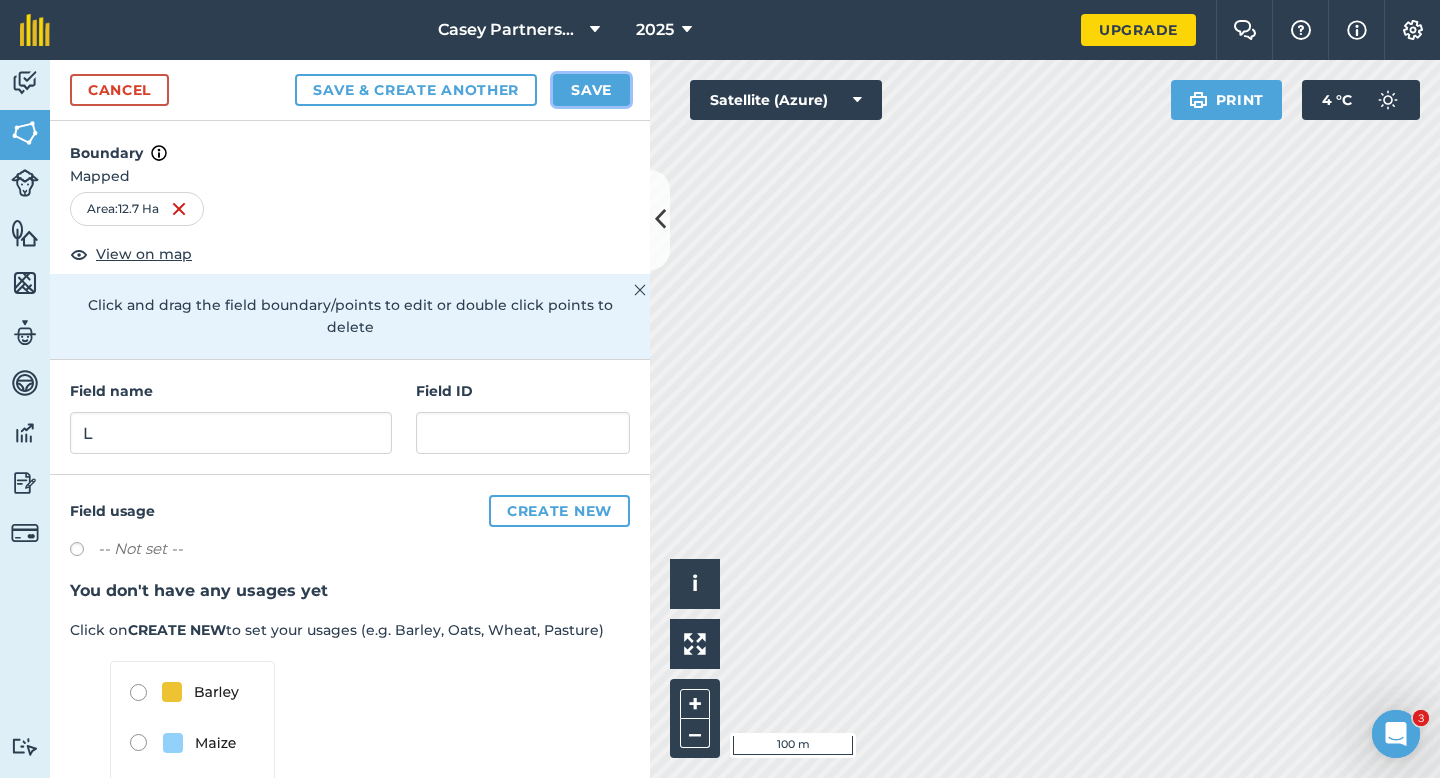 click on "Save" at bounding box center (591, 90) 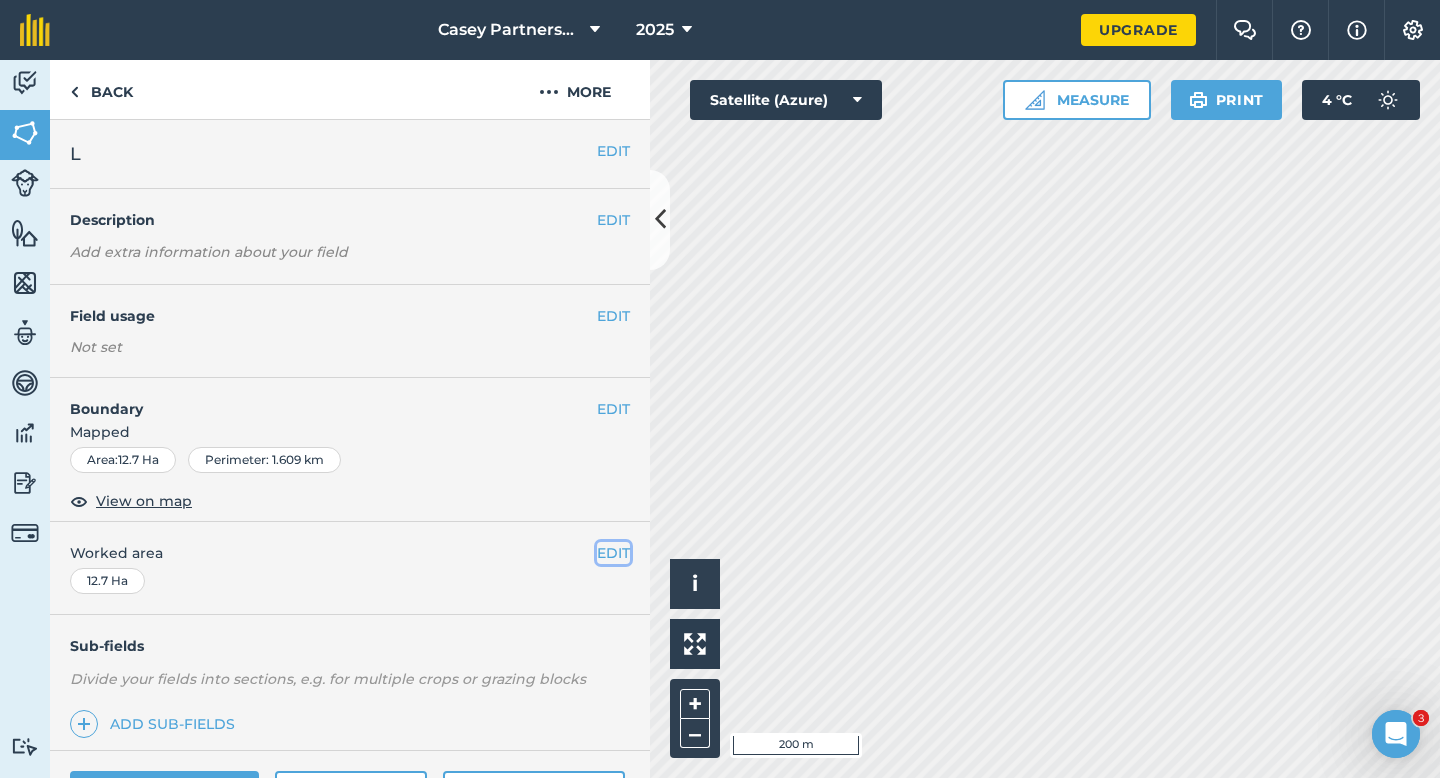 click on "EDIT" at bounding box center (613, 553) 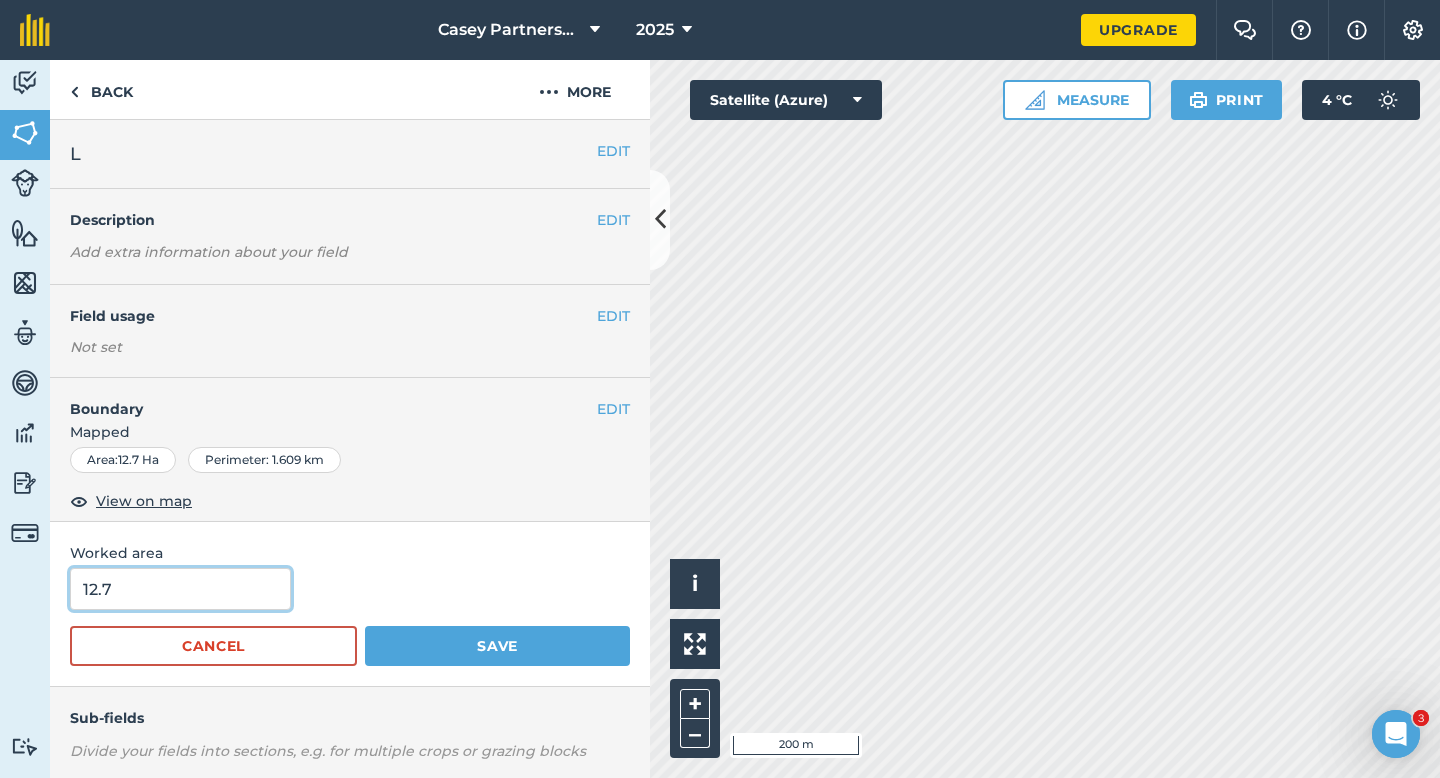 click on "12.7" at bounding box center (180, 589) 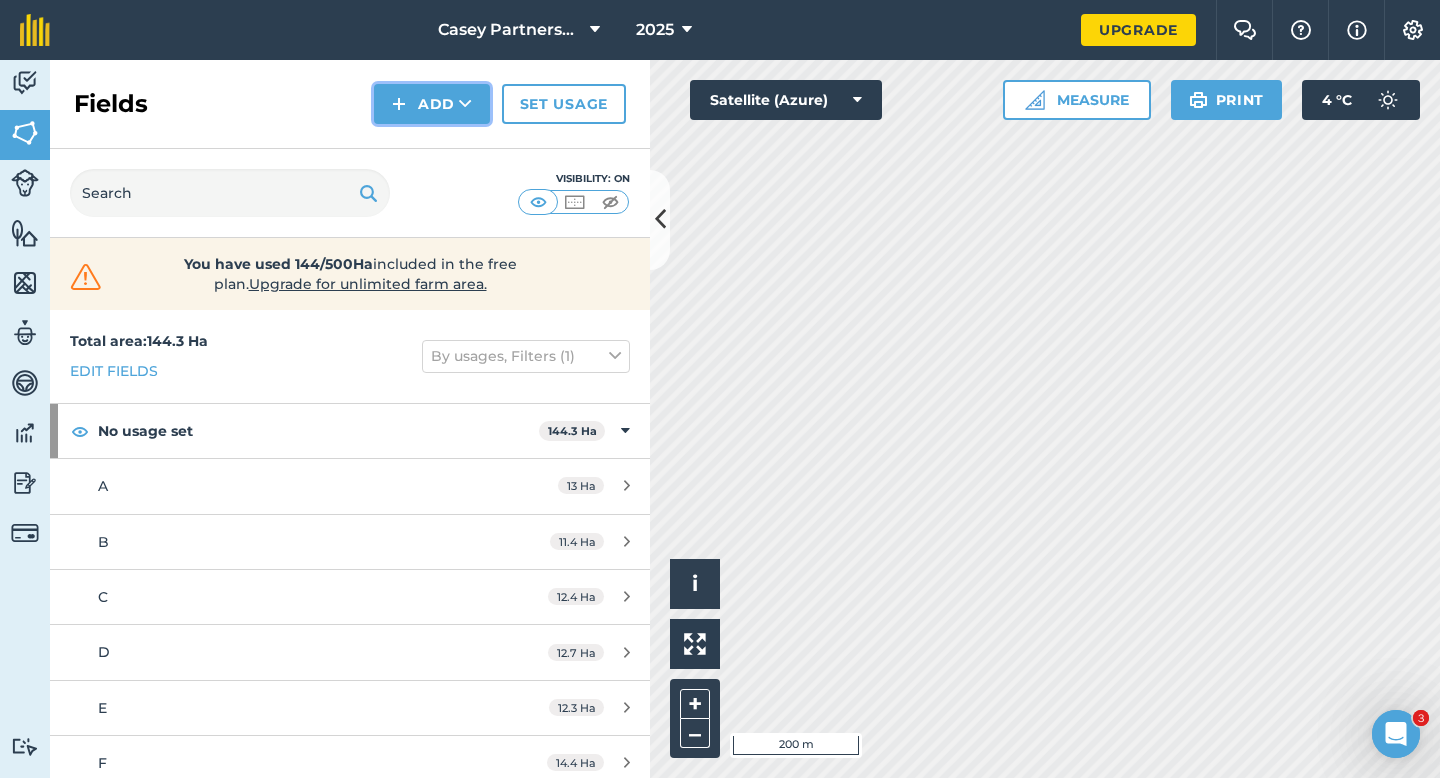 click at bounding box center [399, 104] 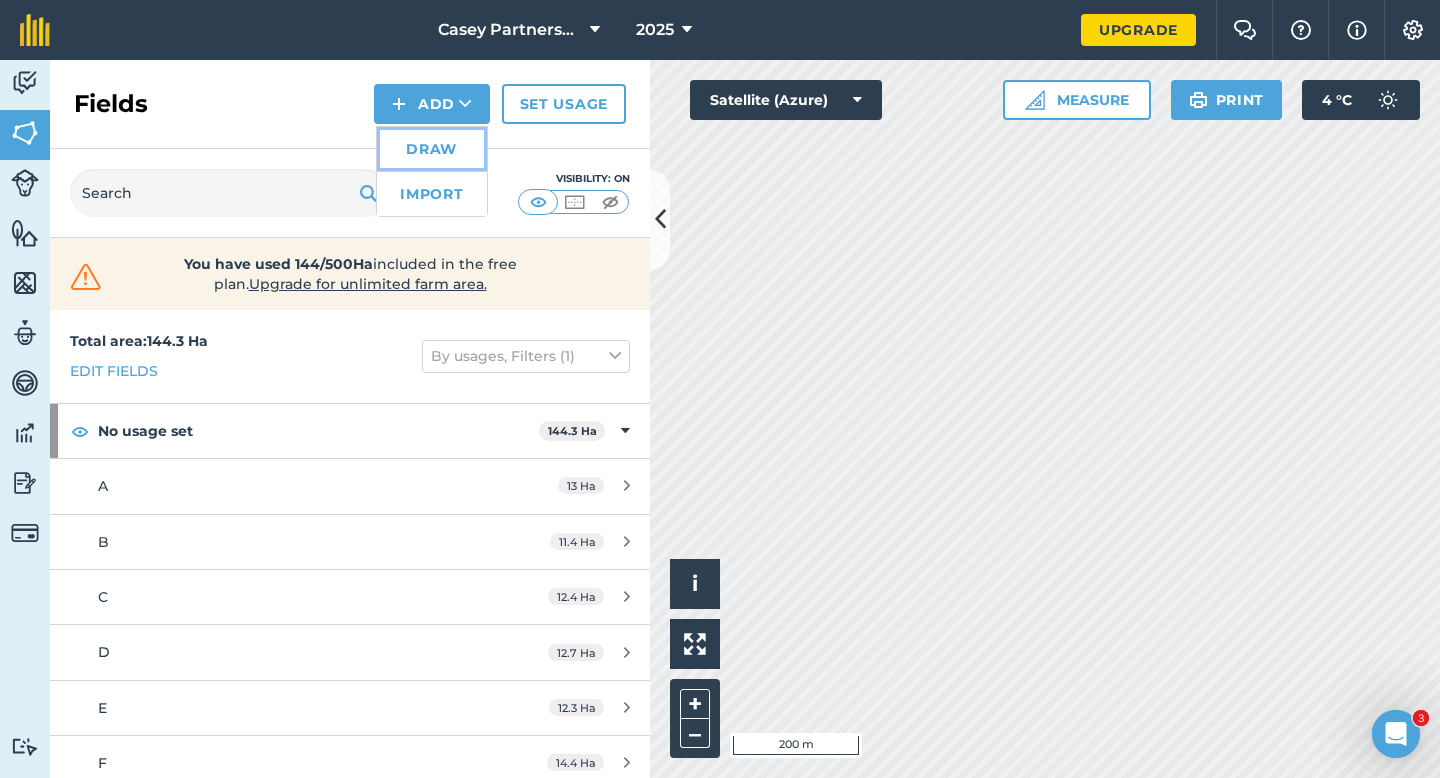 click on "Draw" at bounding box center (432, 149) 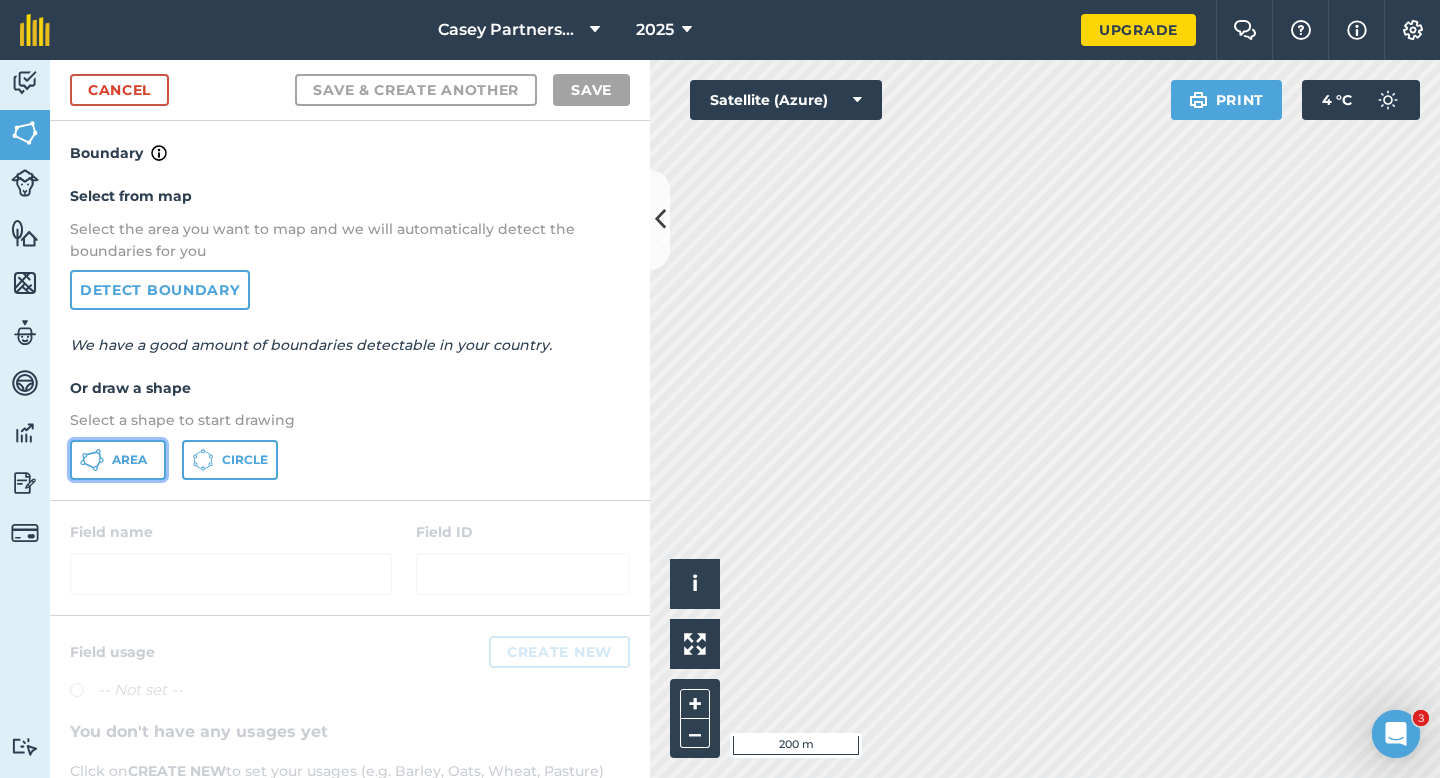 click on "Area" at bounding box center [129, 460] 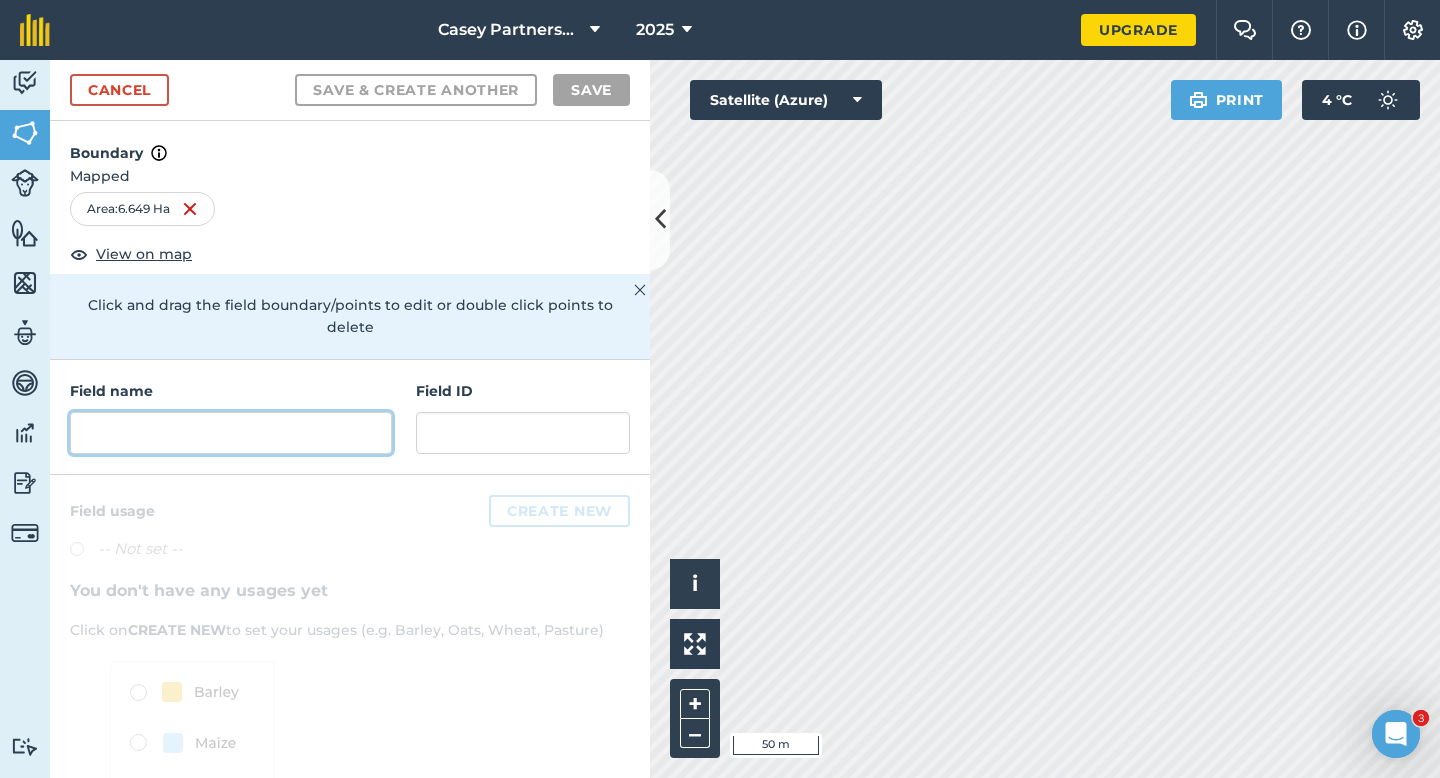 click at bounding box center (231, 433) 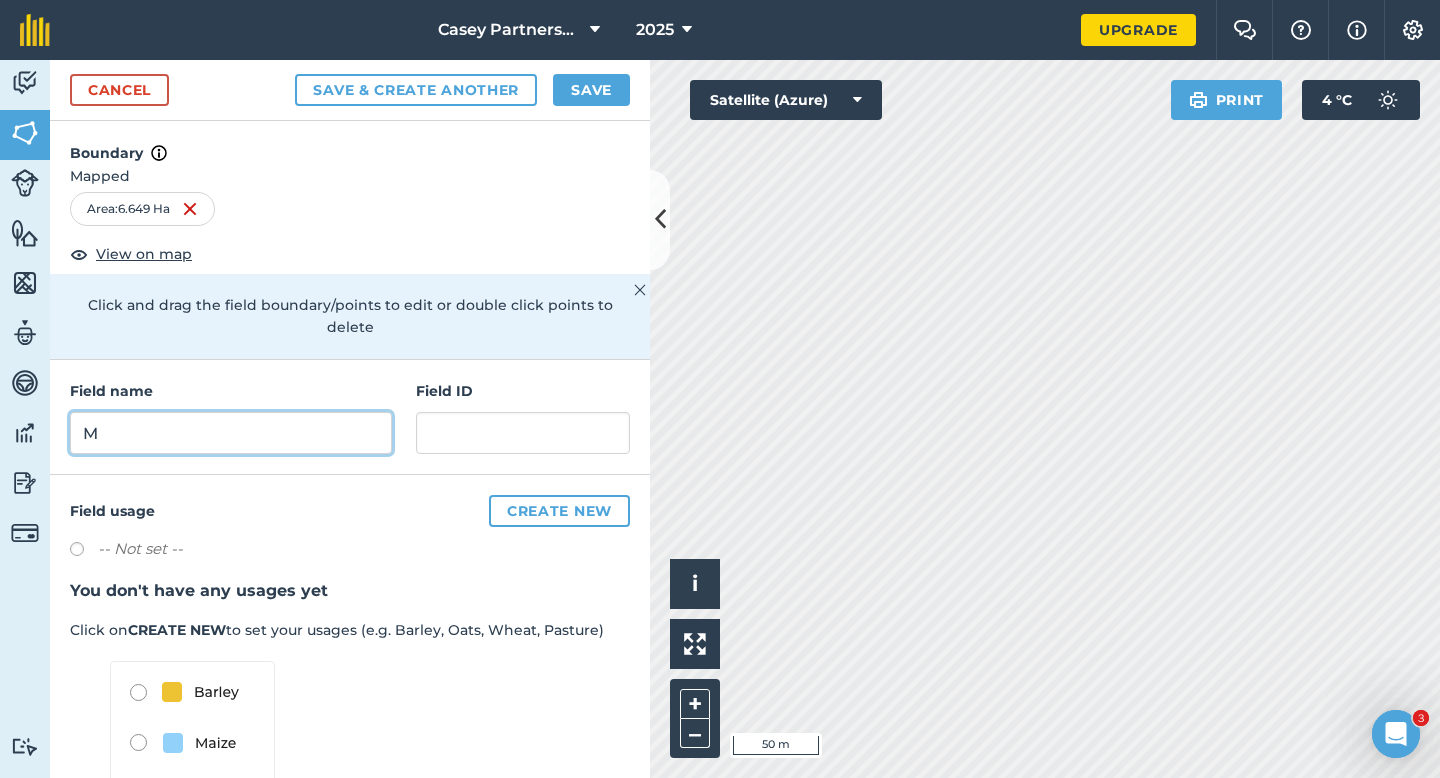 type on "M" 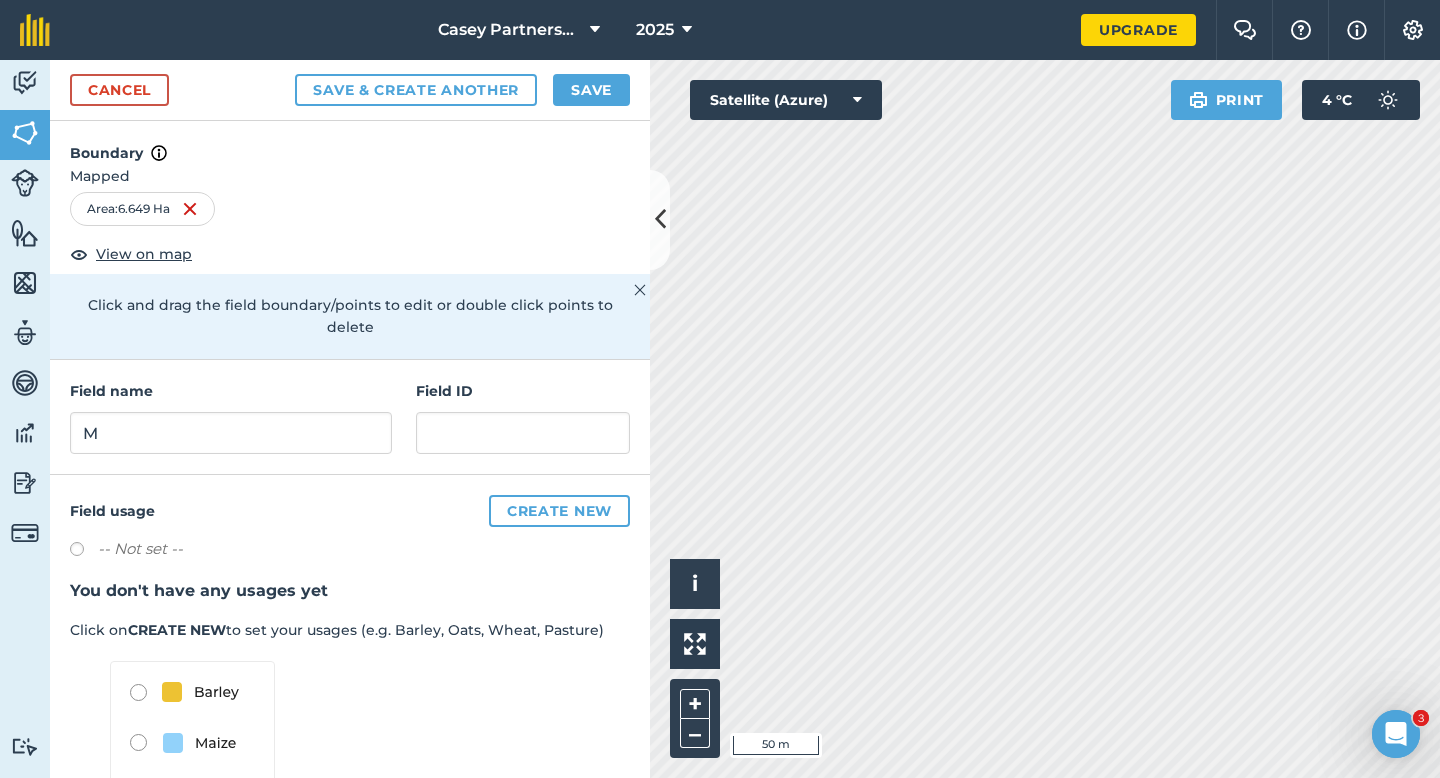 click on "Cancel Save & Create Another Save" at bounding box center [350, 90] 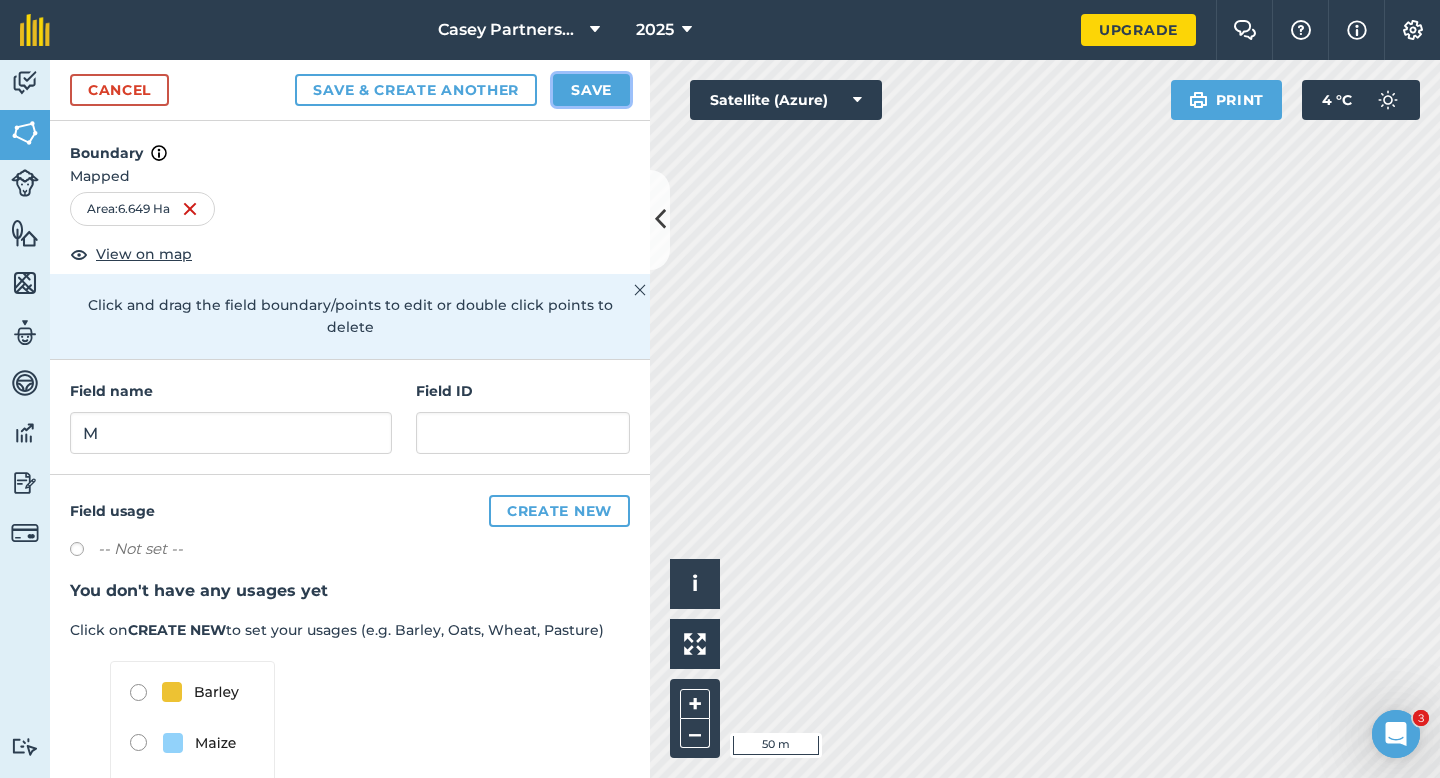 click on "Save" at bounding box center [591, 90] 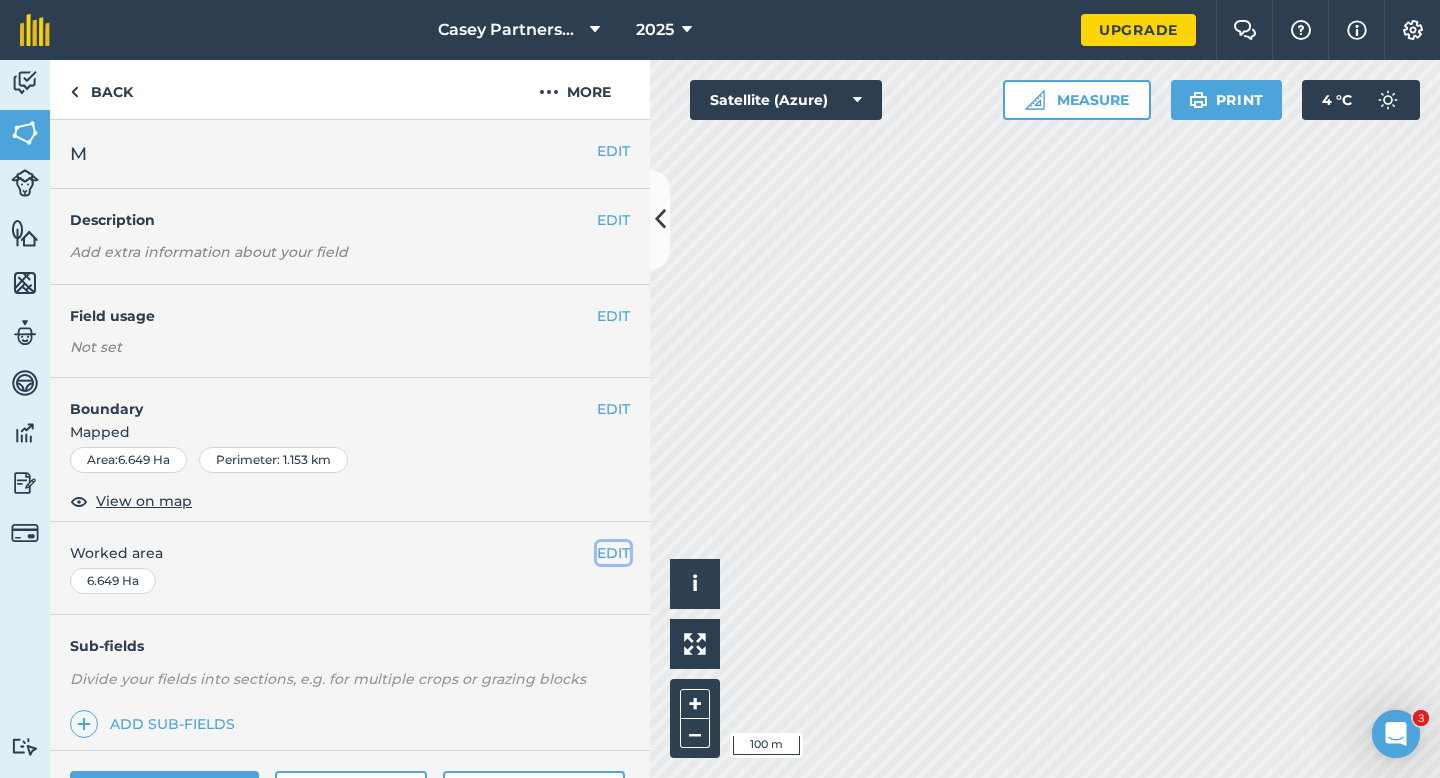 click on "EDIT" at bounding box center (613, 553) 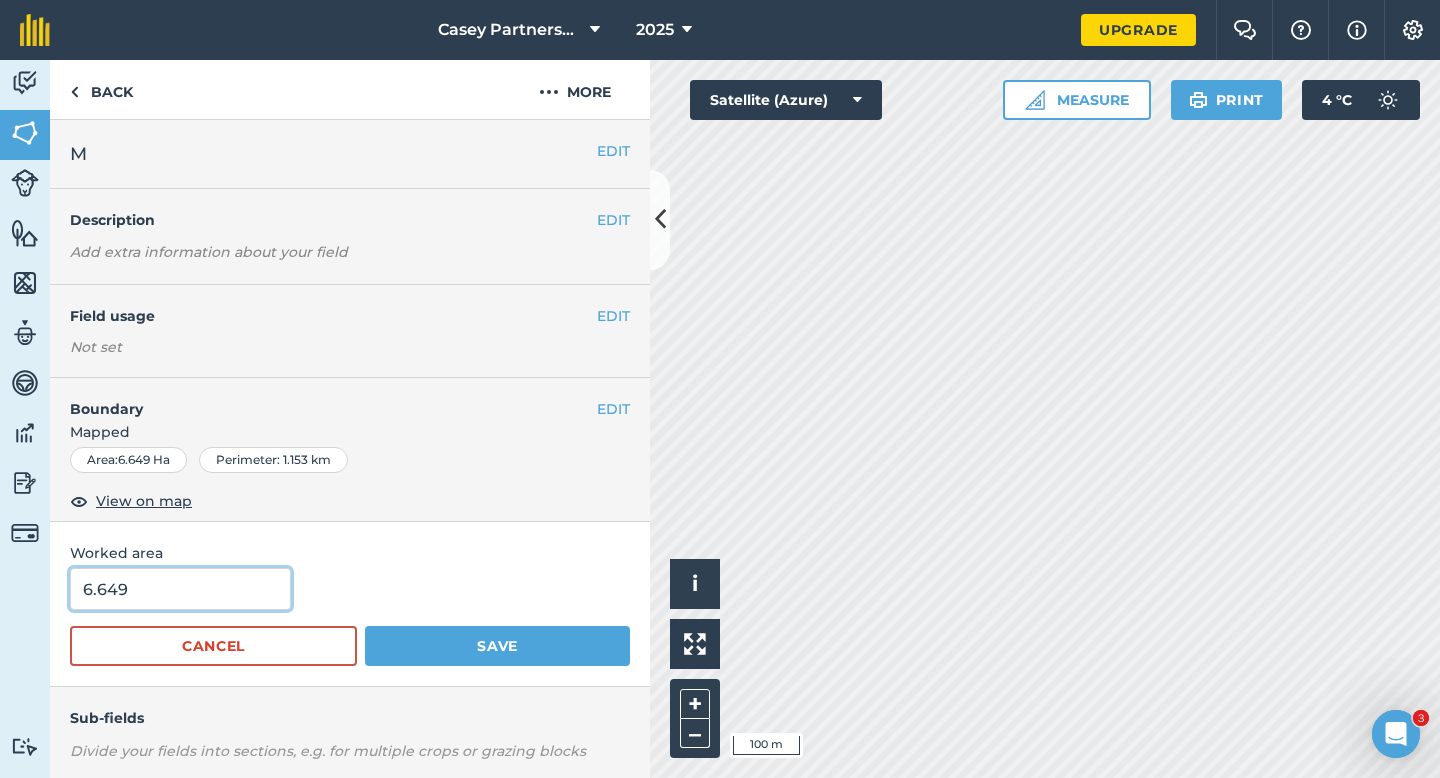 click on "6.649" at bounding box center (180, 589) 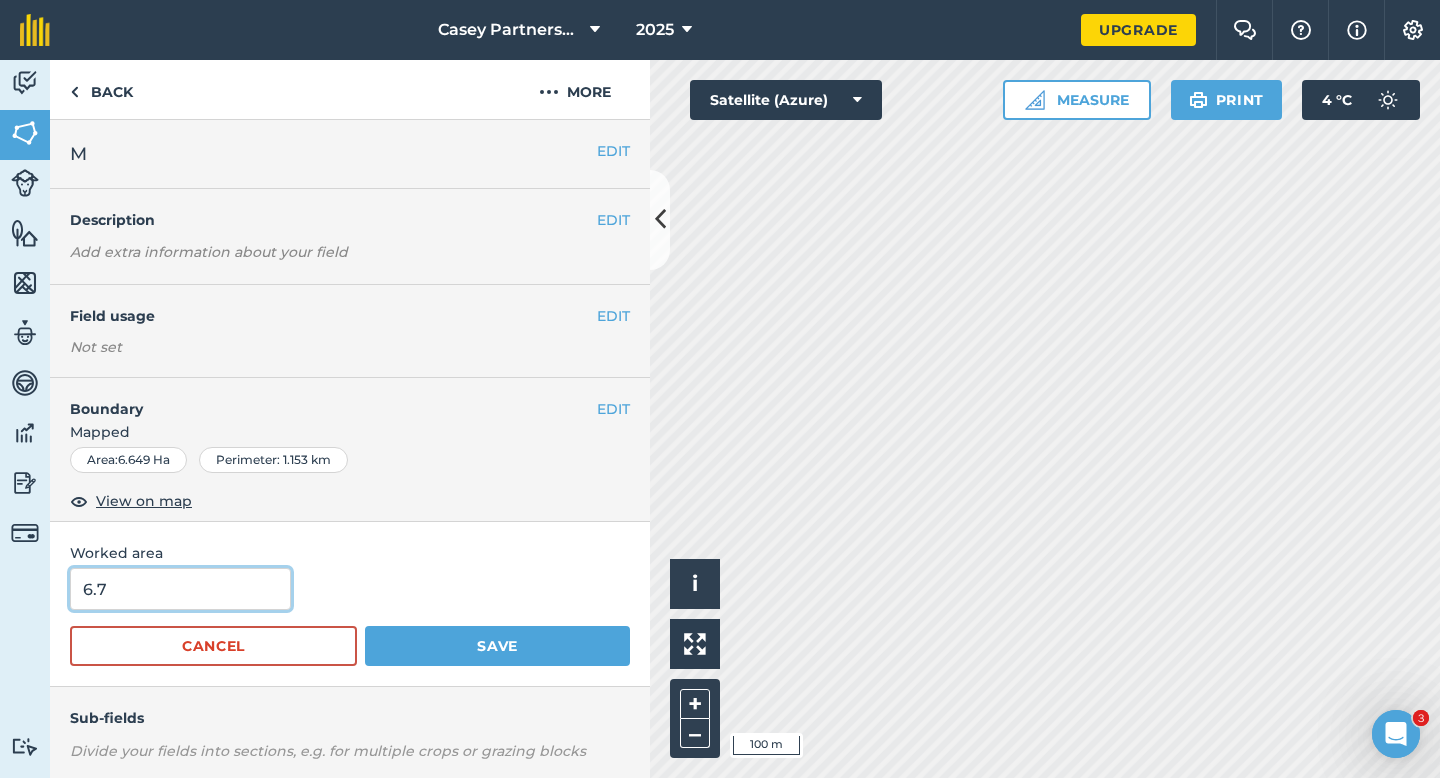 type on "6.7" 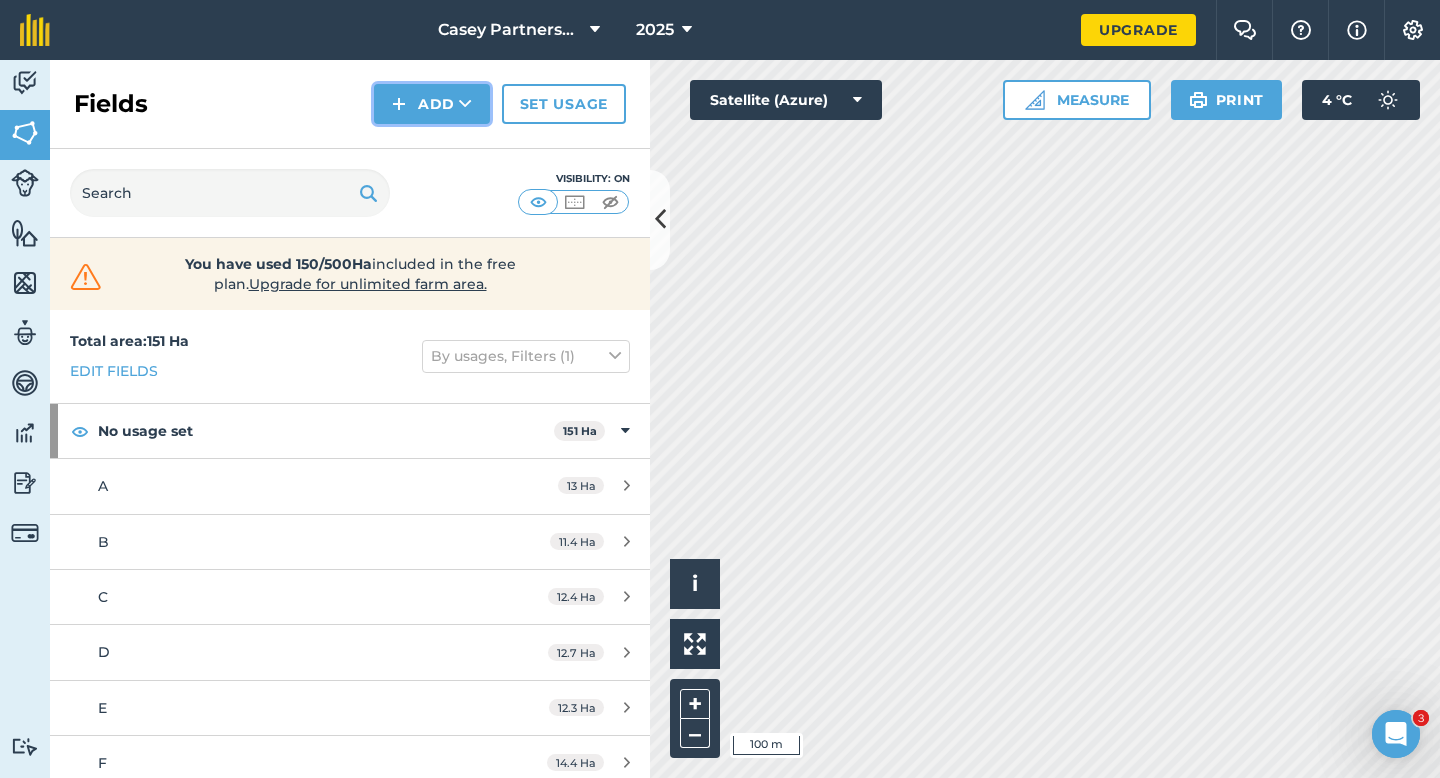 click on "Add" at bounding box center [432, 104] 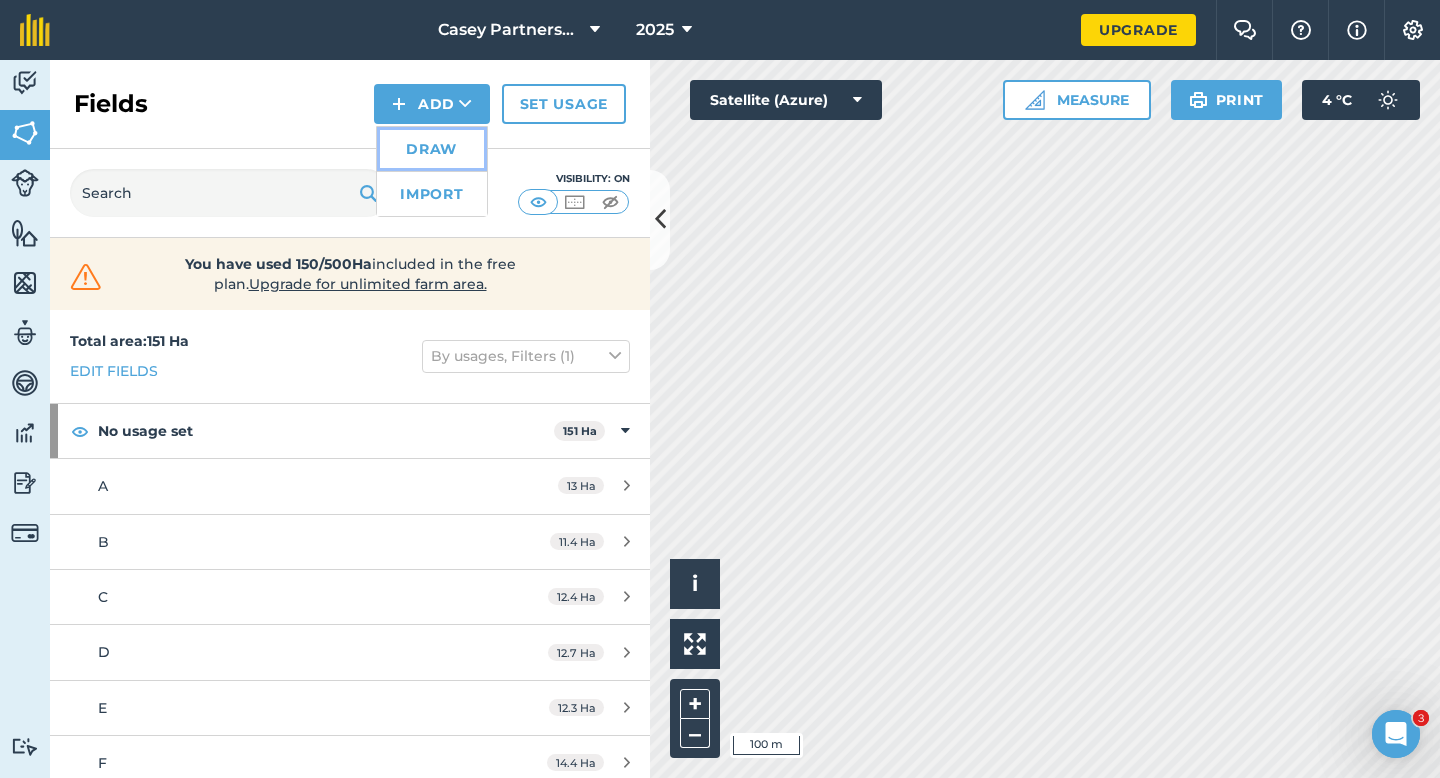 click on "Draw" at bounding box center [432, 149] 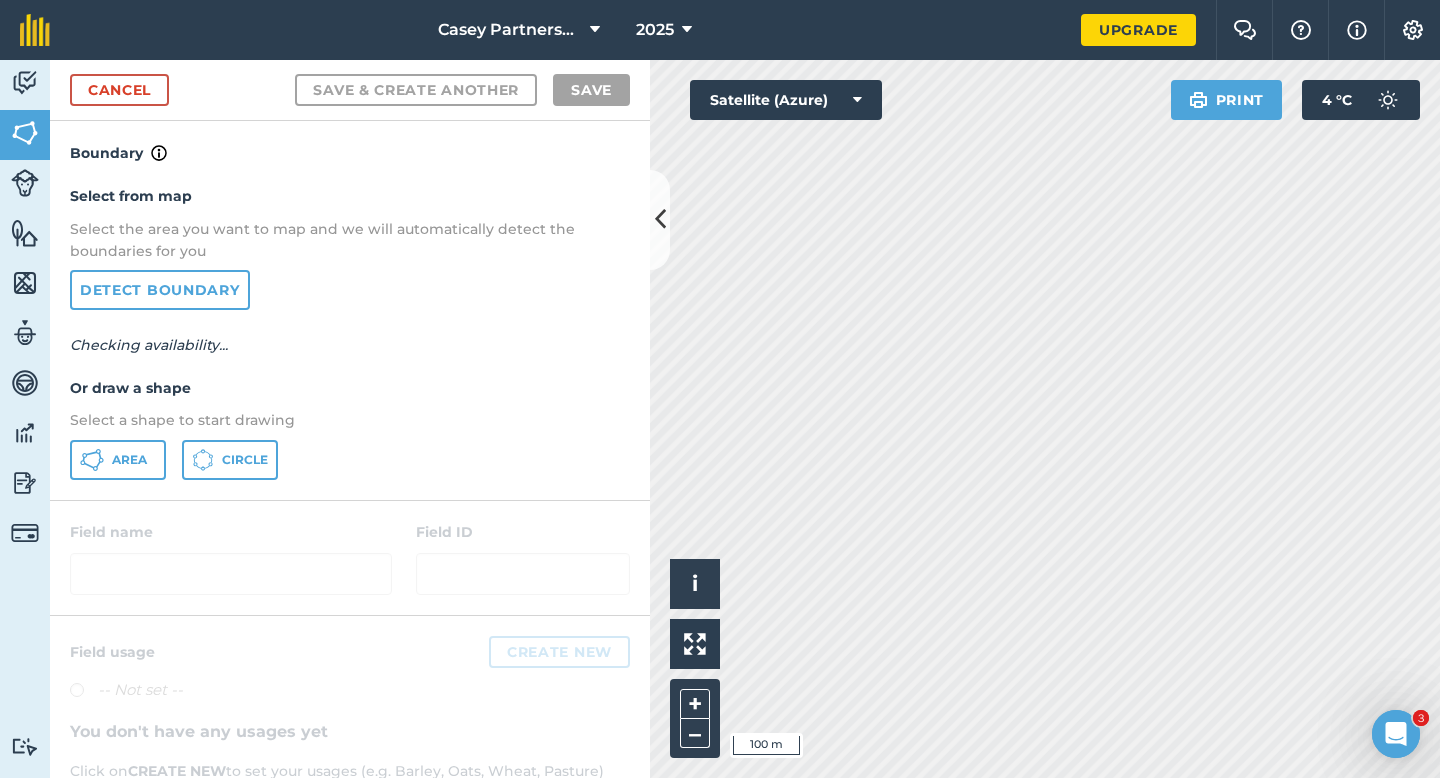 click on "Select from map Select the area you want to map and we will automatically detect the boundaries for you Detect boundary Checking availability... Or draw a shape Select a shape to start drawing Area Circle" at bounding box center [350, 332] 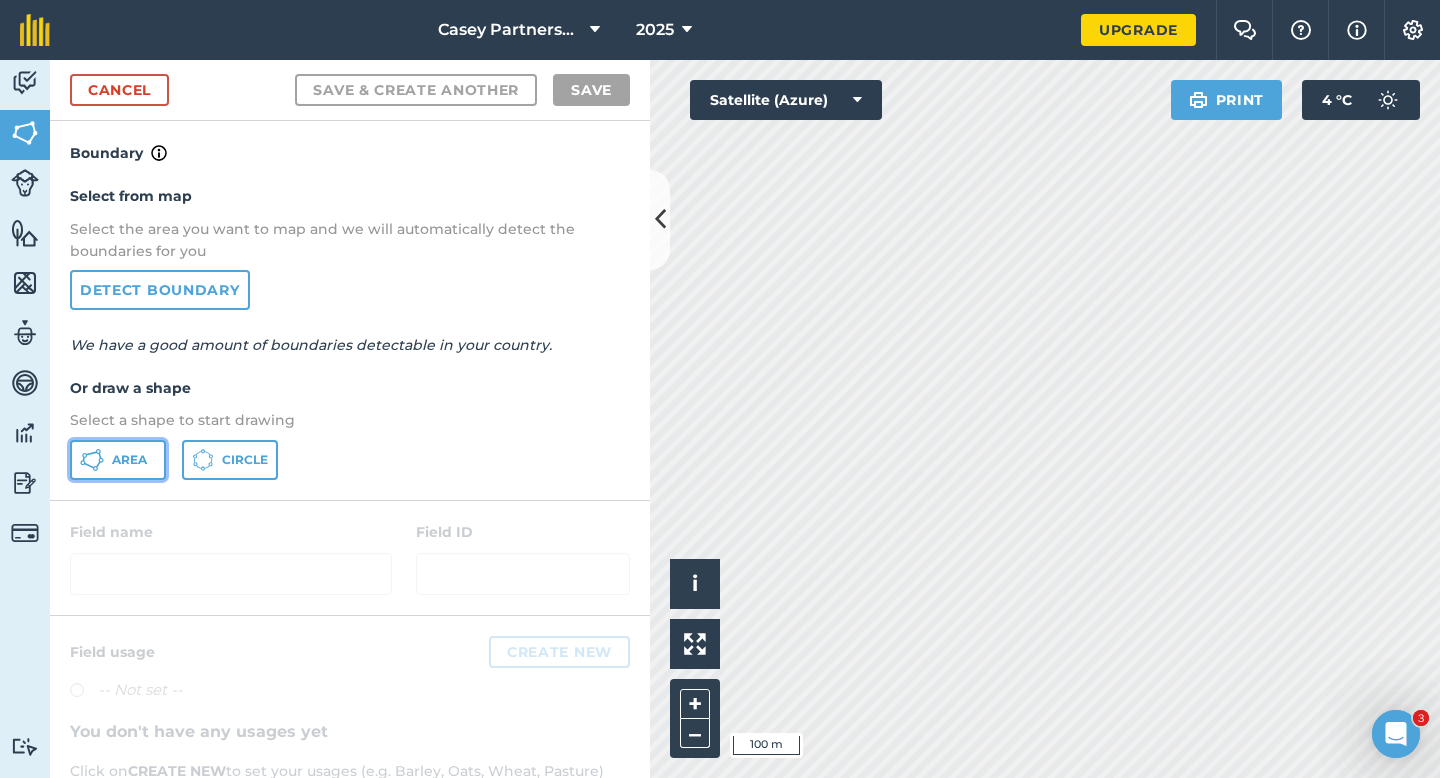click on "Area" at bounding box center [118, 460] 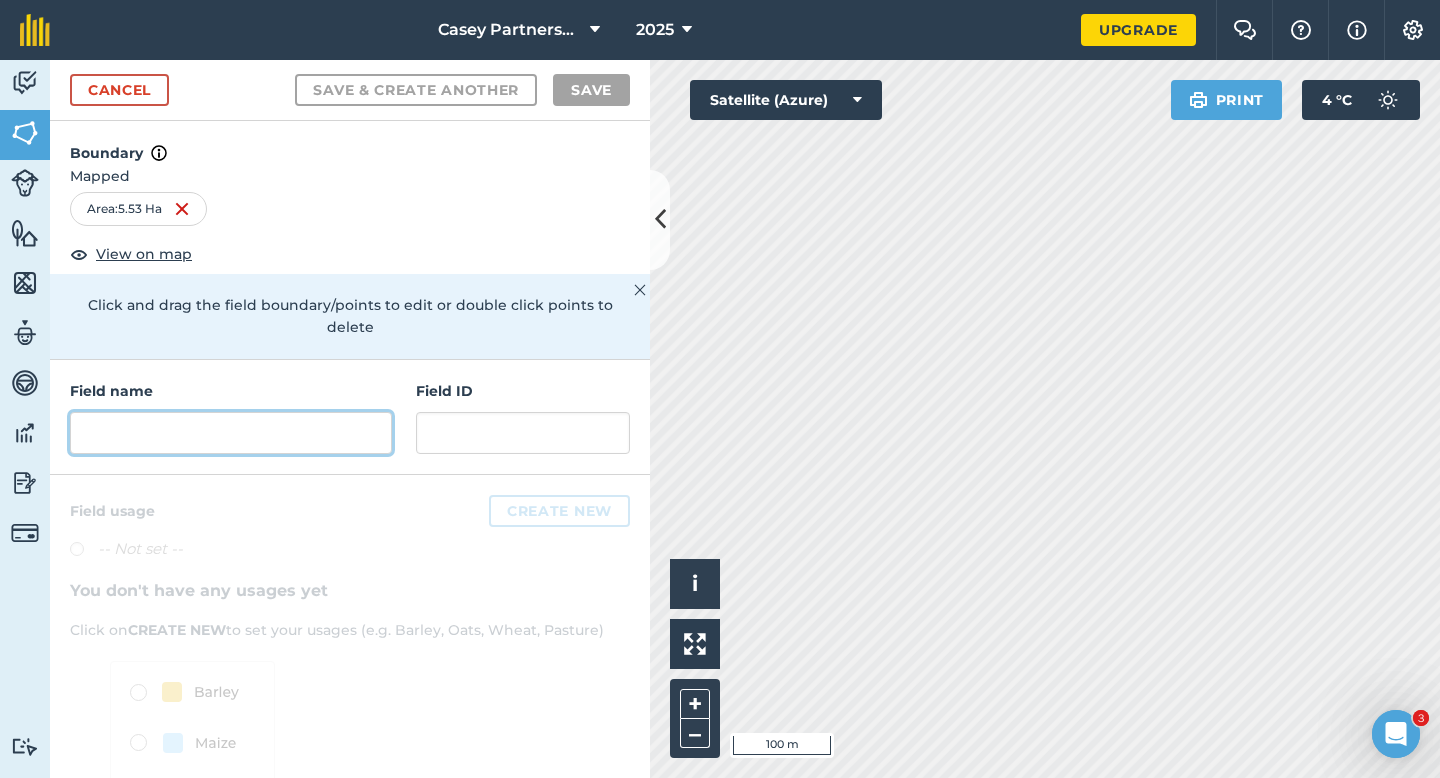 click at bounding box center (231, 433) 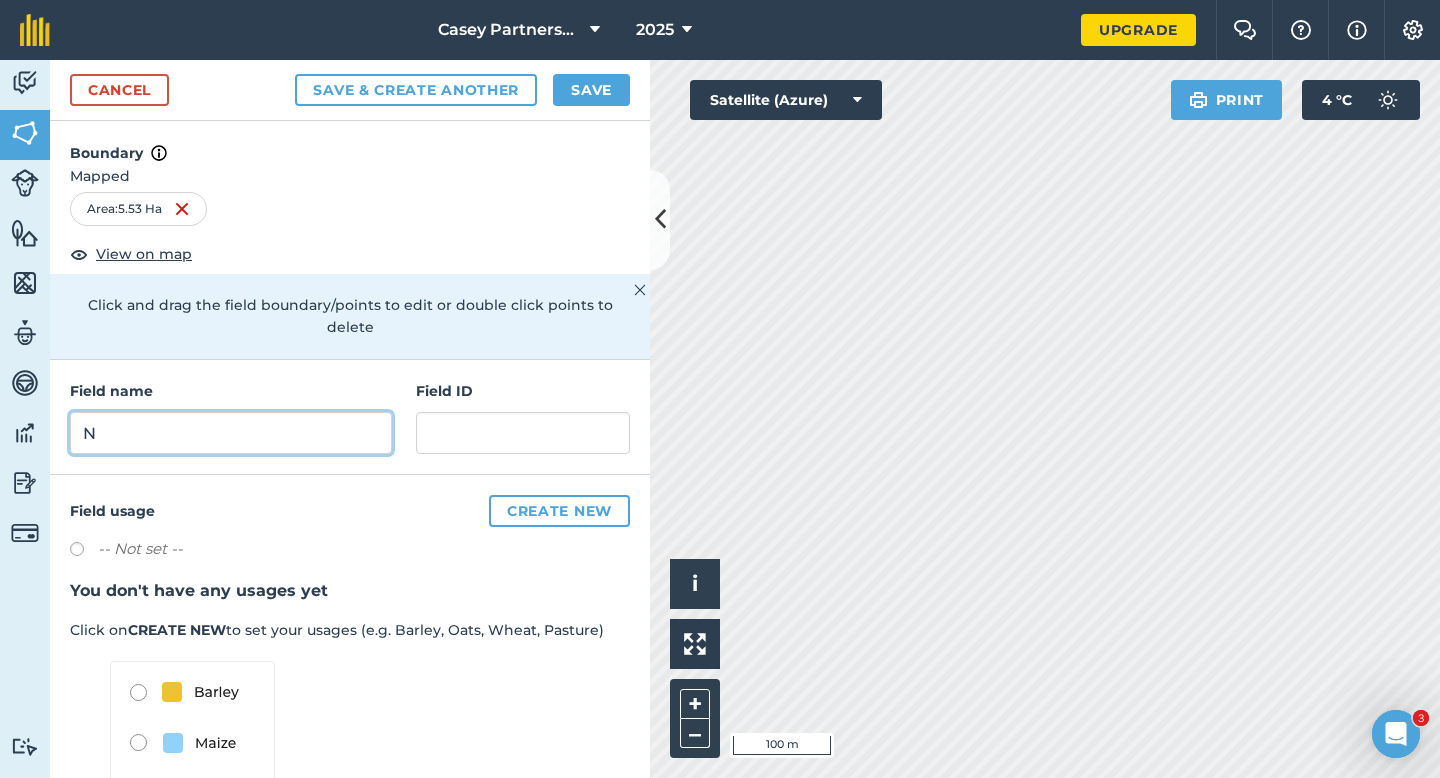 type on "N" 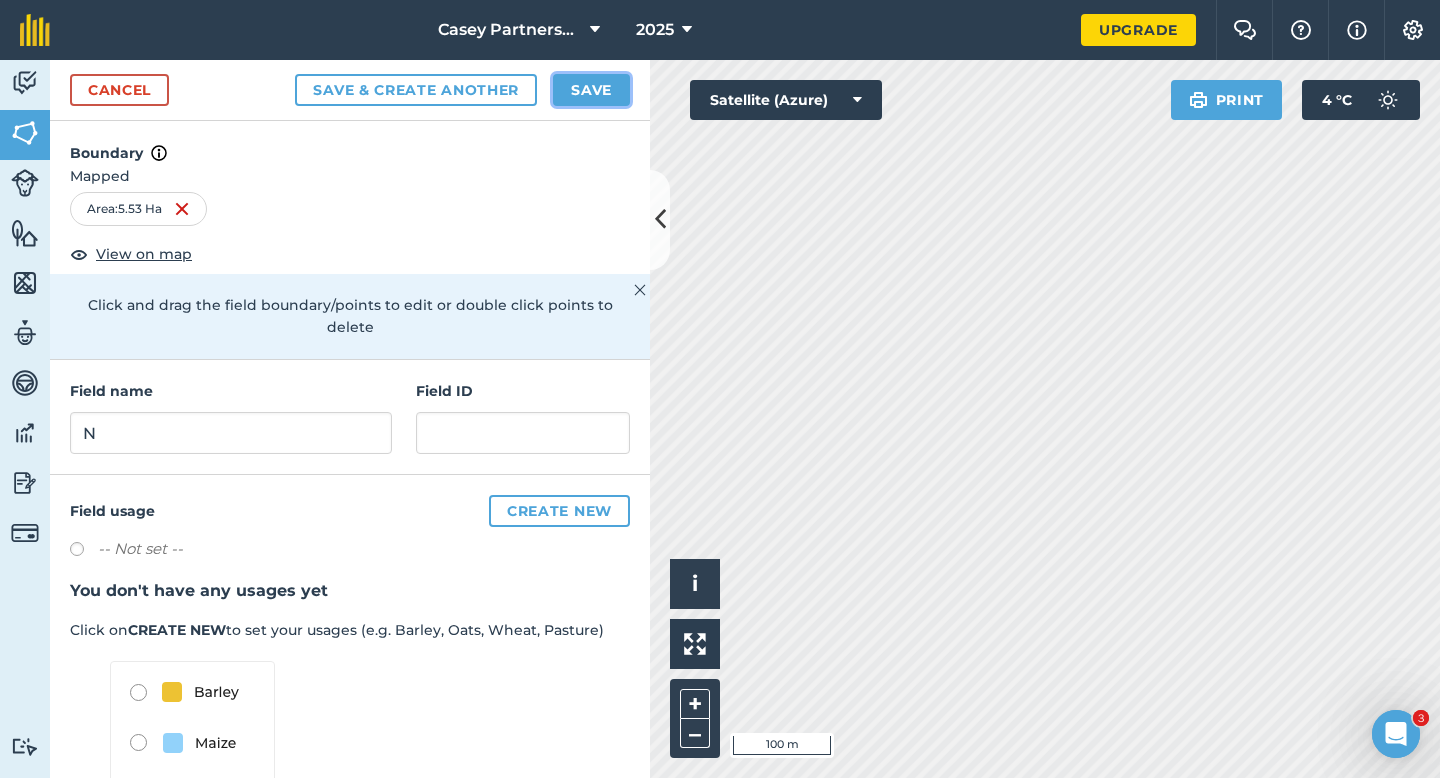 click on "Save" at bounding box center [591, 90] 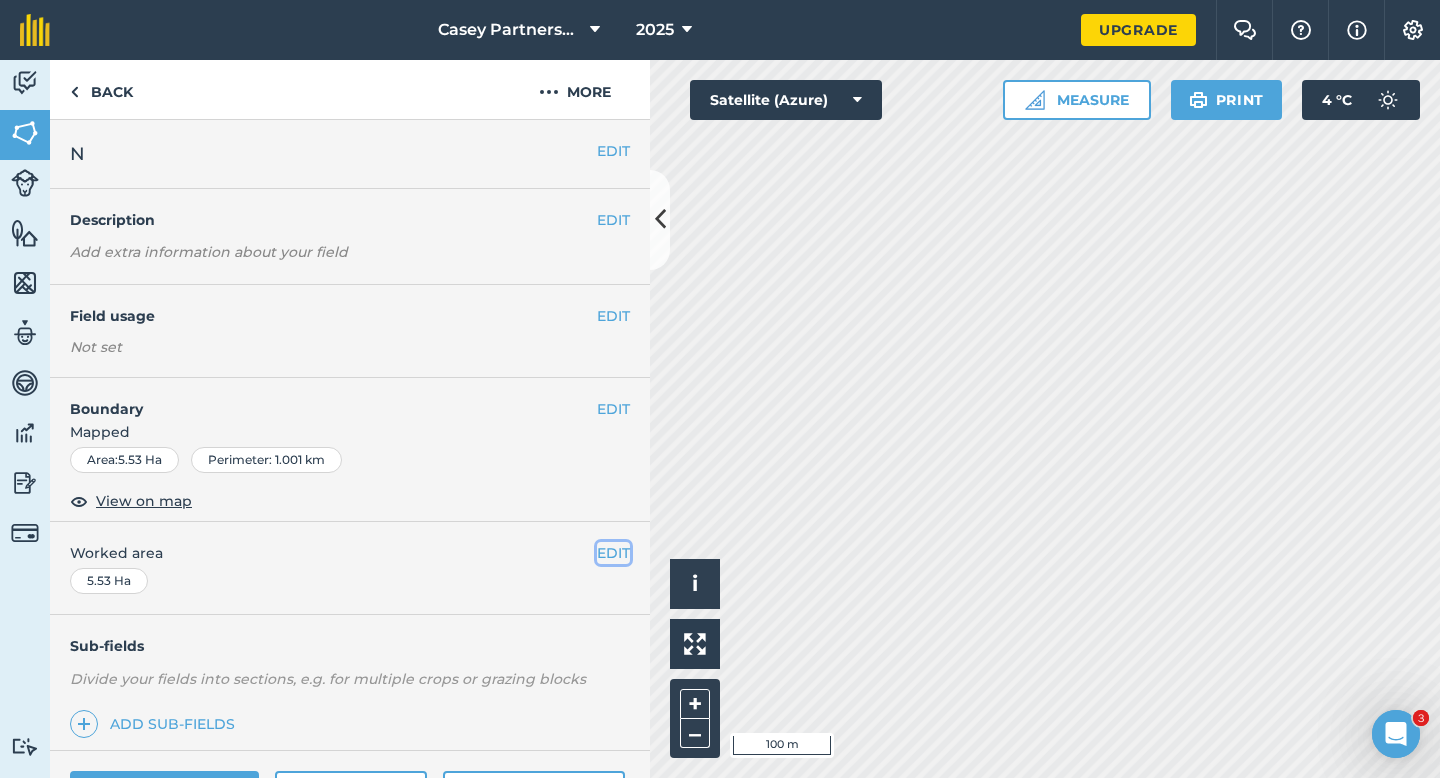 click on "EDIT" at bounding box center [613, 553] 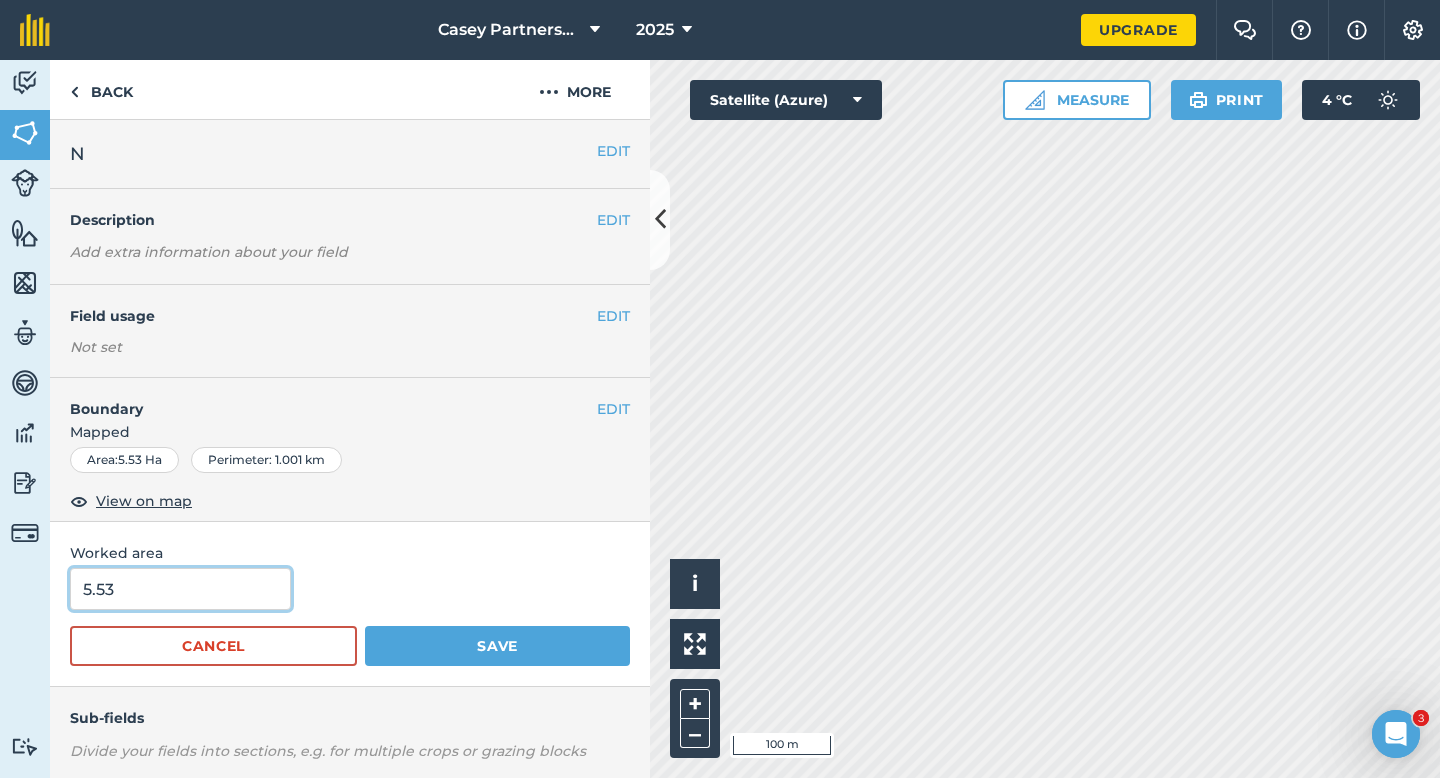 click on "5.53" at bounding box center [180, 589] 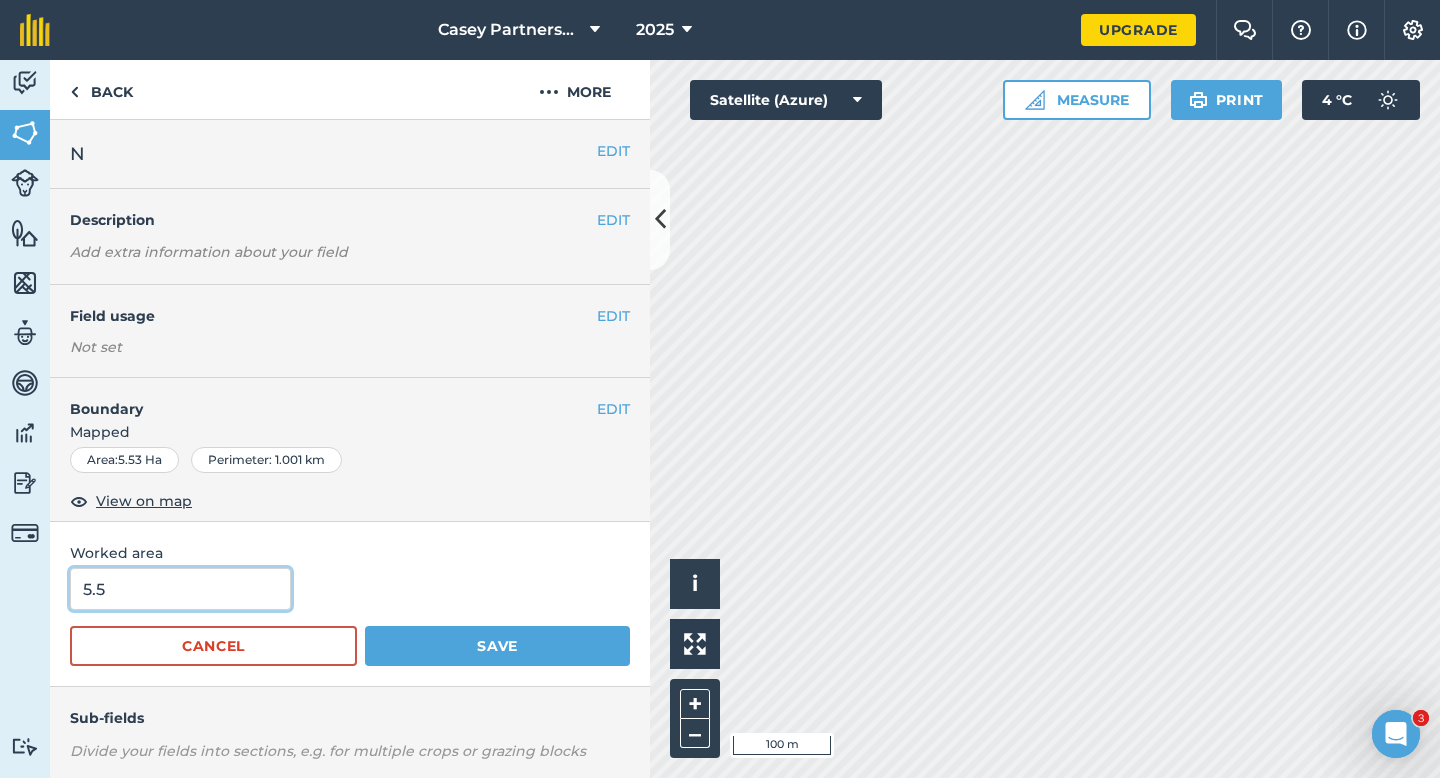 type on "5.5" 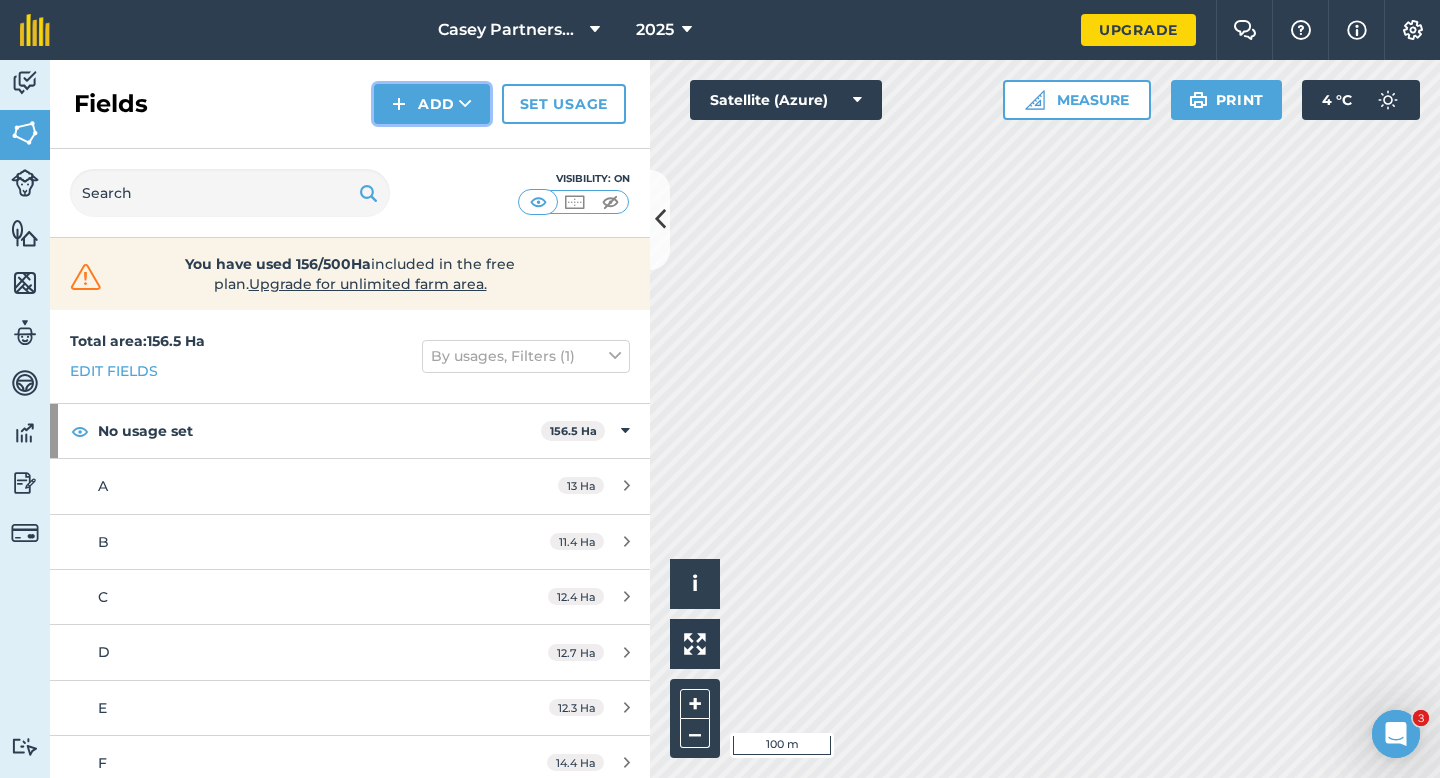 click on "Add" at bounding box center [432, 104] 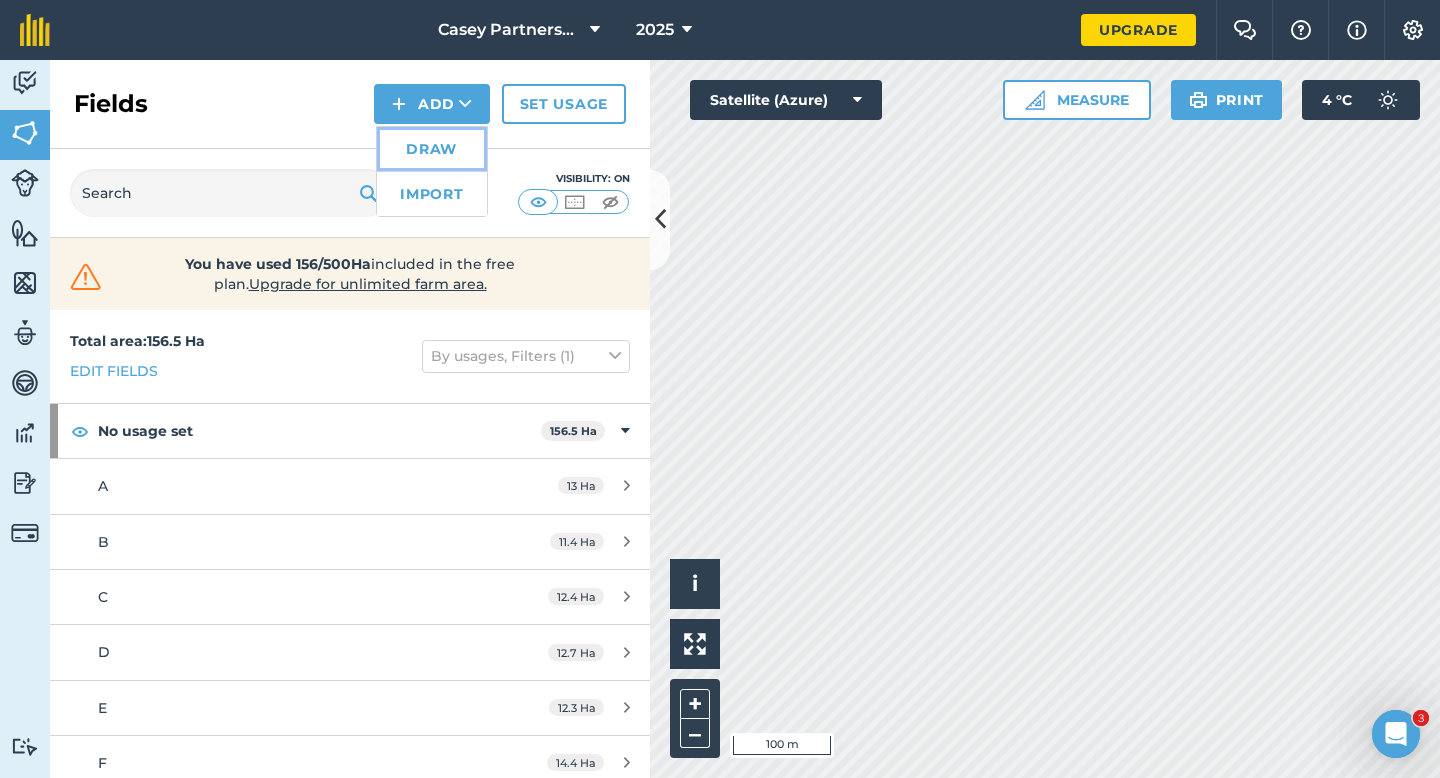 click on "Draw" at bounding box center (432, 149) 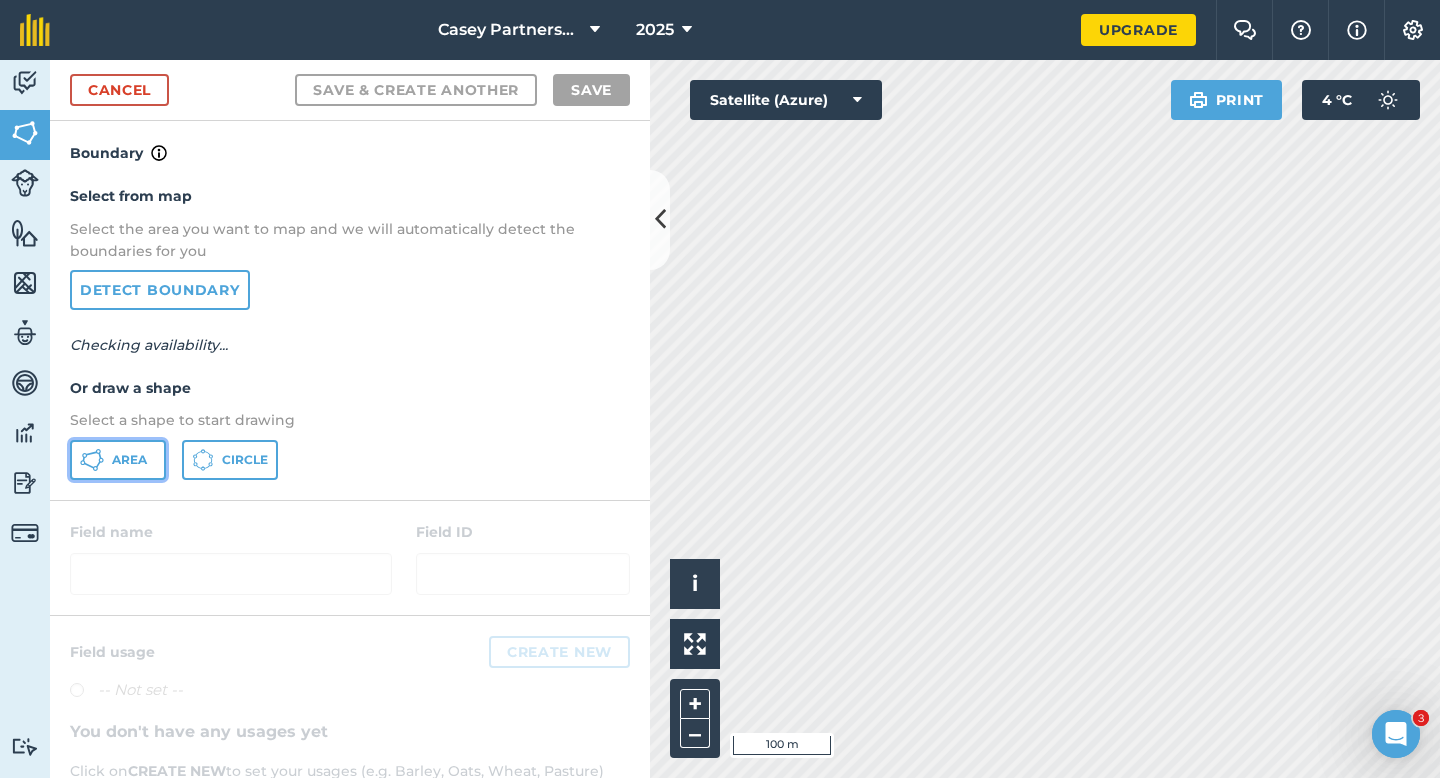 click on "Area" at bounding box center [129, 460] 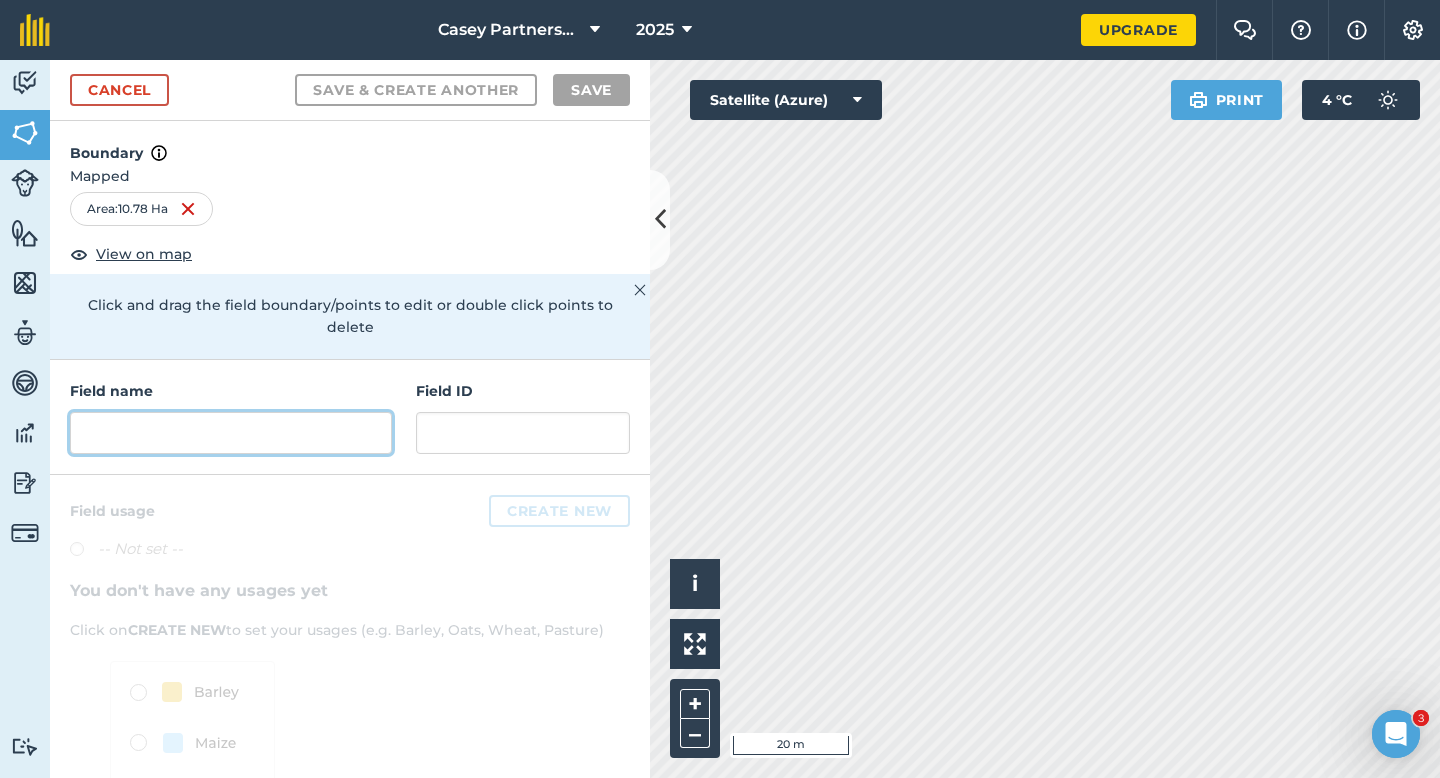 click at bounding box center (231, 433) 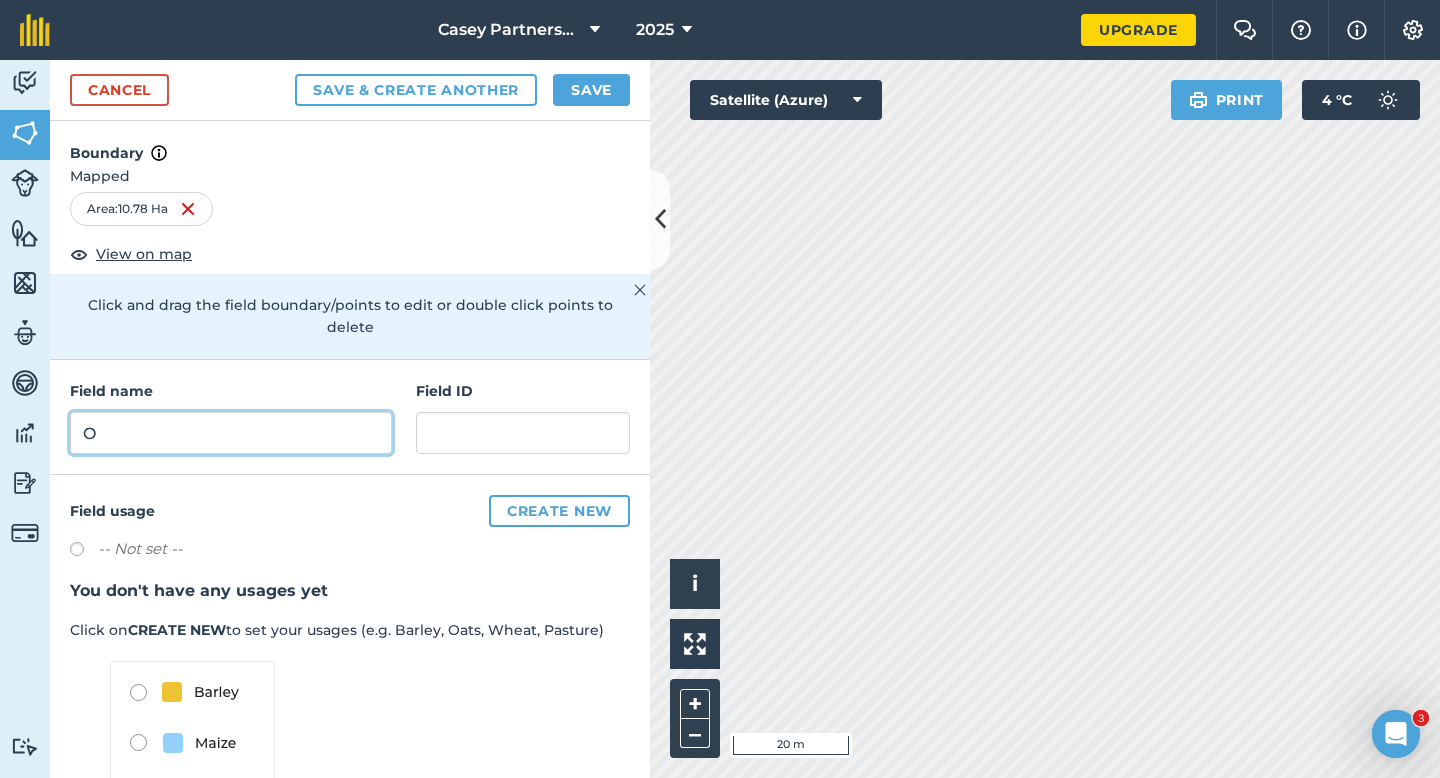 type on "O" 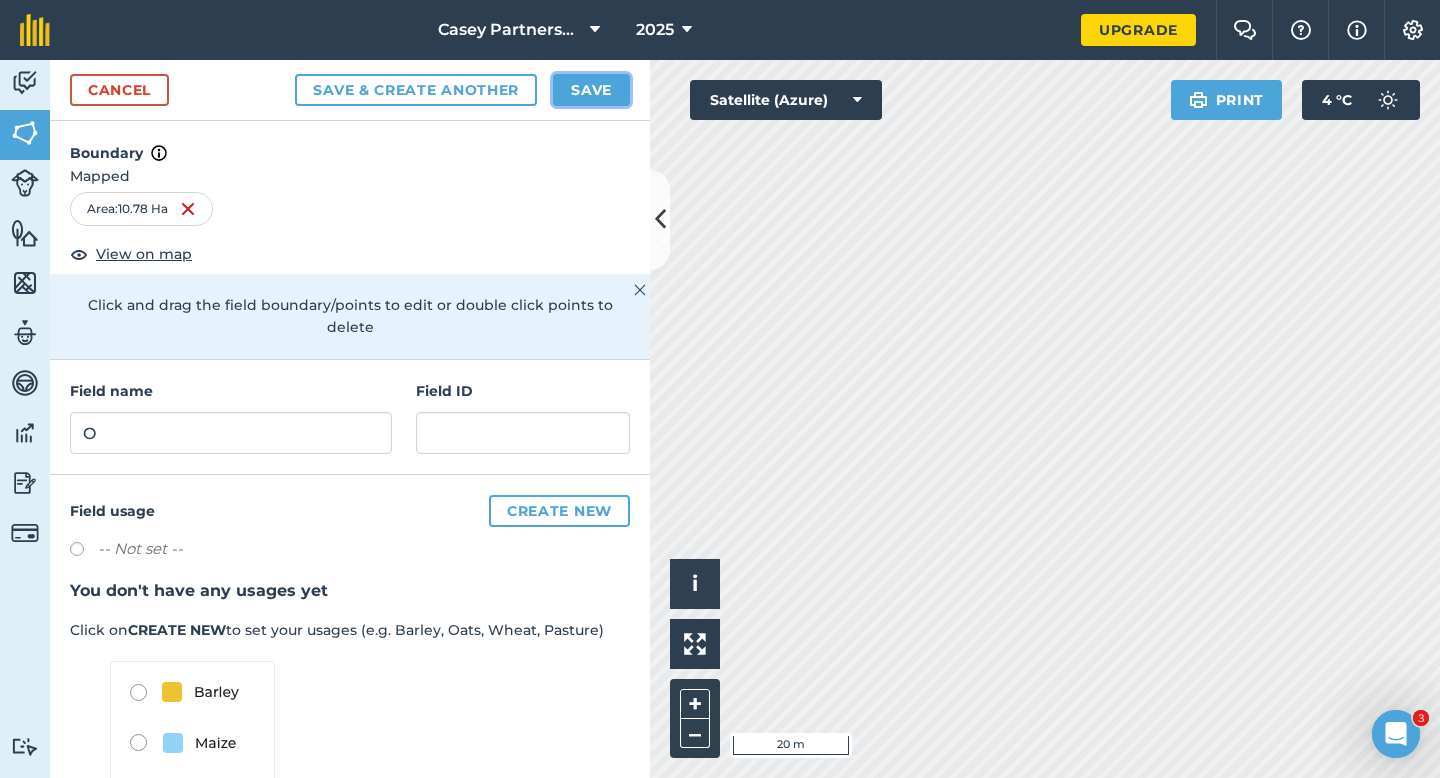 click on "Save" at bounding box center (591, 90) 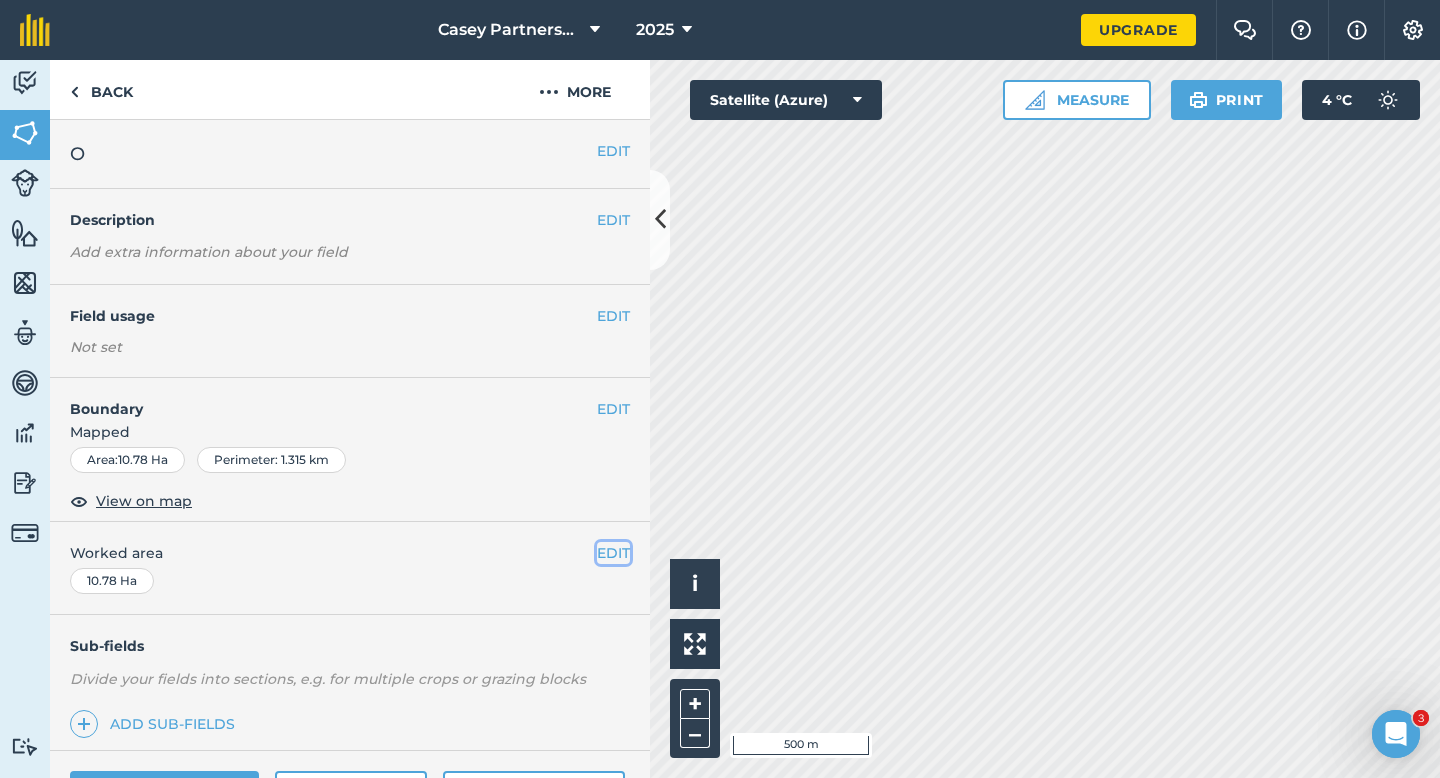 click on "EDIT" at bounding box center [613, 553] 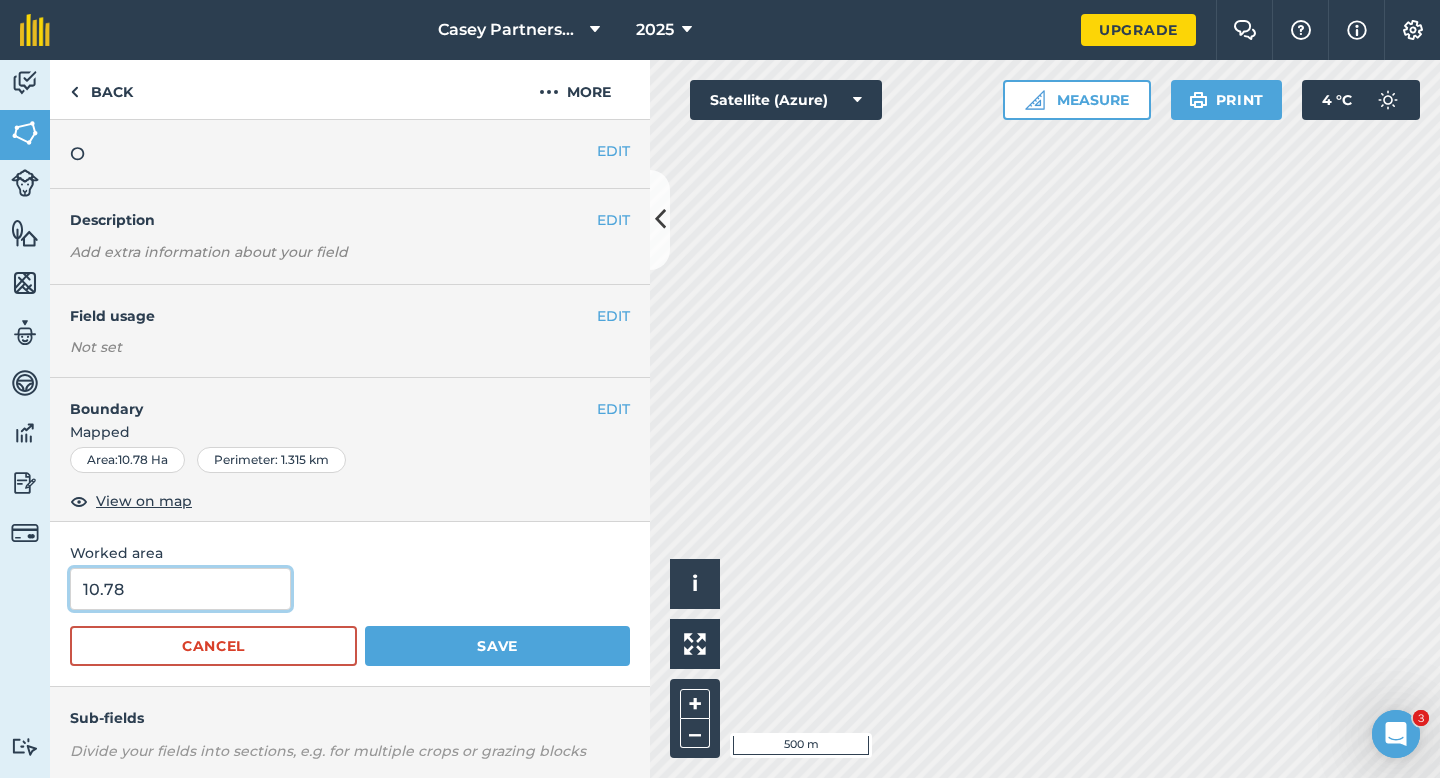 click on "10.78" at bounding box center [180, 589] 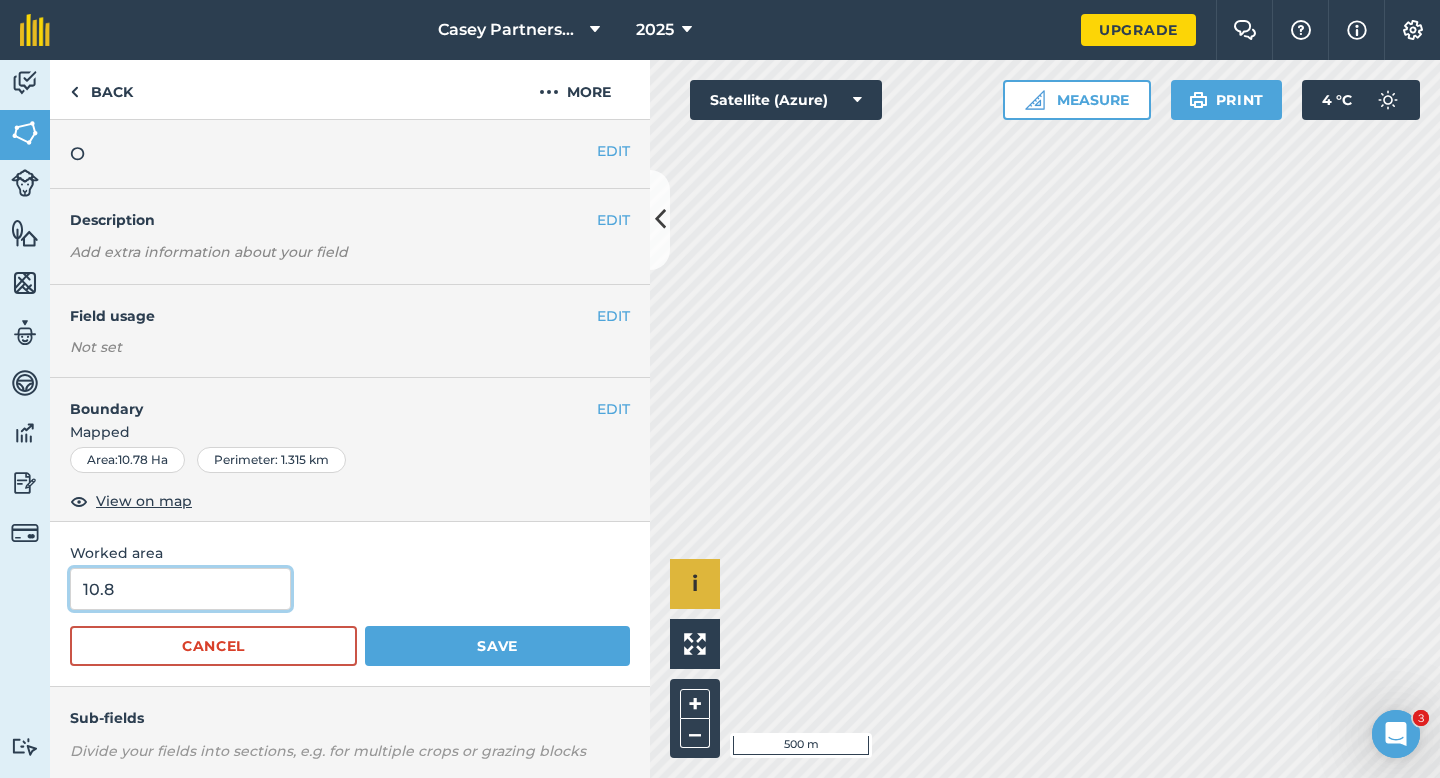 type on "10.8" 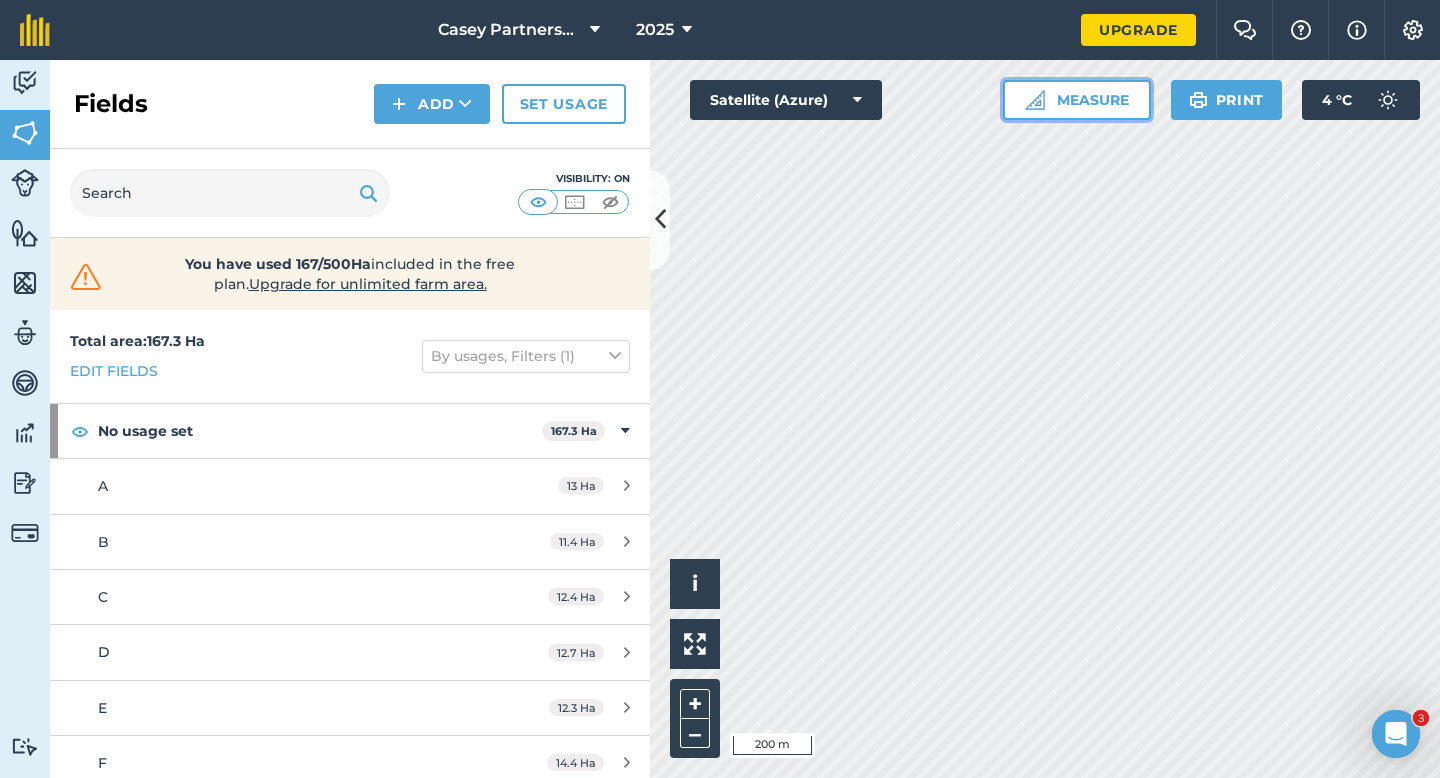 click on "Measure" at bounding box center (1077, 100) 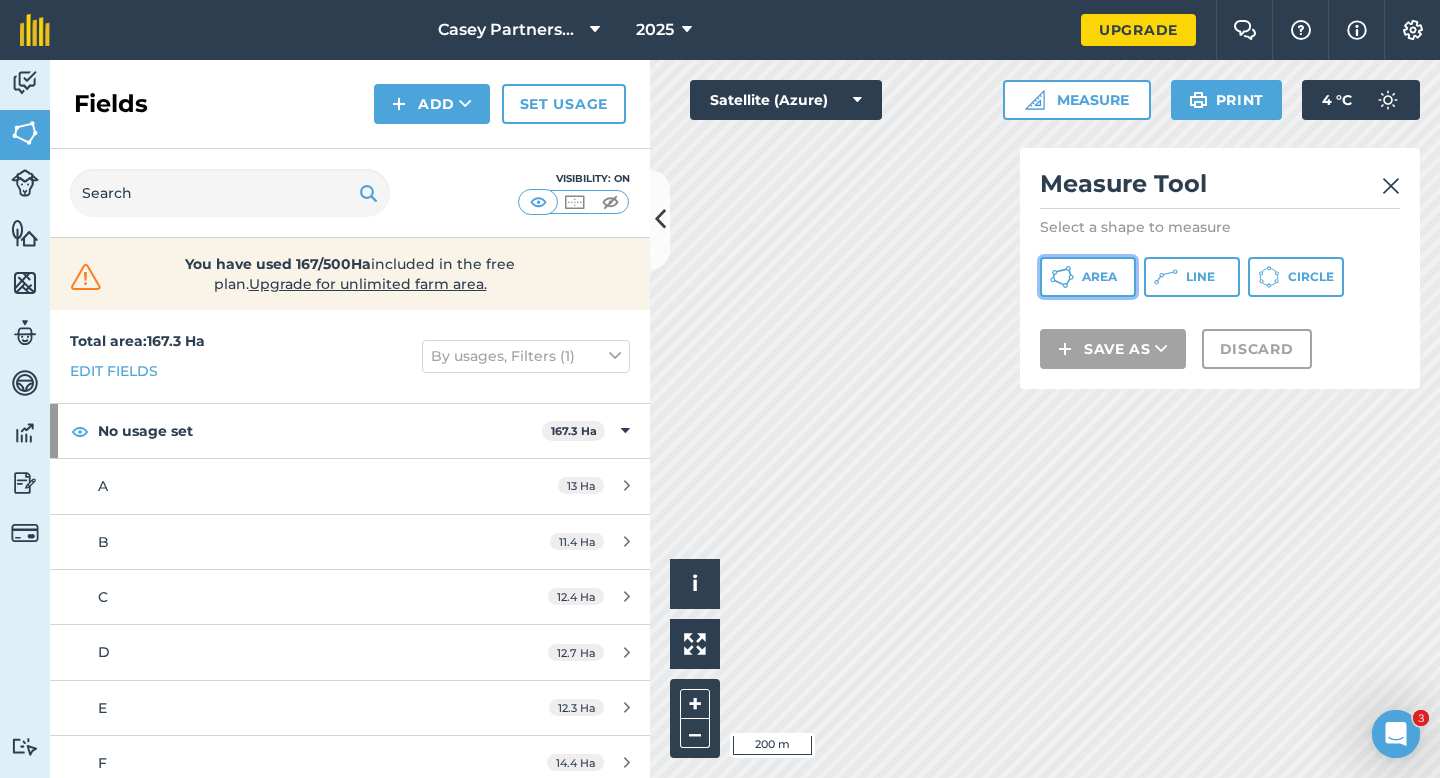 click on "Area" at bounding box center (1088, 277) 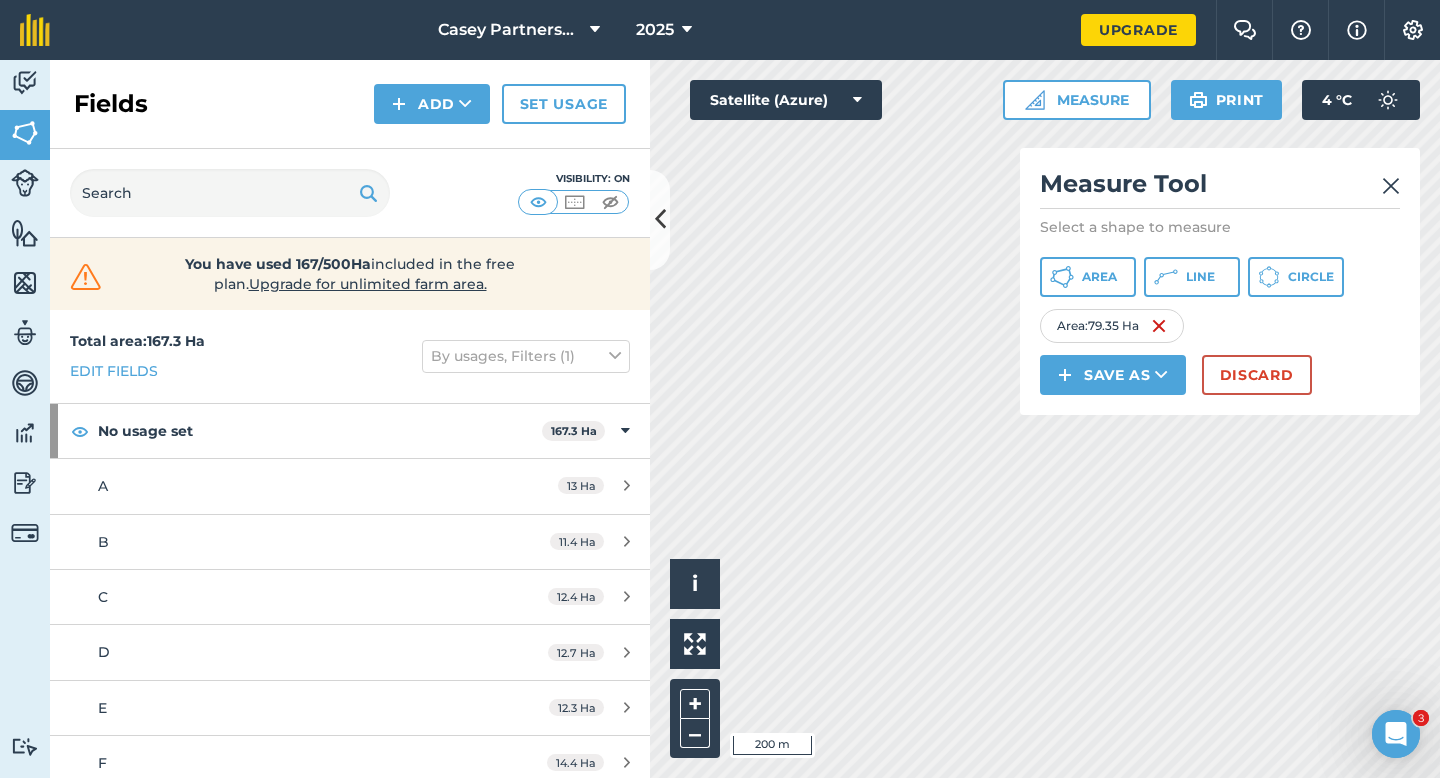 click on "Save as   Discard" at bounding box center (1220, 375) 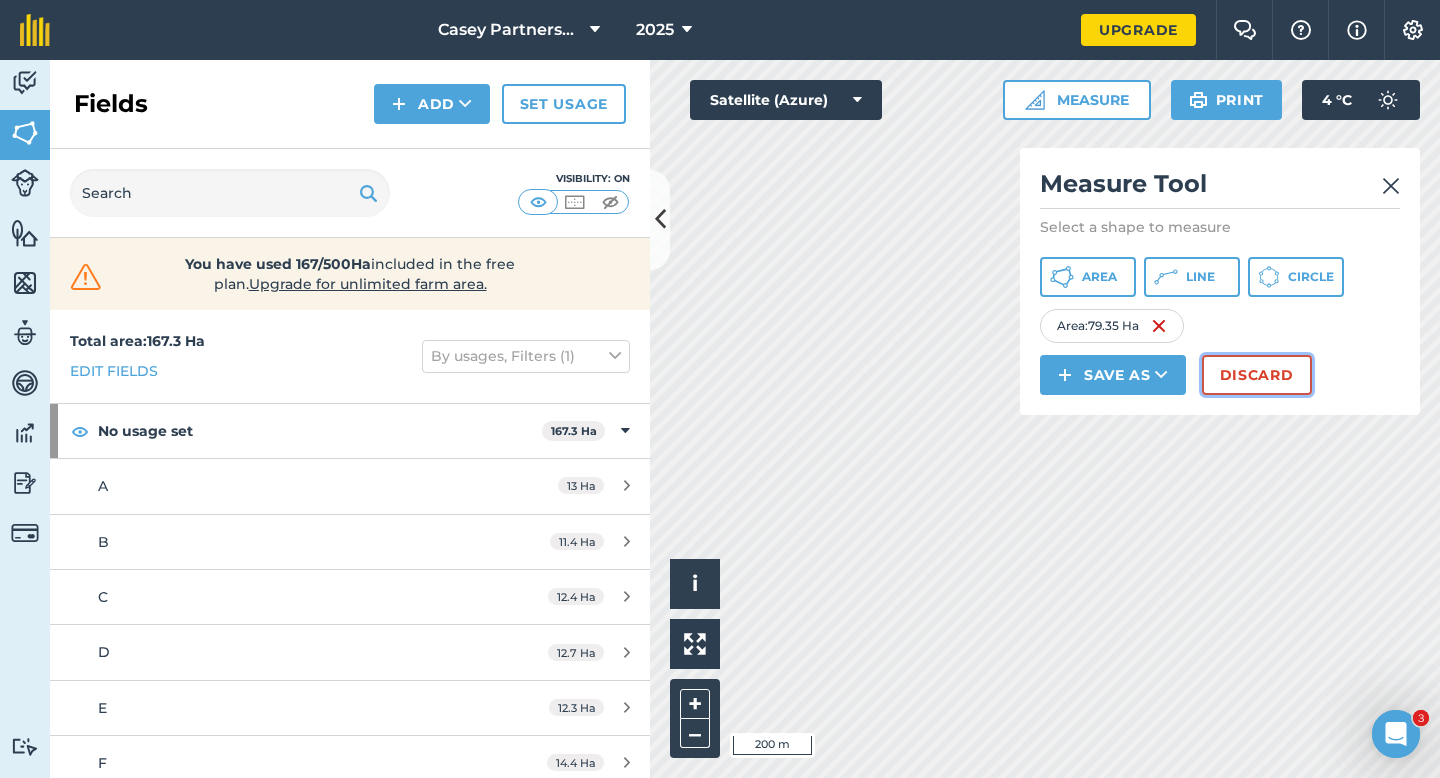 click on "Discard" at bounding box center [1257, 375] 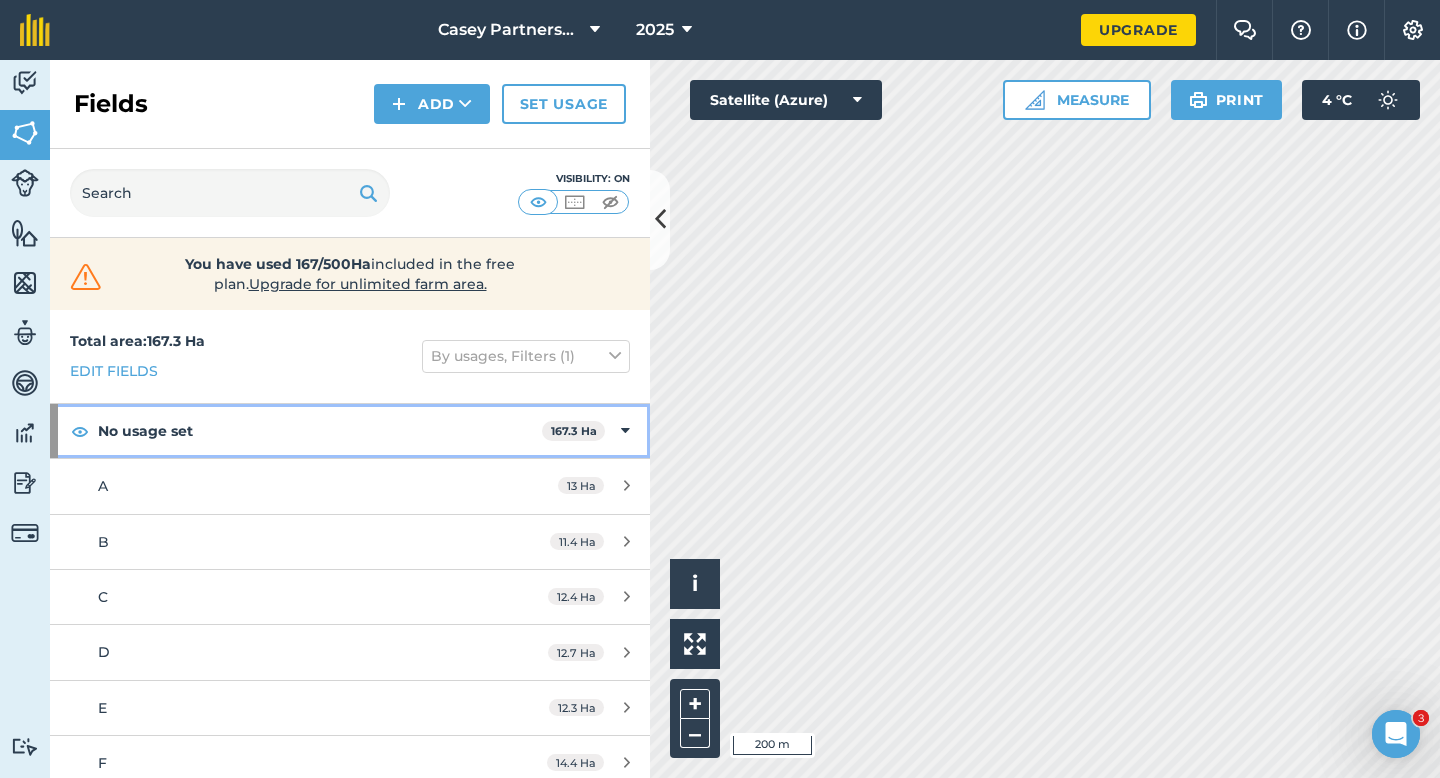 click on "No usage set 167.3   Ha" at bounding box center [350, 431] 